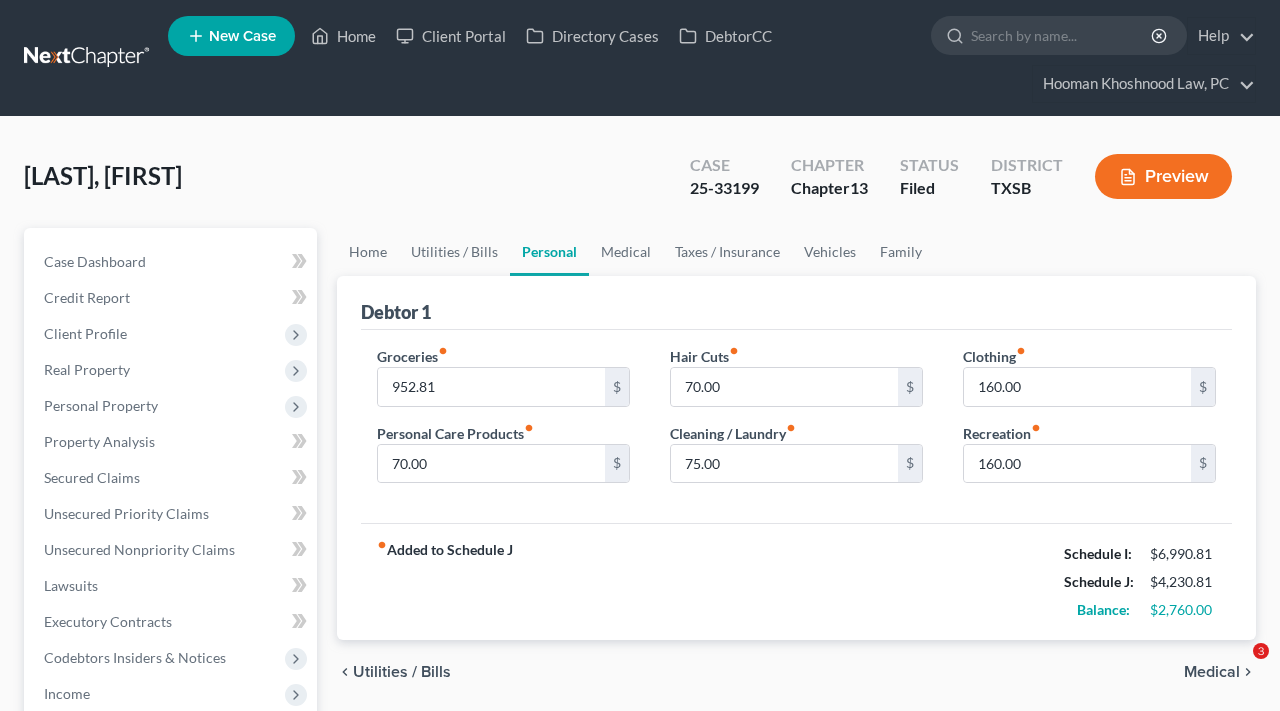 scroll, scrollTop: 145, scrollLeft: 0, axis: vertical 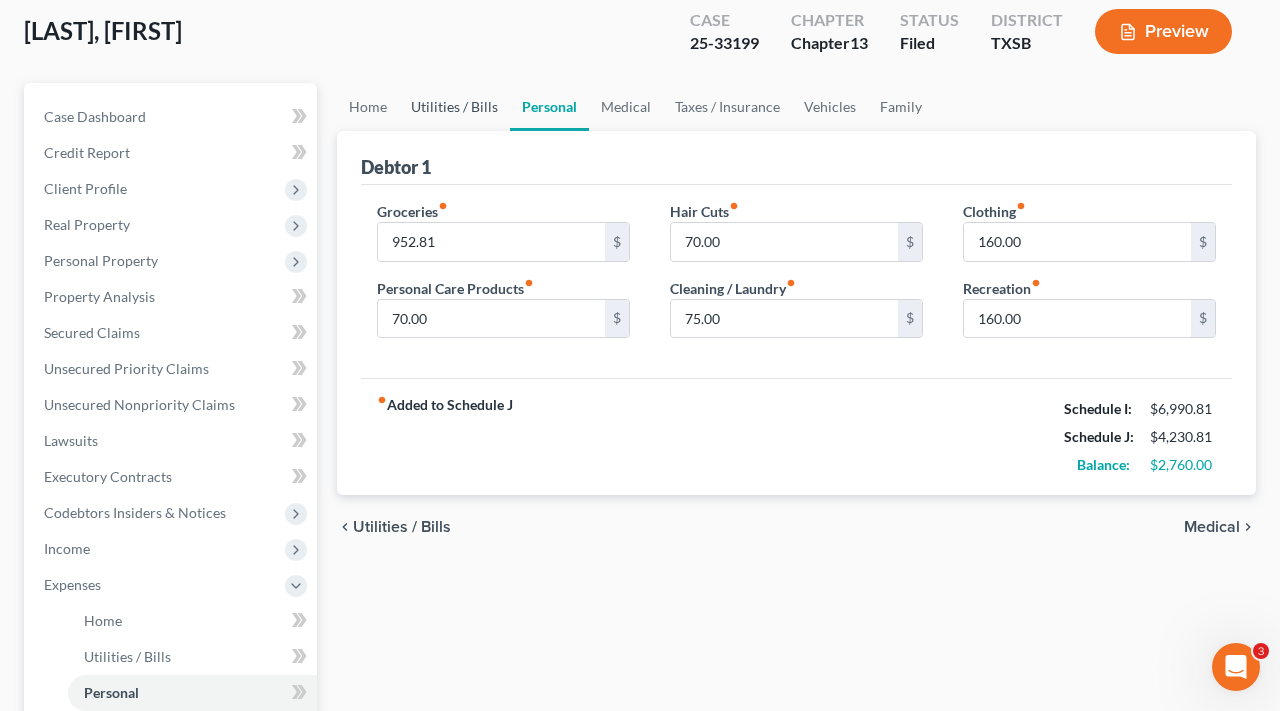 click on "Utilities / Bills" at bounding box center [454, 107] 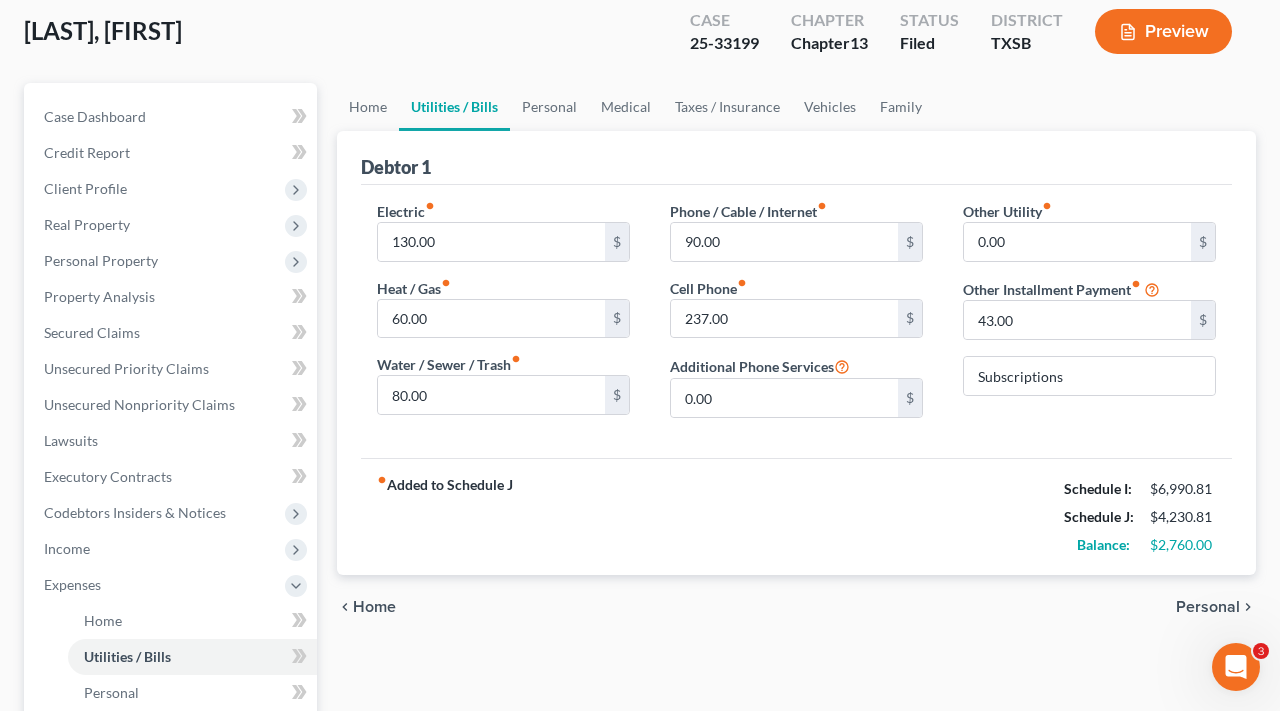 scroll, scrollTop: 0, scrollLeft: 0, axis: both 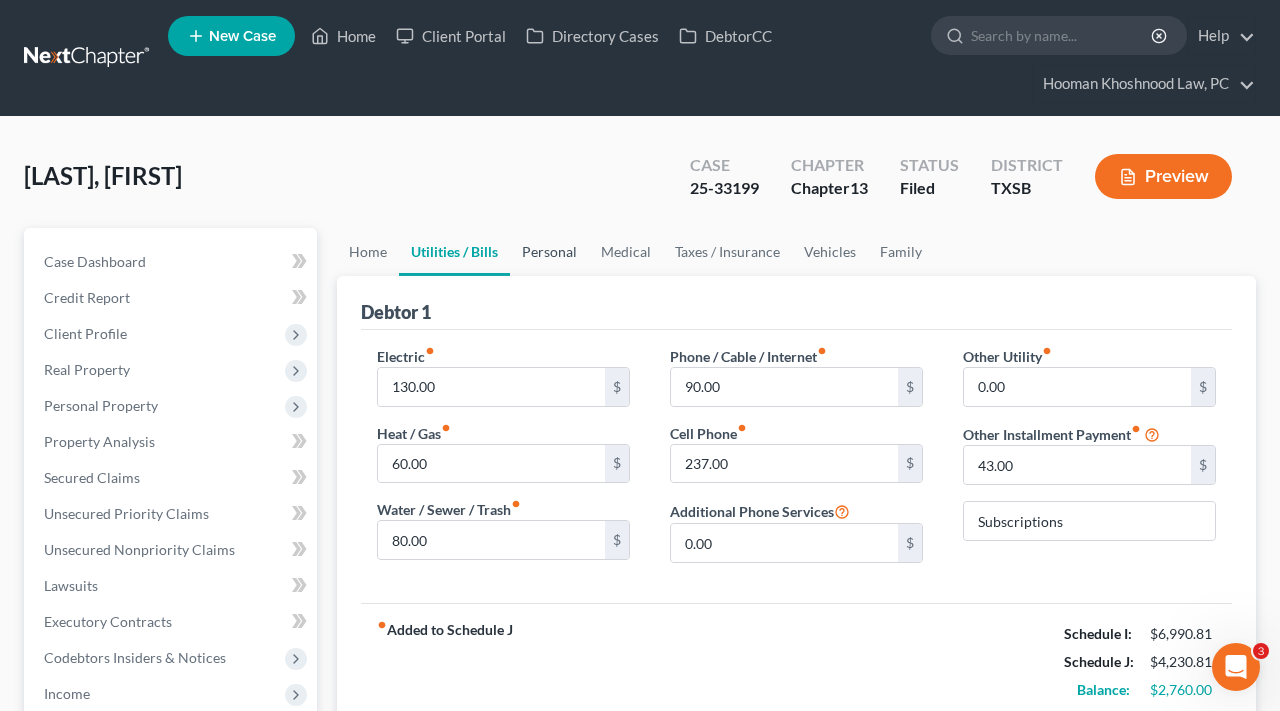 click on "Personal" at bounding box center (549, 252) 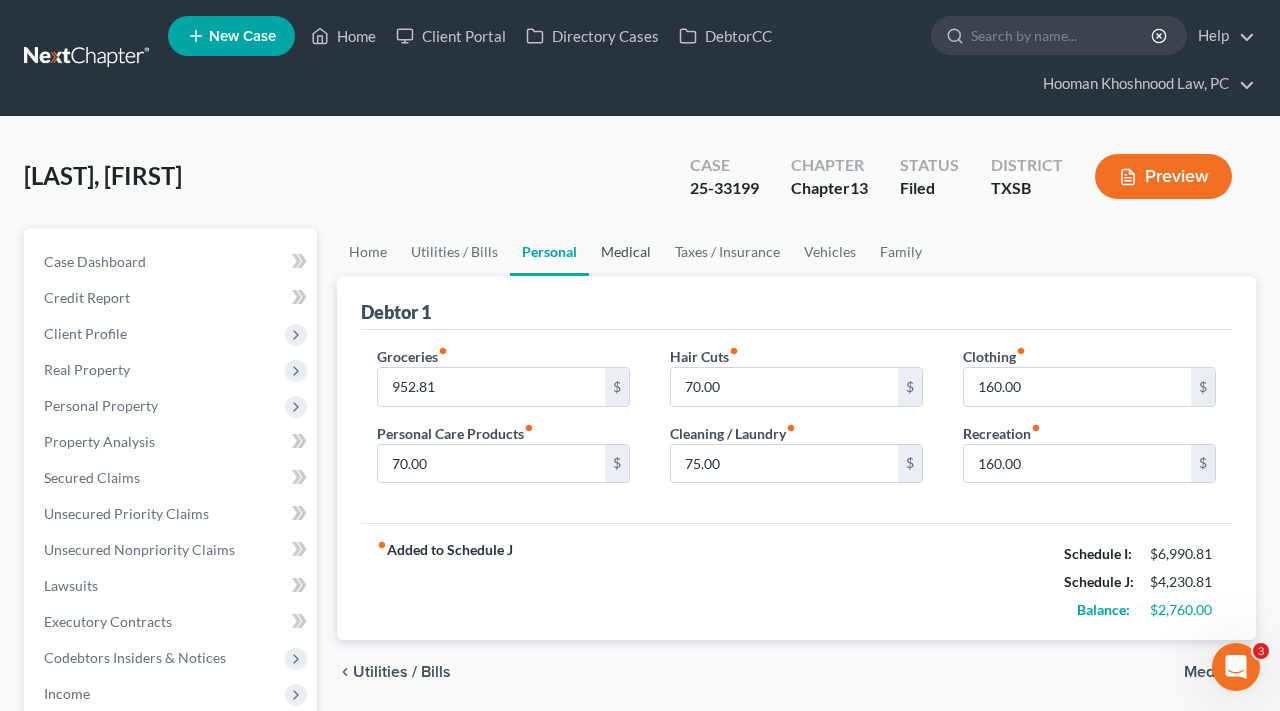 click on "Medical" at bounding box center (626, 252) 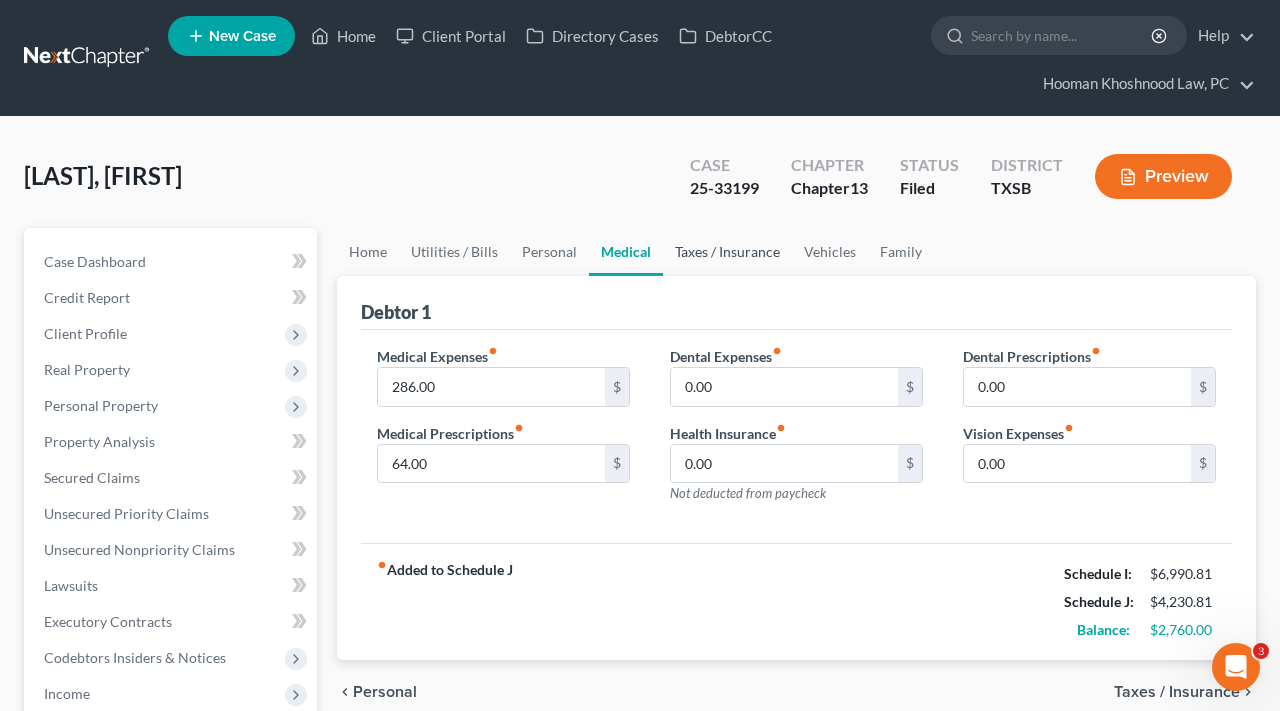 click on "Taxes / Insurance" at bounding box center [727, 252] 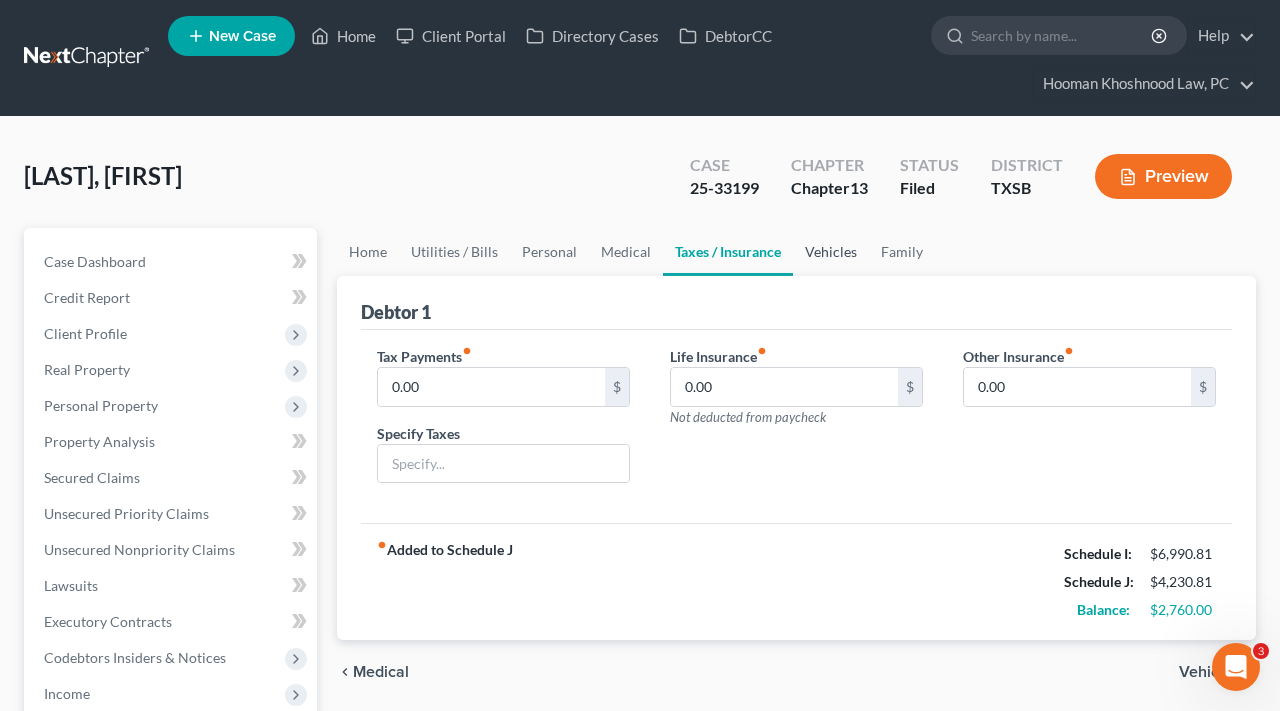 click on "Vehicles" at bounding box center (831, 252) 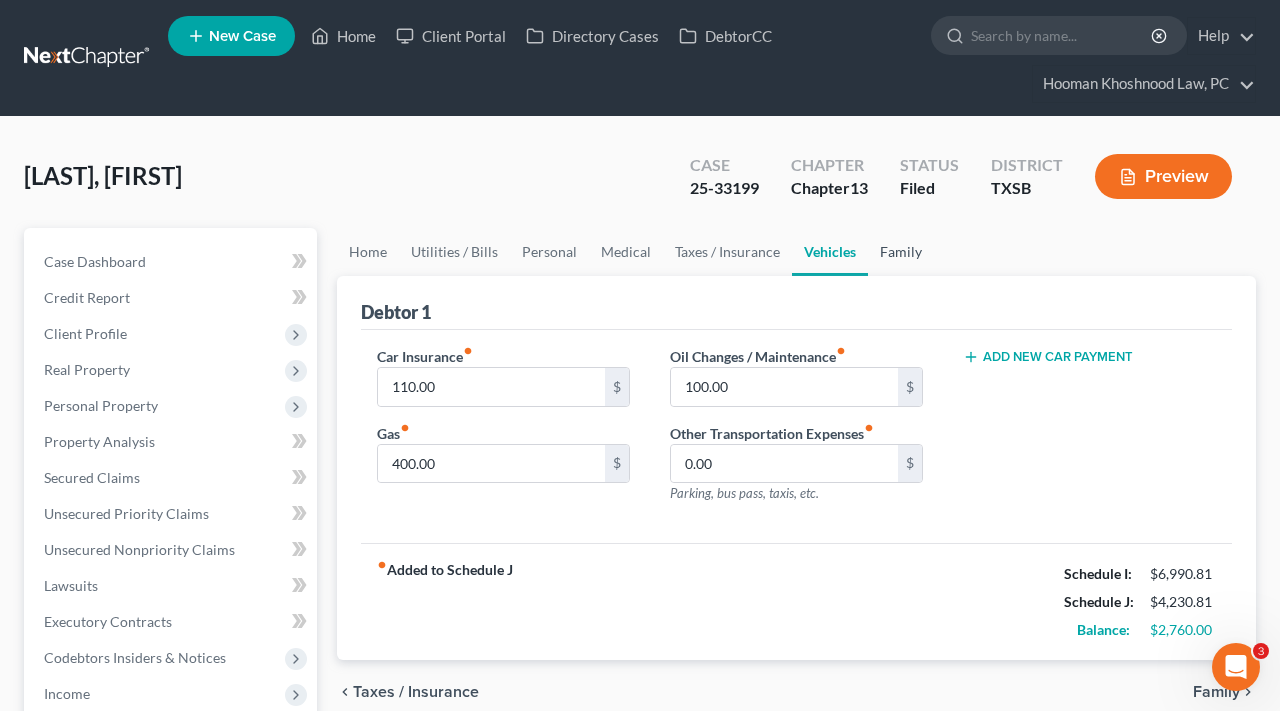 click on "Family" at bounding box center [901, 252] 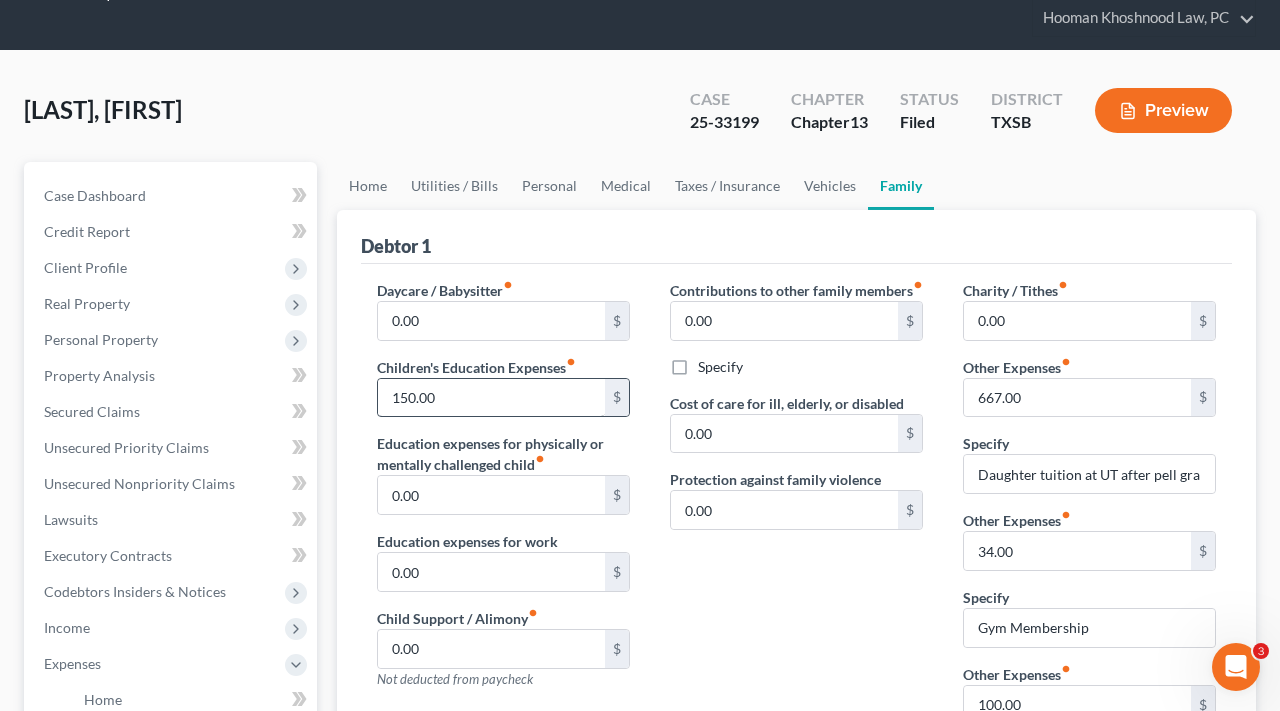 scroll, scrollTop: 65, scrollLeft: 0, axis: vertical 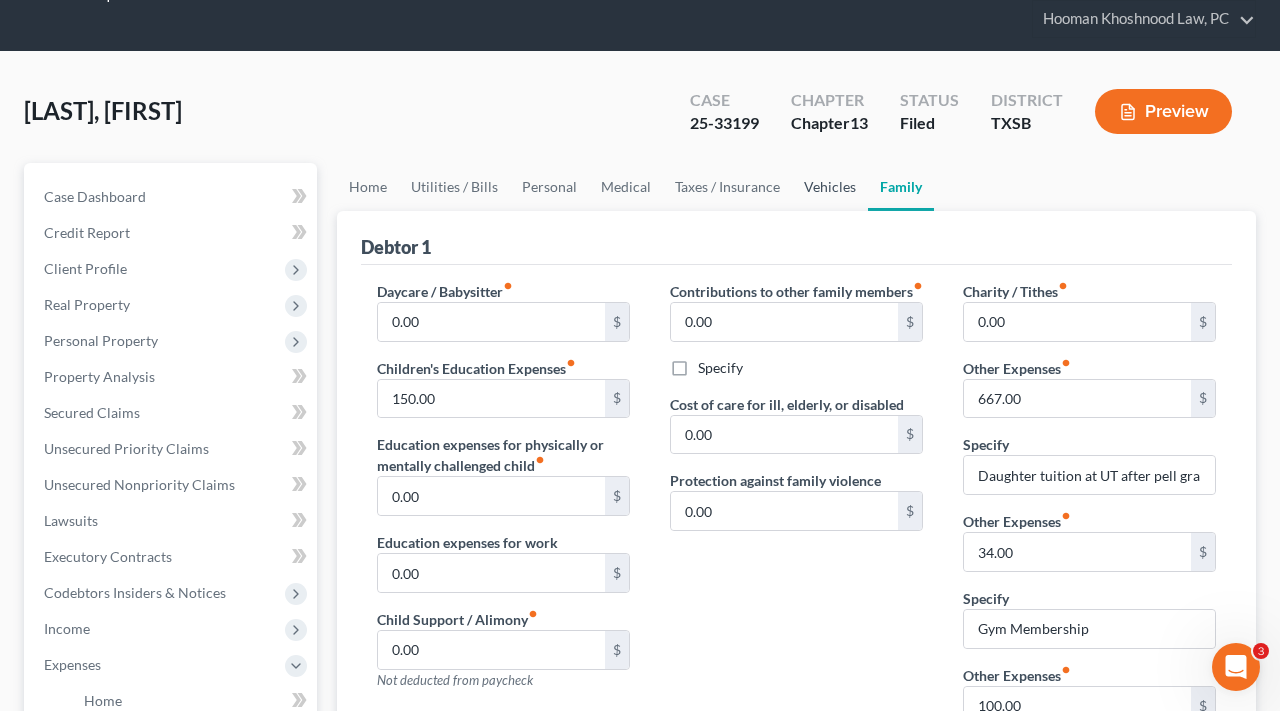 click on "Vehicles" at bounding box center (830, 187) 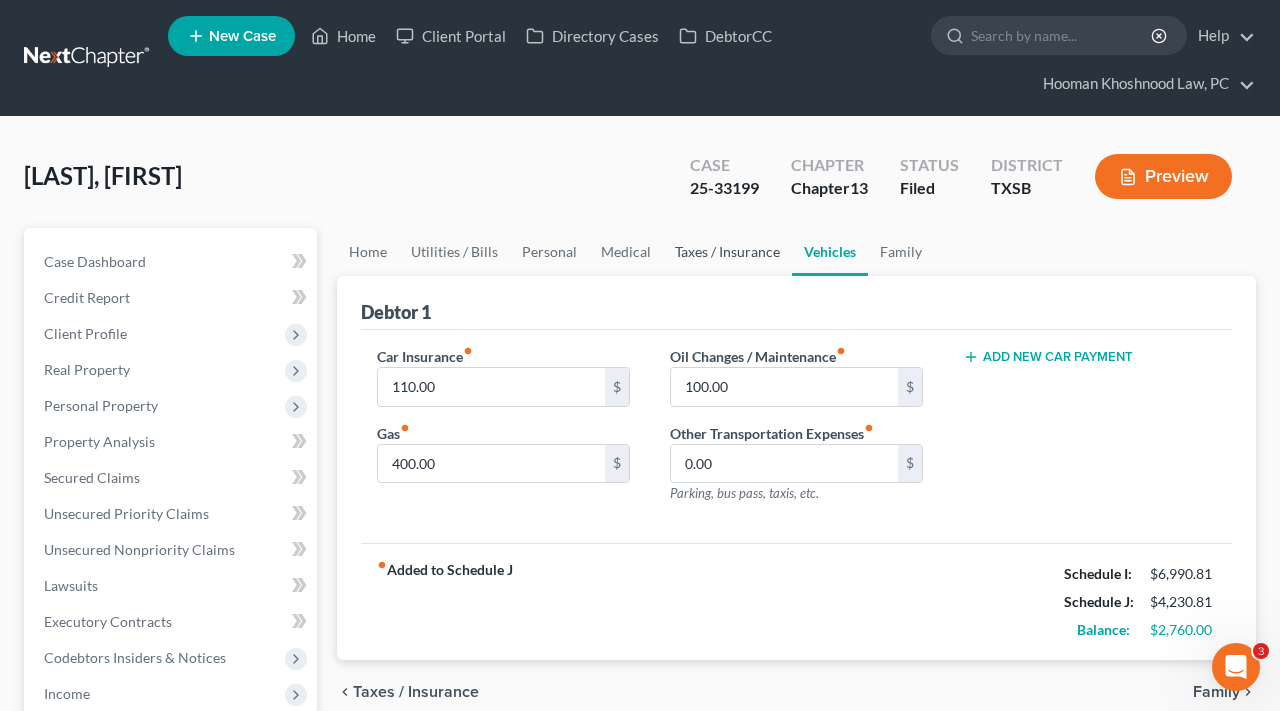 click on "Taxes / Insurance" at bounding box center (727, 252) 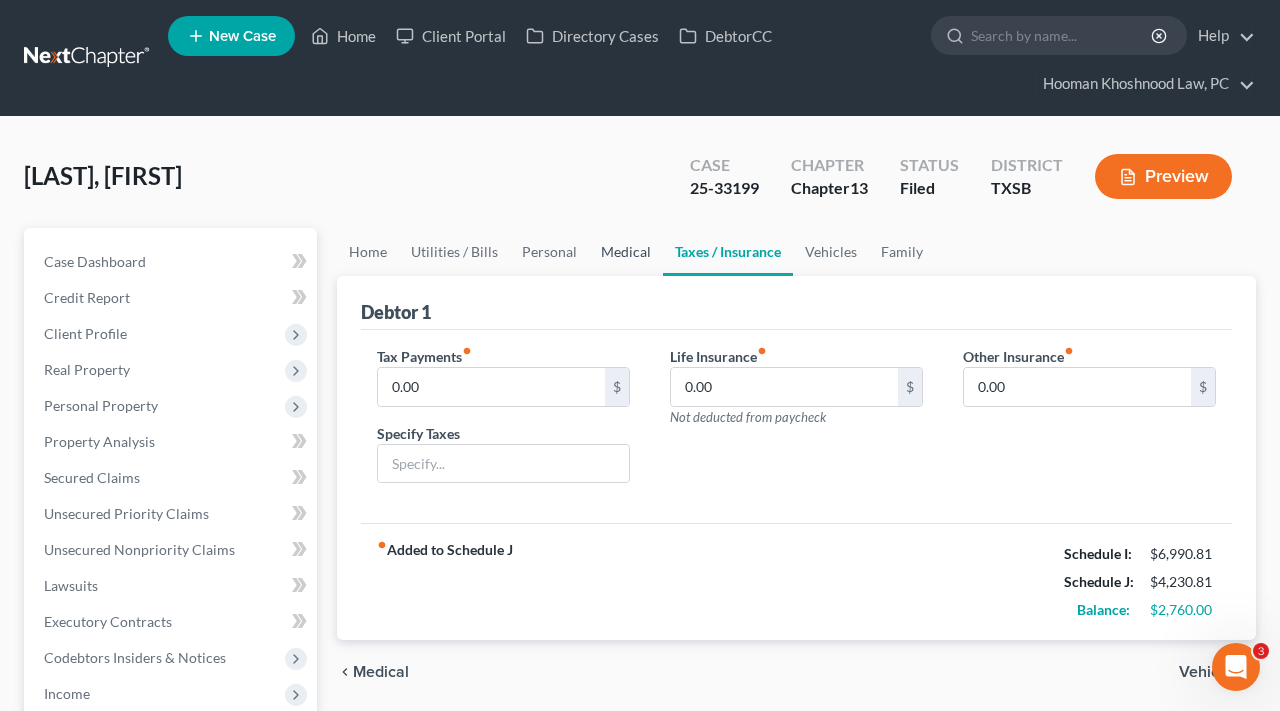 click on "Medical" at bounding box center (626, 252) 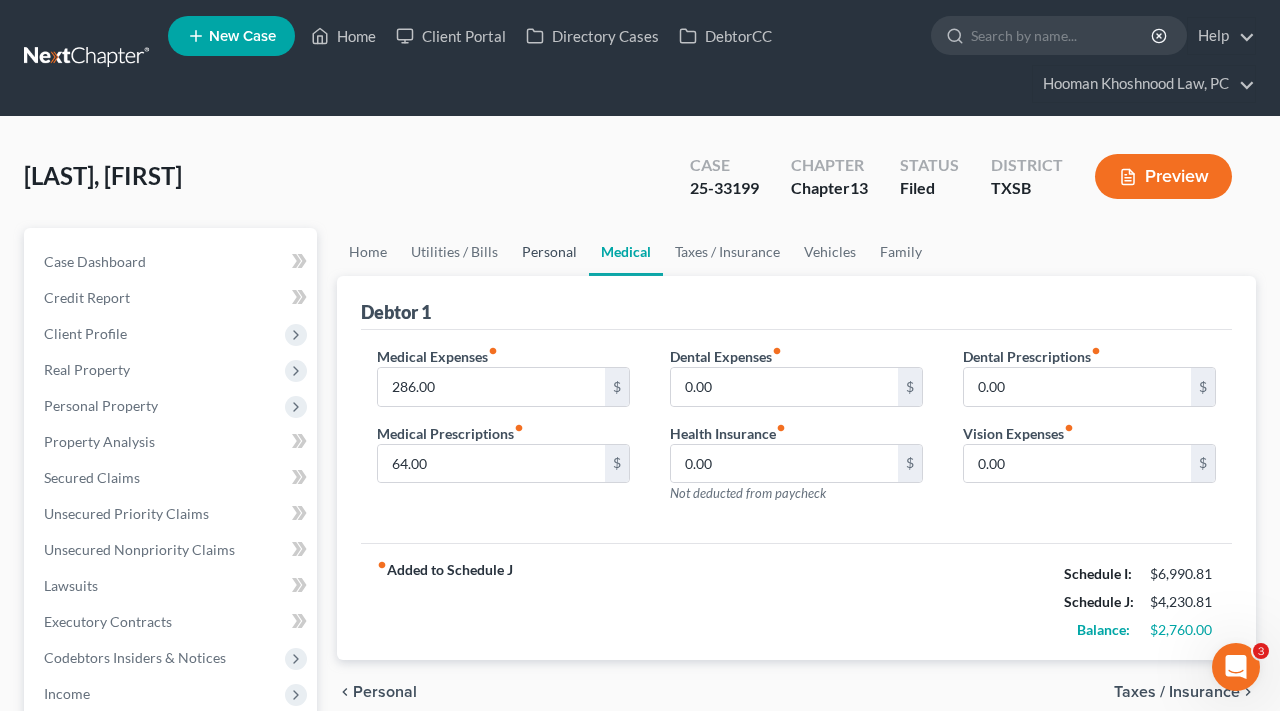 click on "Personal" at bounding box center [549, 252] 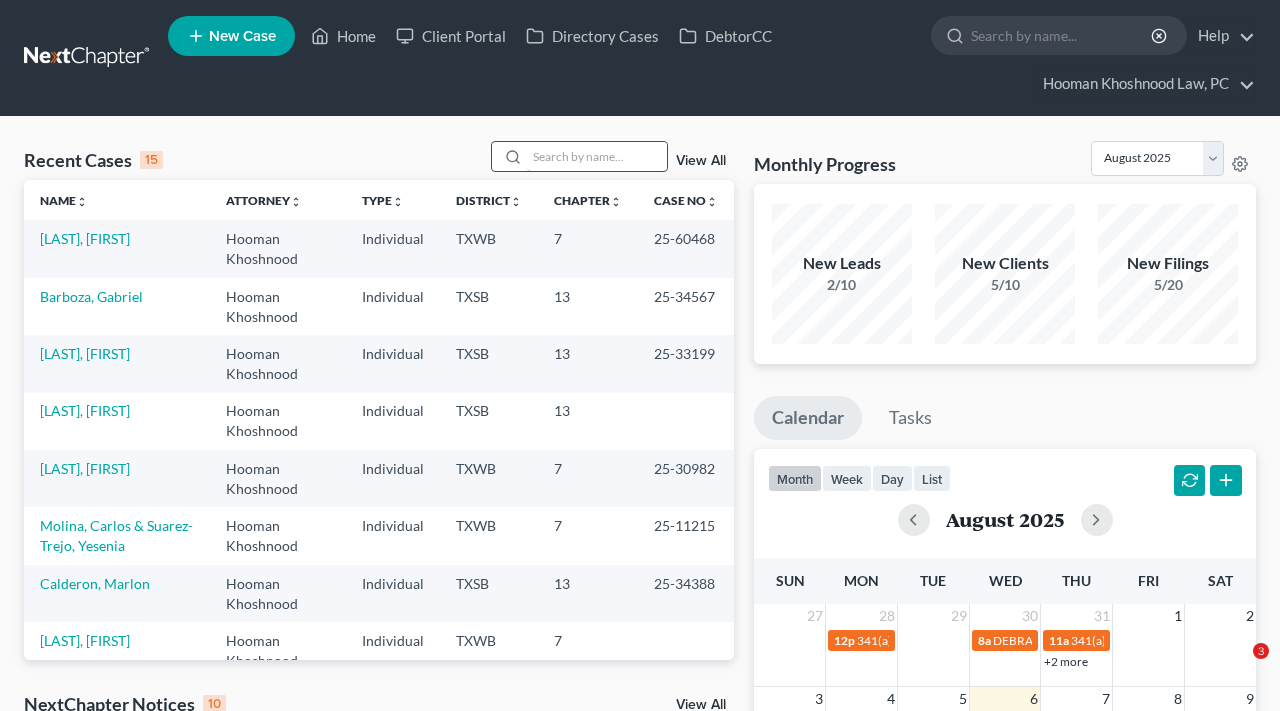 scroll, scrollTop: 0, scrollLeft: 0, axis: both 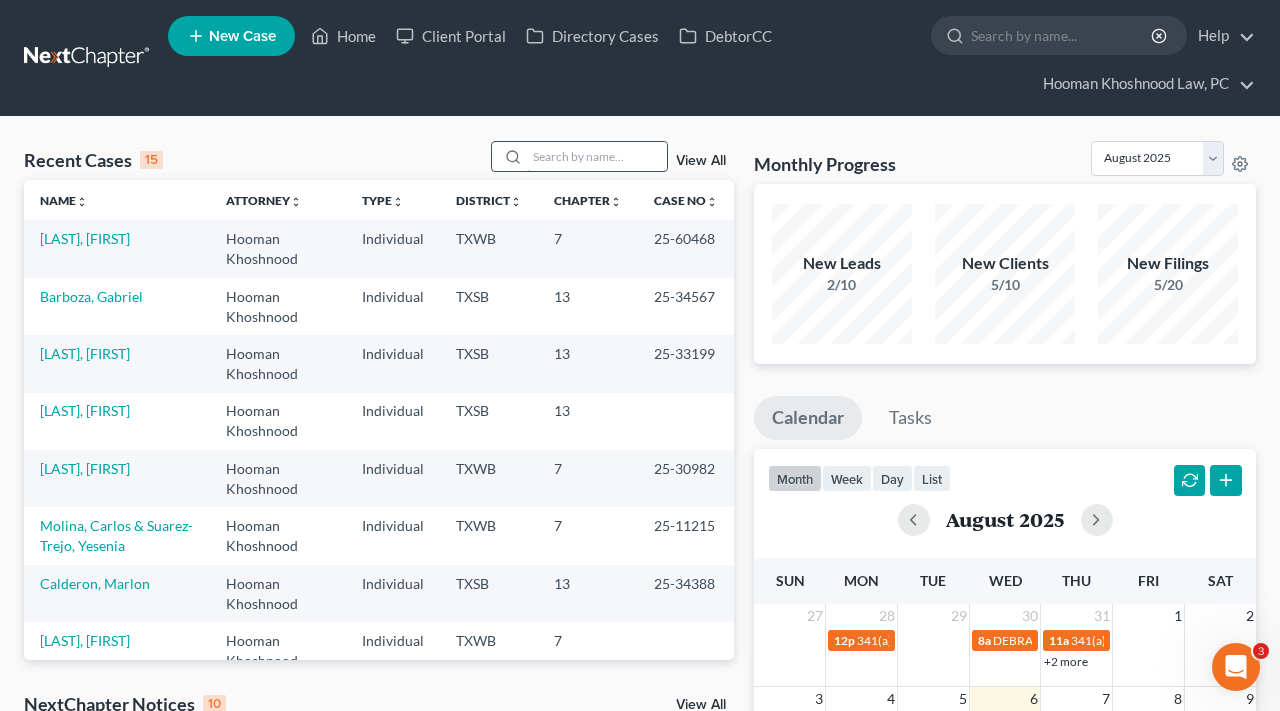 click at bounding box center (597, 156) 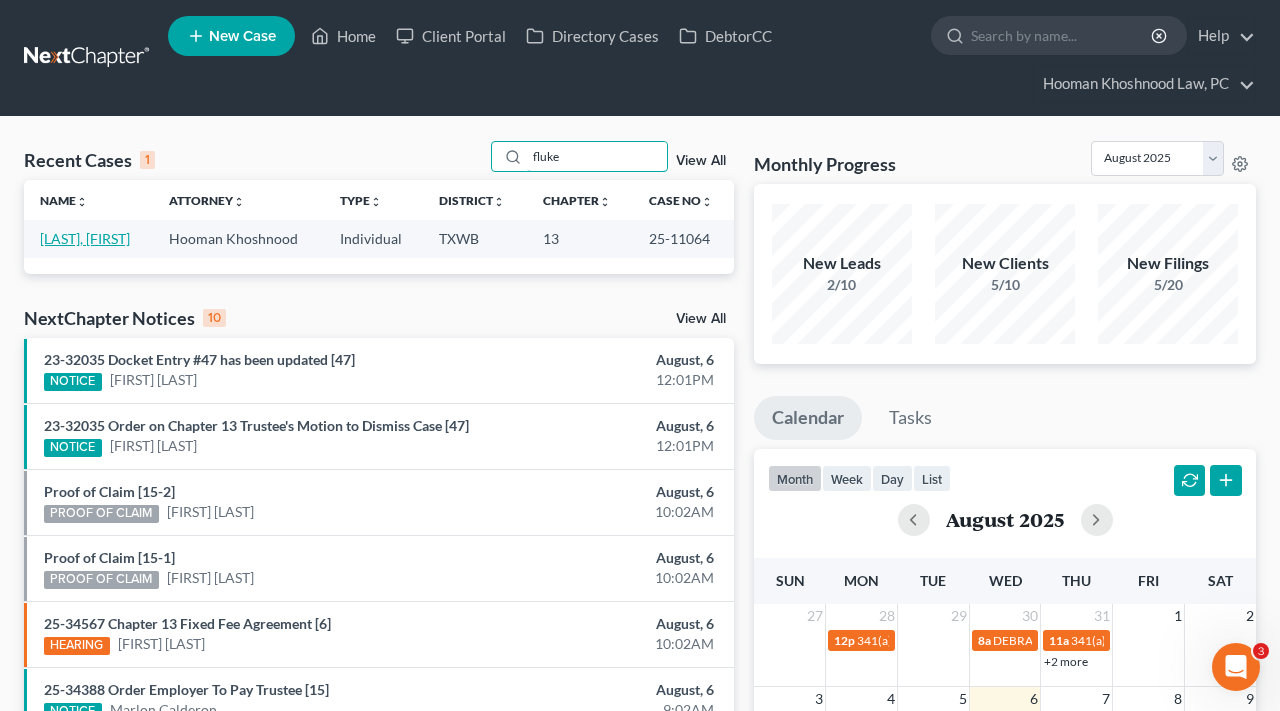 type on "fluke" 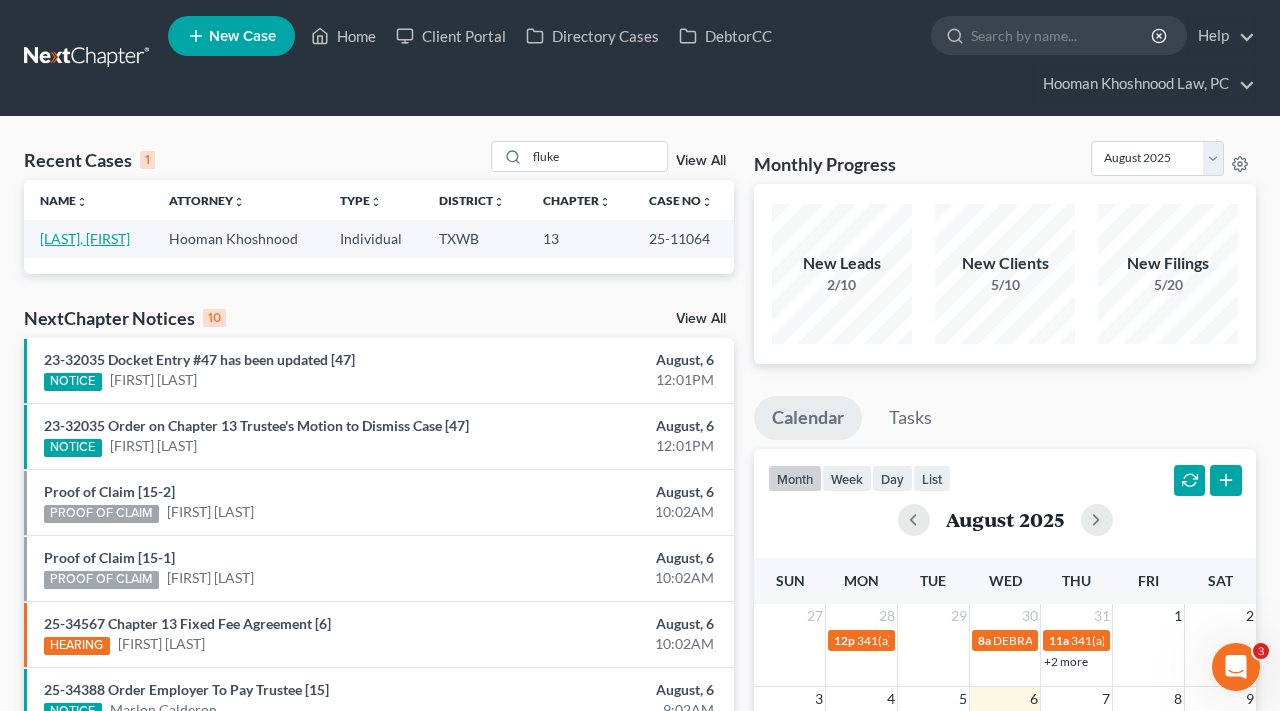 click on "[LAST], [FIRST]" at bounding box center (85, 238) 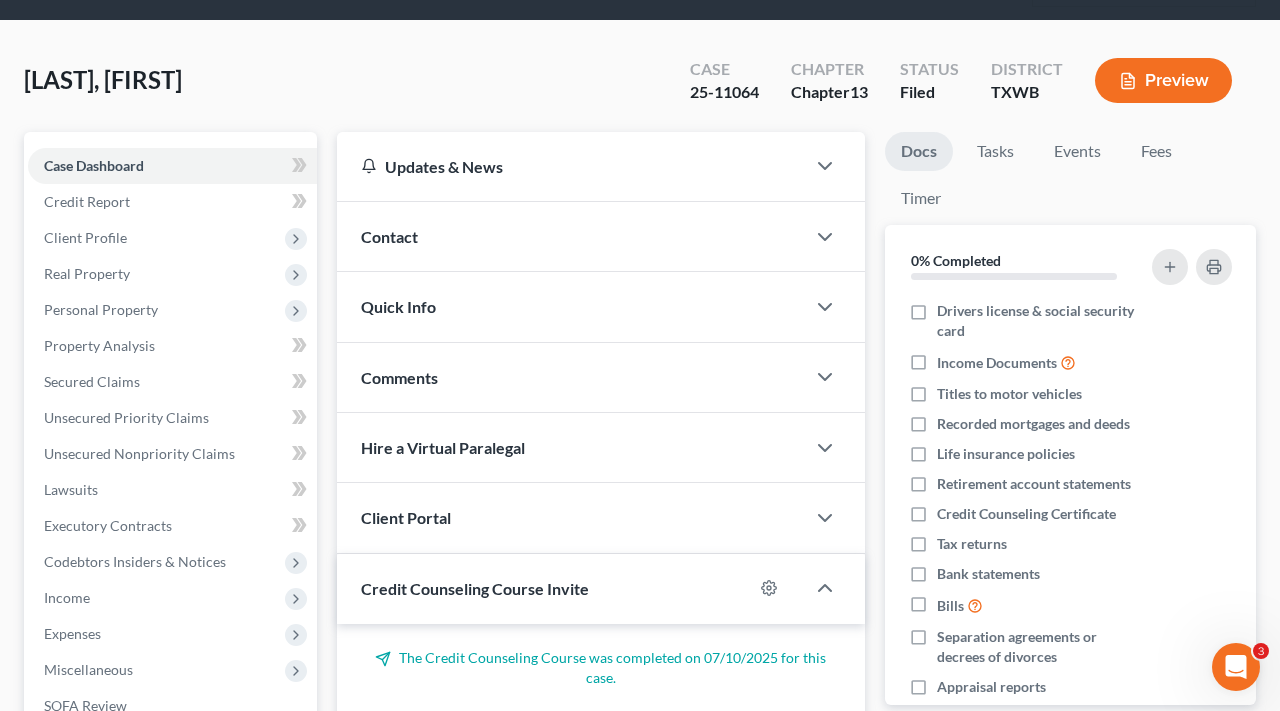 scroll, scrollTop: 98, scrollLeft: 0, axis: vertical 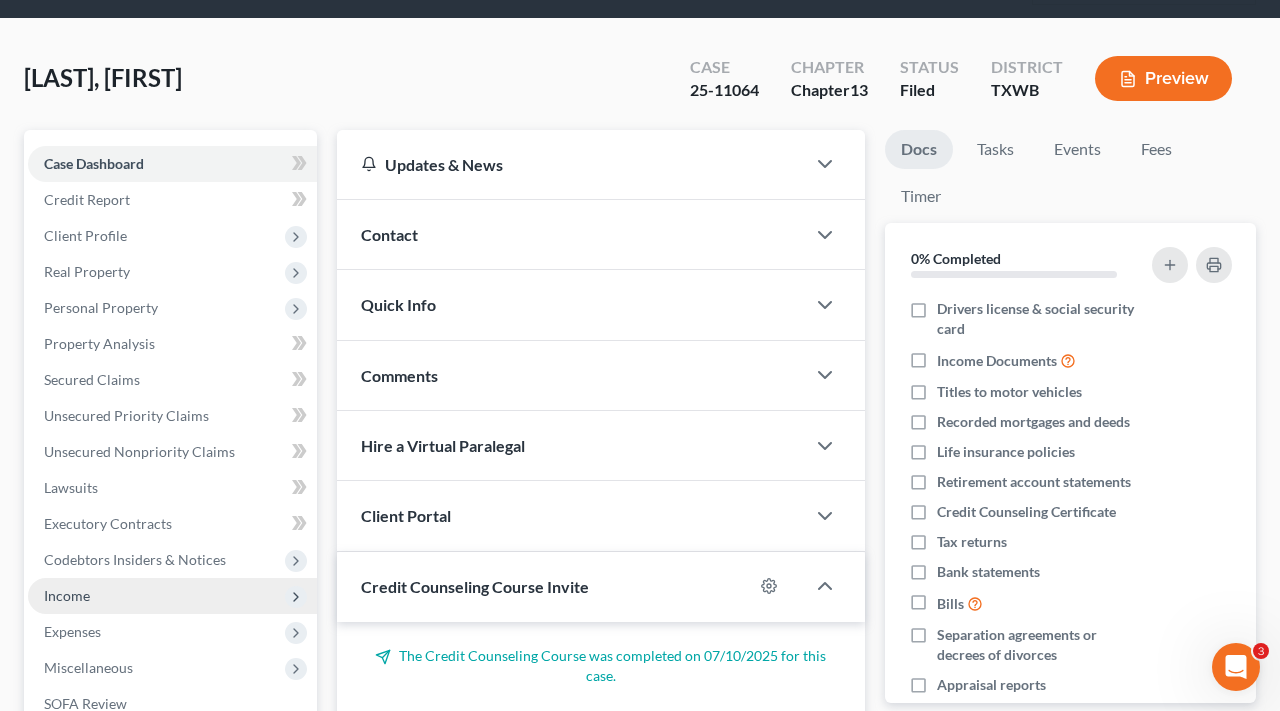 click on "Income" at bounding box center [67, 595] 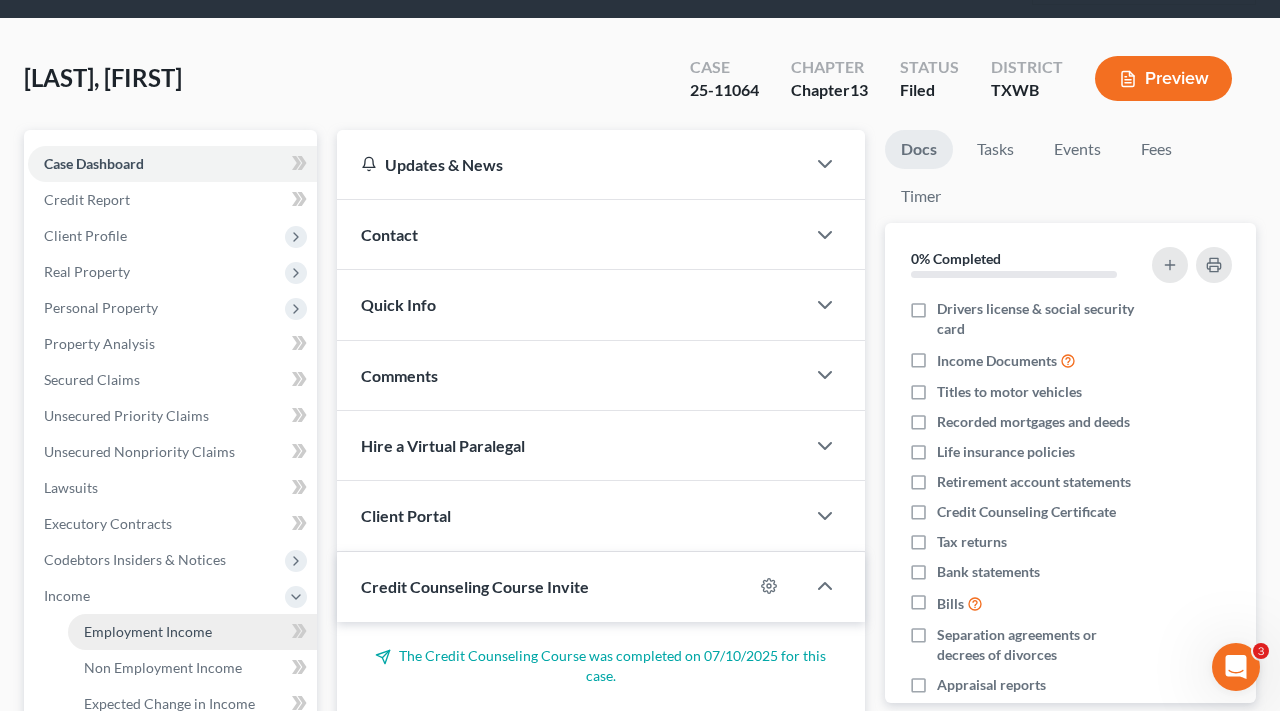 click on "Employment Income" at bounding box center (192, 632) 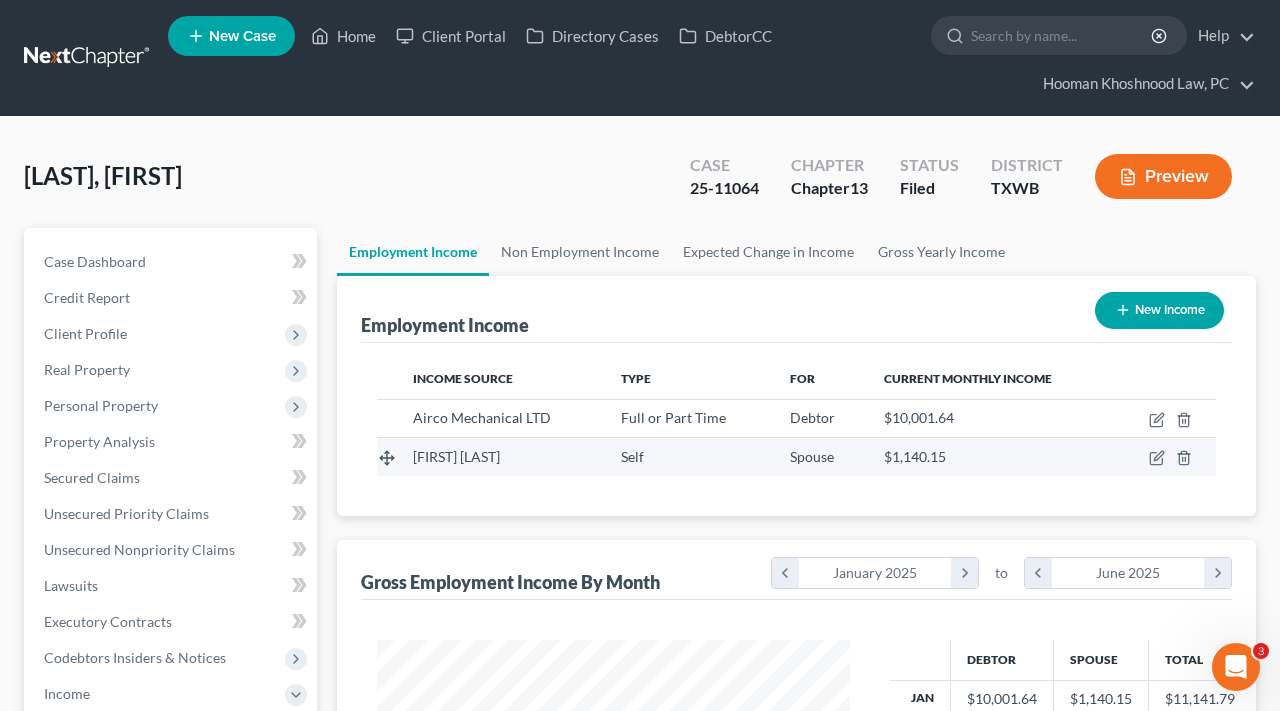 scroll, scrollTop: 999642, scrollLeft: 999487, axis: both 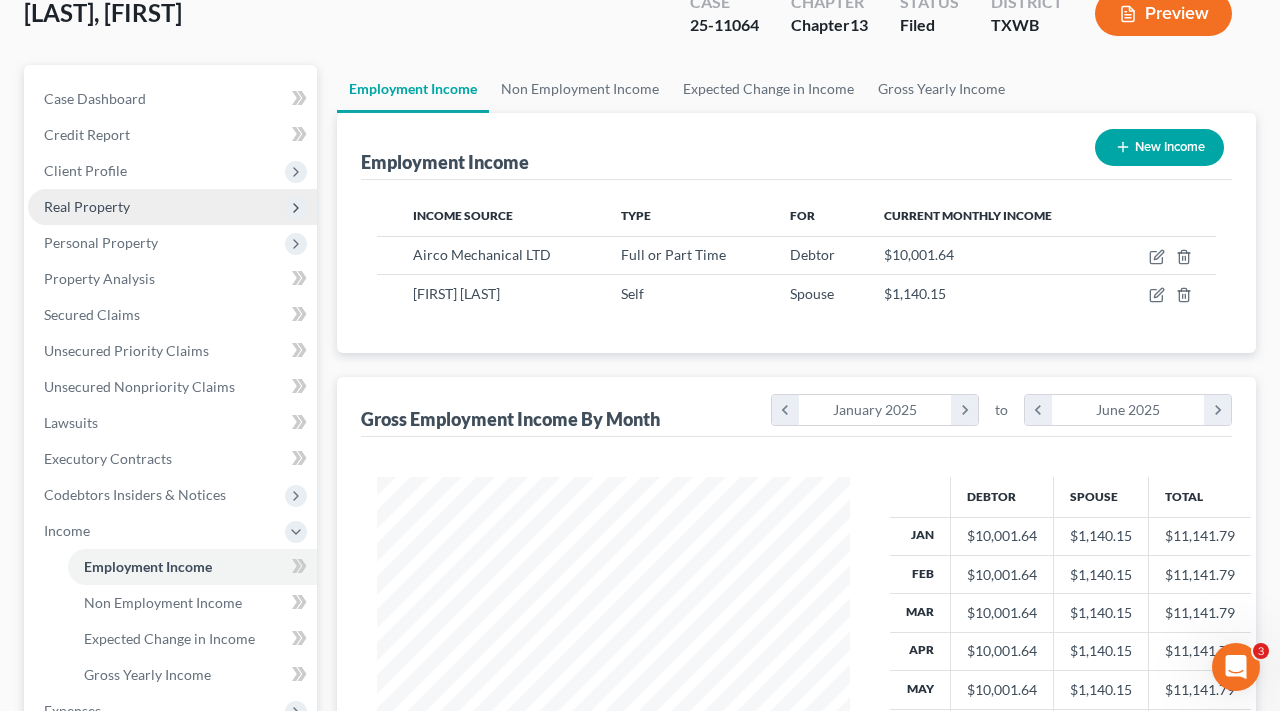 click on "Real Property" at bounding box center (87, 206) 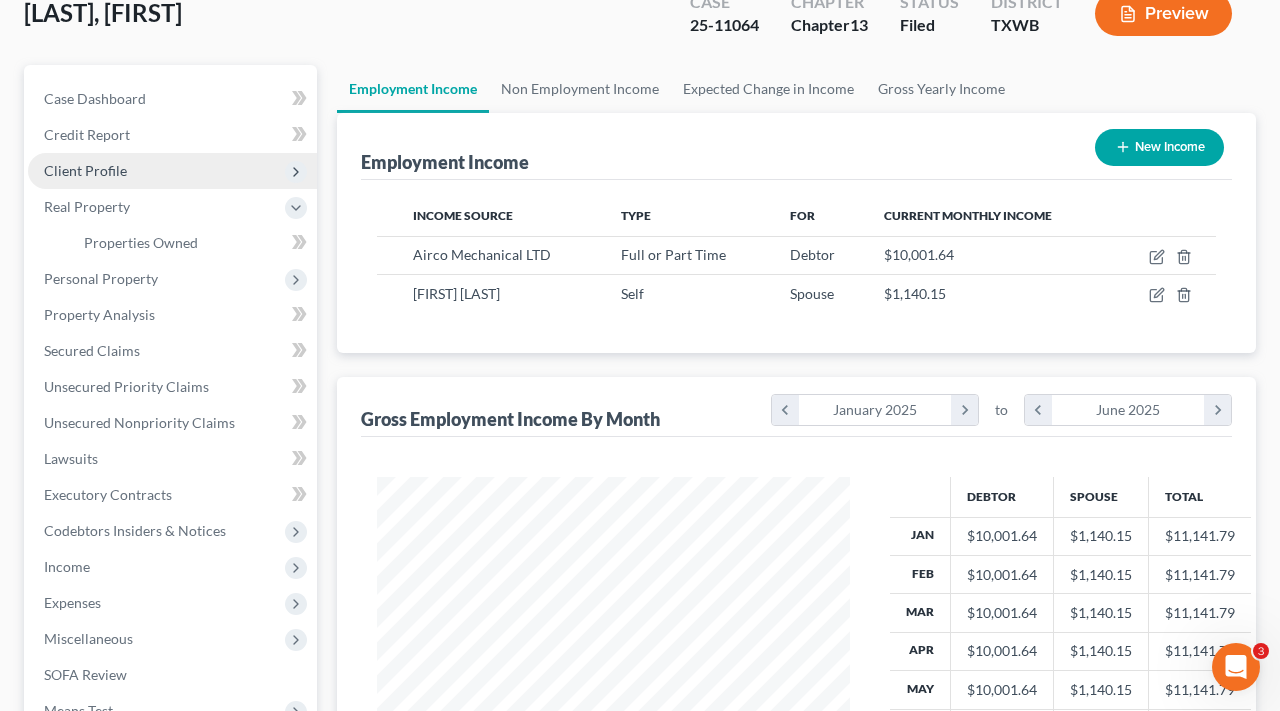 click on "Client Profile" at bounding box center [85, 170] 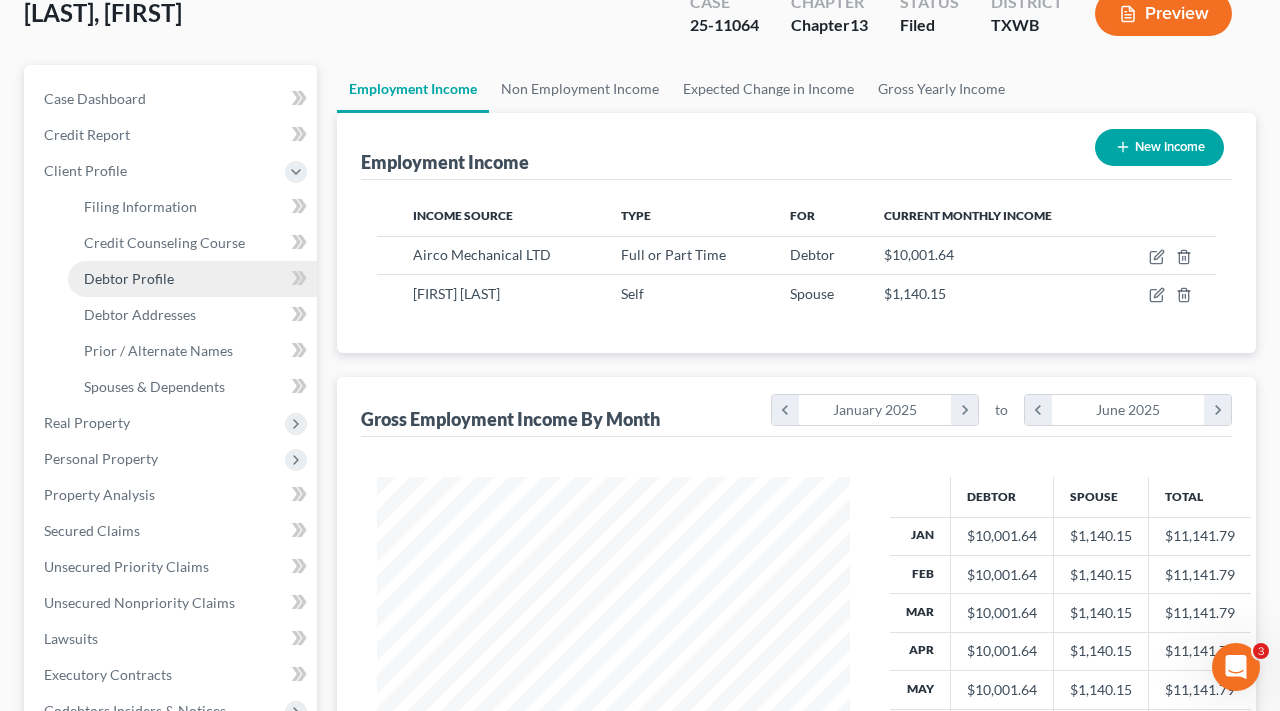 click on "Debtor Profile" at bounding box center [129, 278] 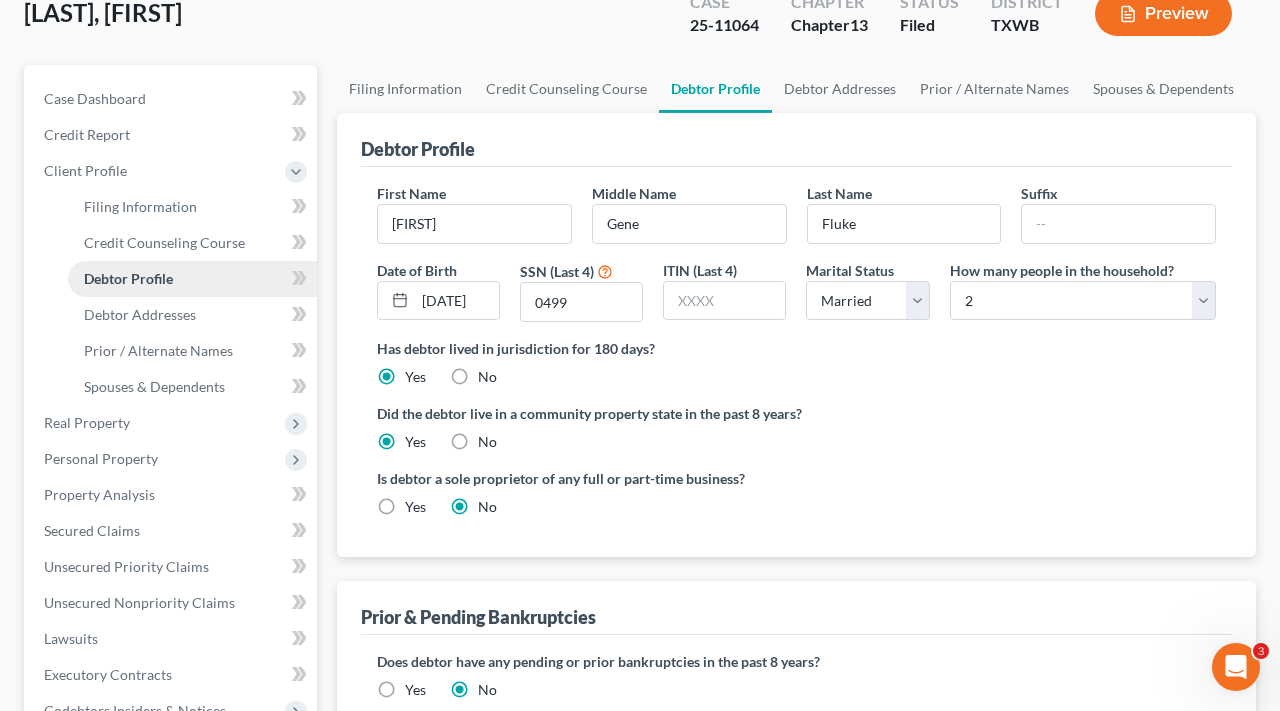 scroll, scrollTop: 0, scrollLeft: 0, axis: both 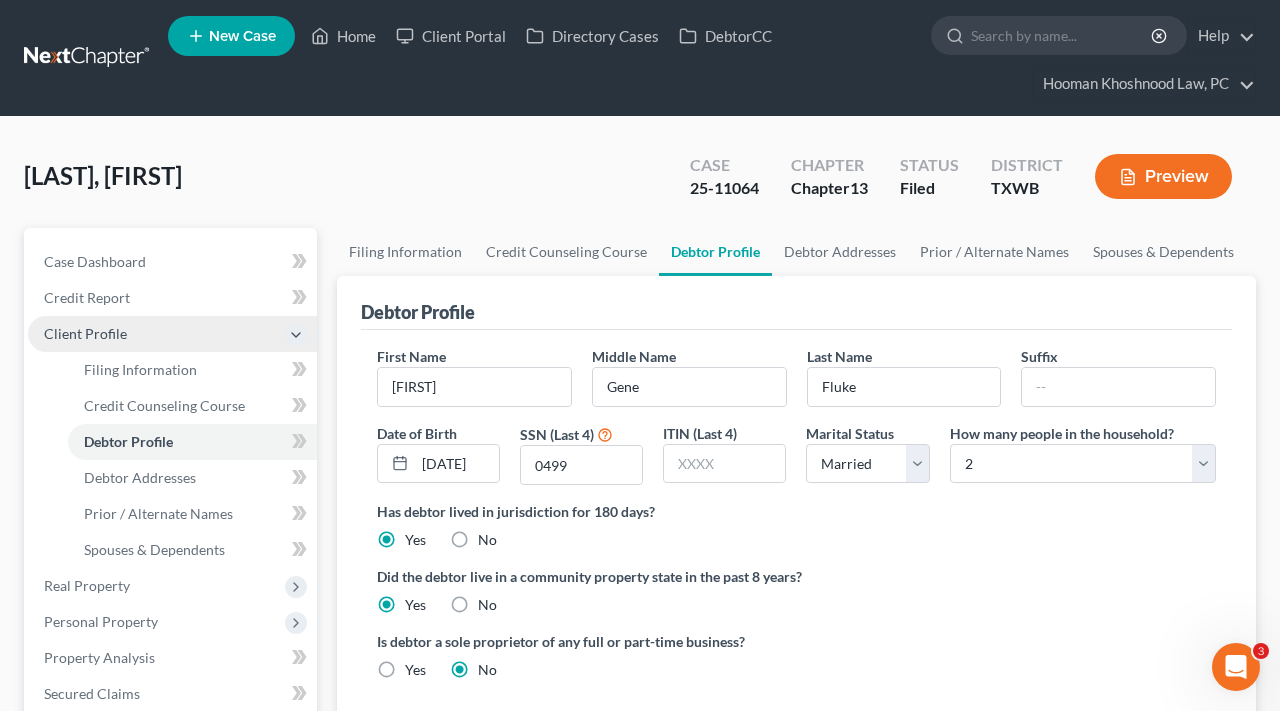 click on "Client Profile" at bounding box center [85, 333] 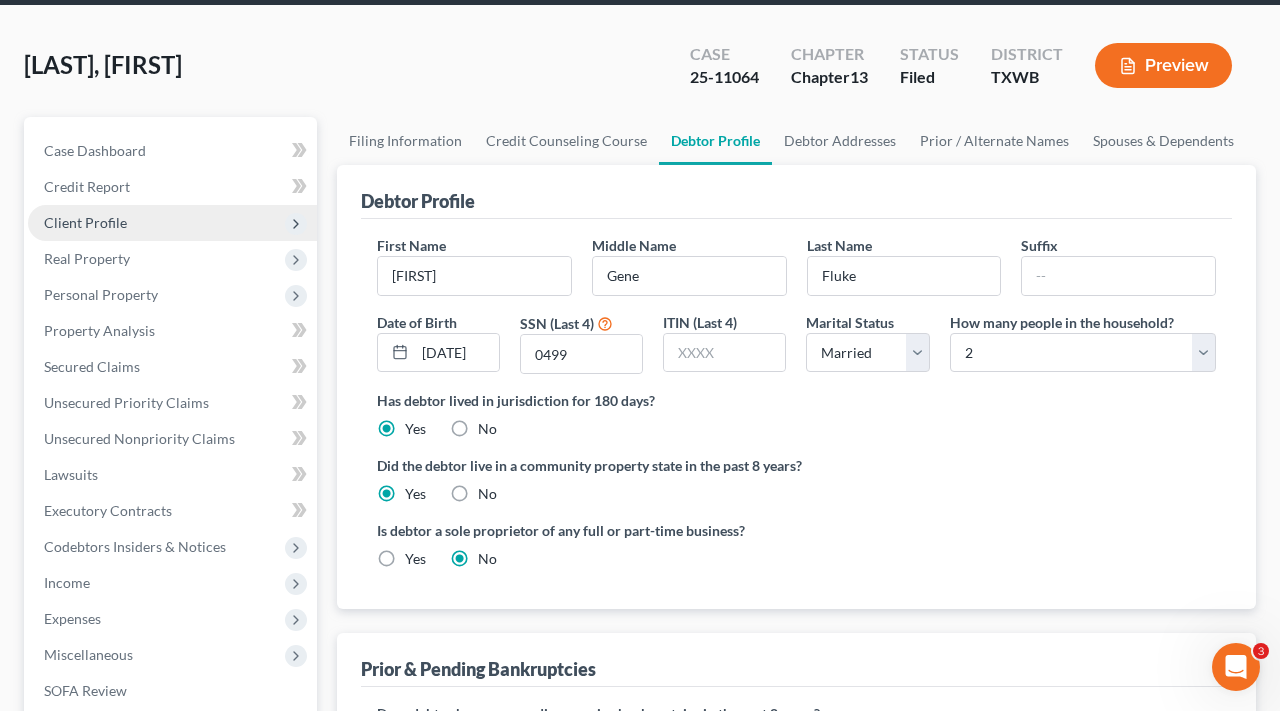 scroll, scrollTop: 120, scrollLeft: 0, axis: vertical 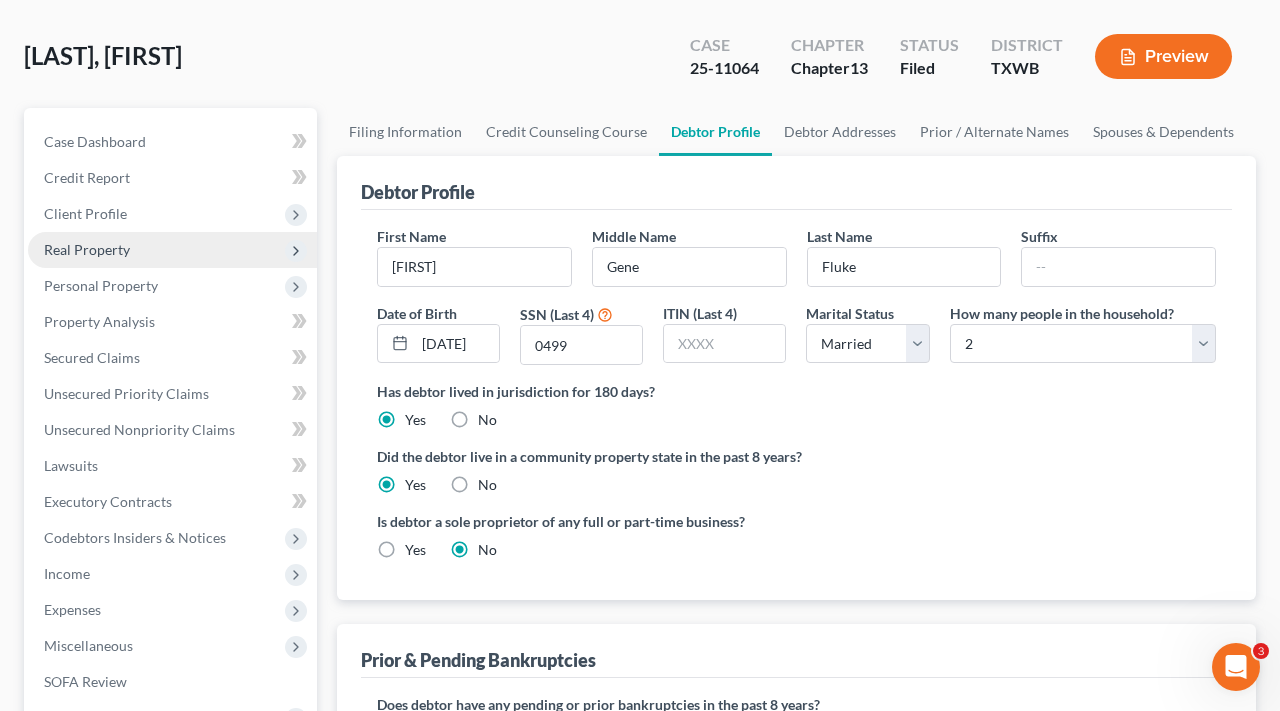 click on "Real Property" at bounding box center (172, 250) 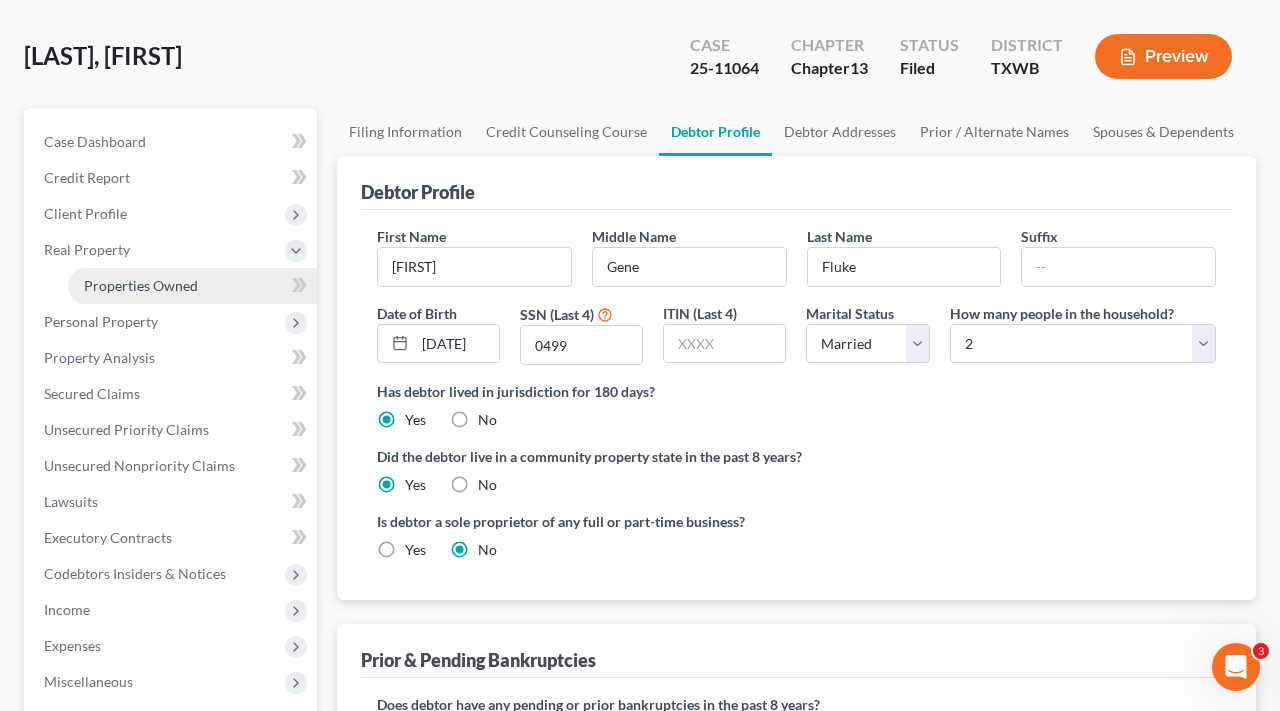 click on "Properties Owned" at bounding box center [192, 286] 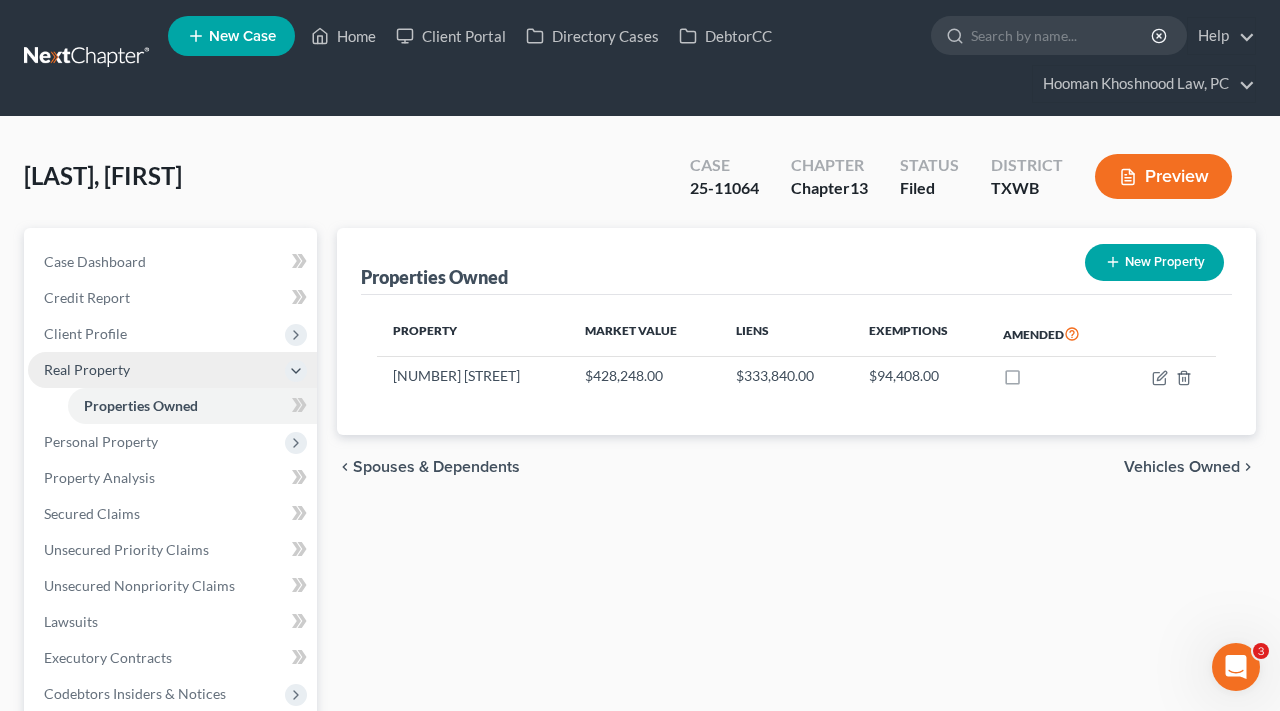 click on "Real Property" at bounding box center (87, 369) 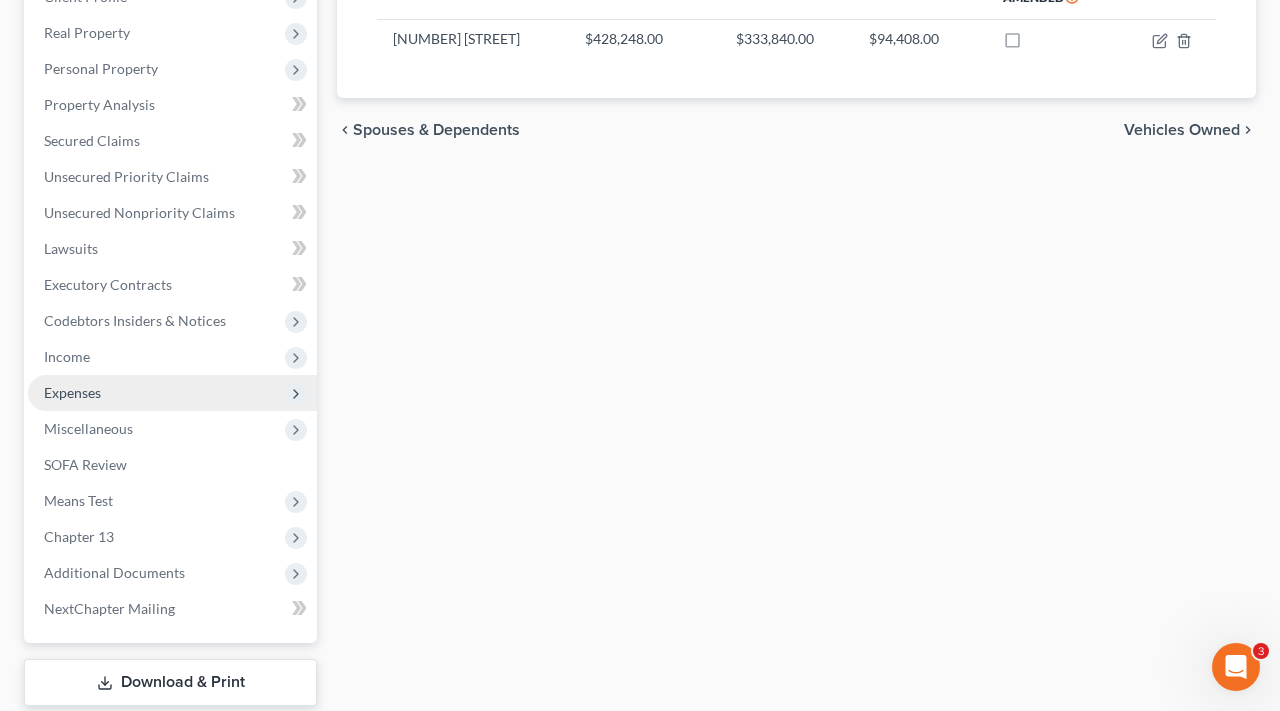 scroll, scrollTop: 354, scrollLeft: 0, axis: vertical 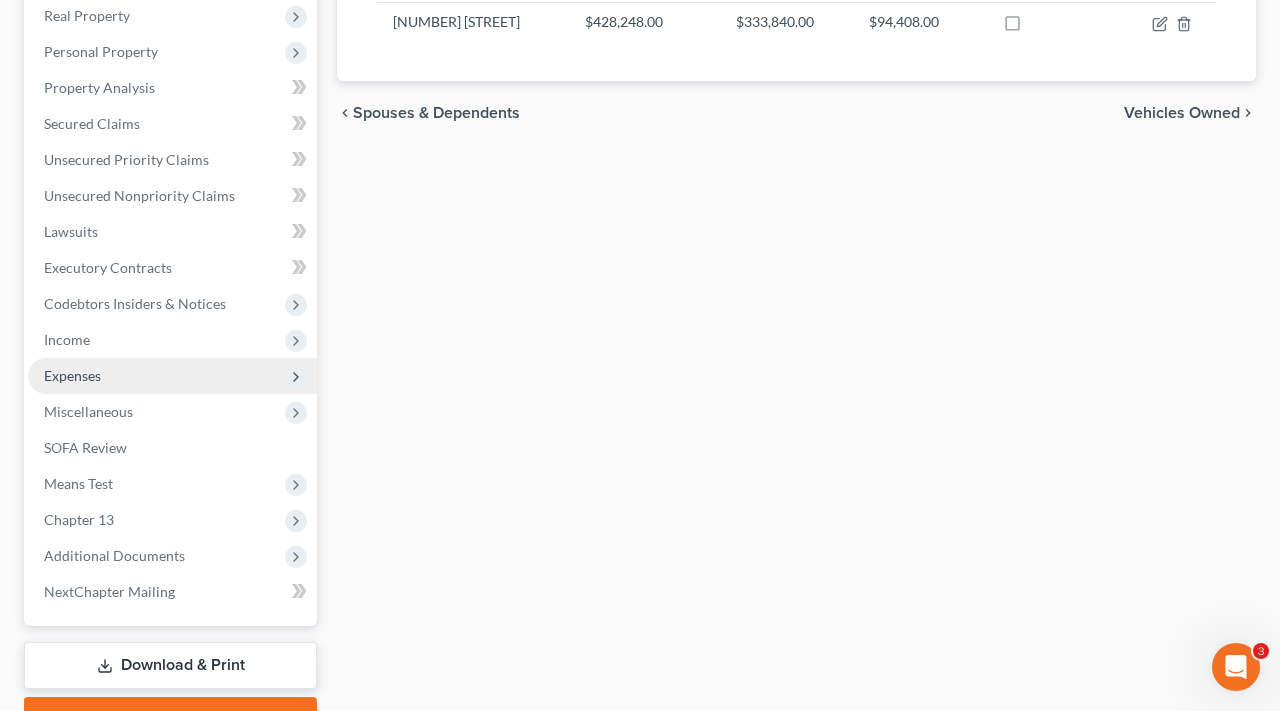 click on "Expenses" at bounding box center (72, 375) 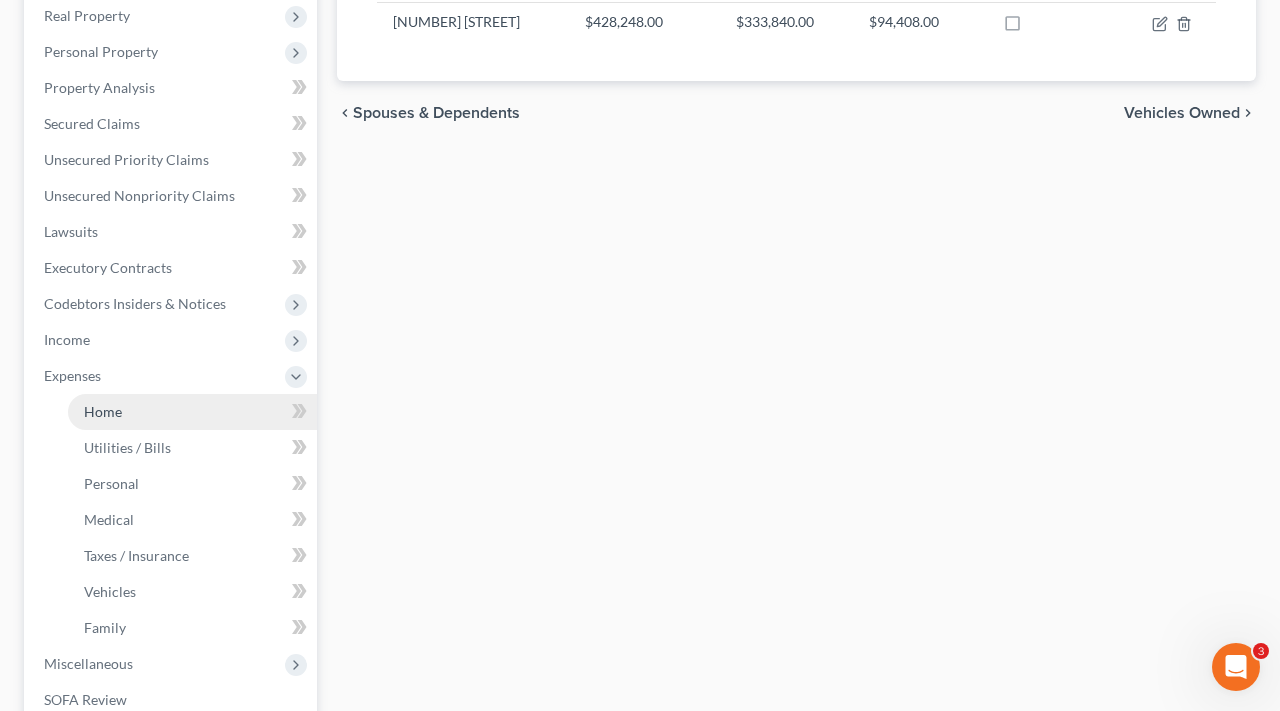 click on "Home" at bounding box center (103, 411) 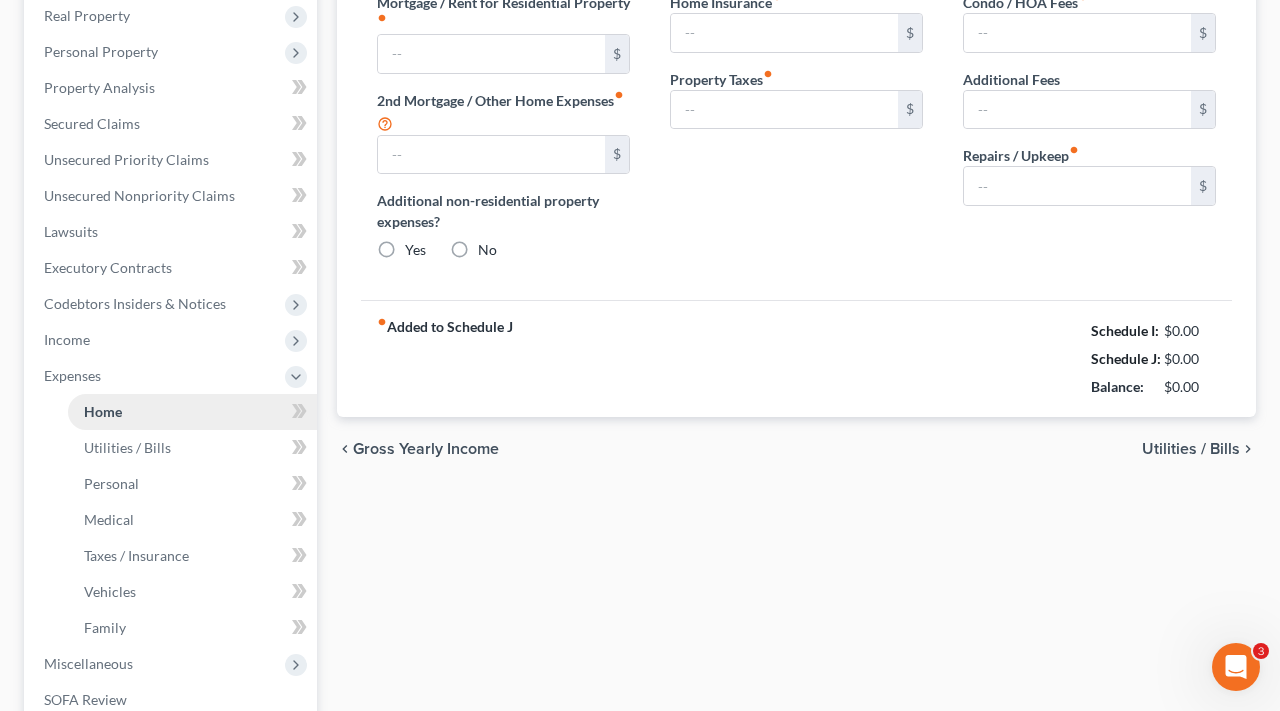 scroll, scrollTop: 14, scrollLeft: 0, axis: vertical 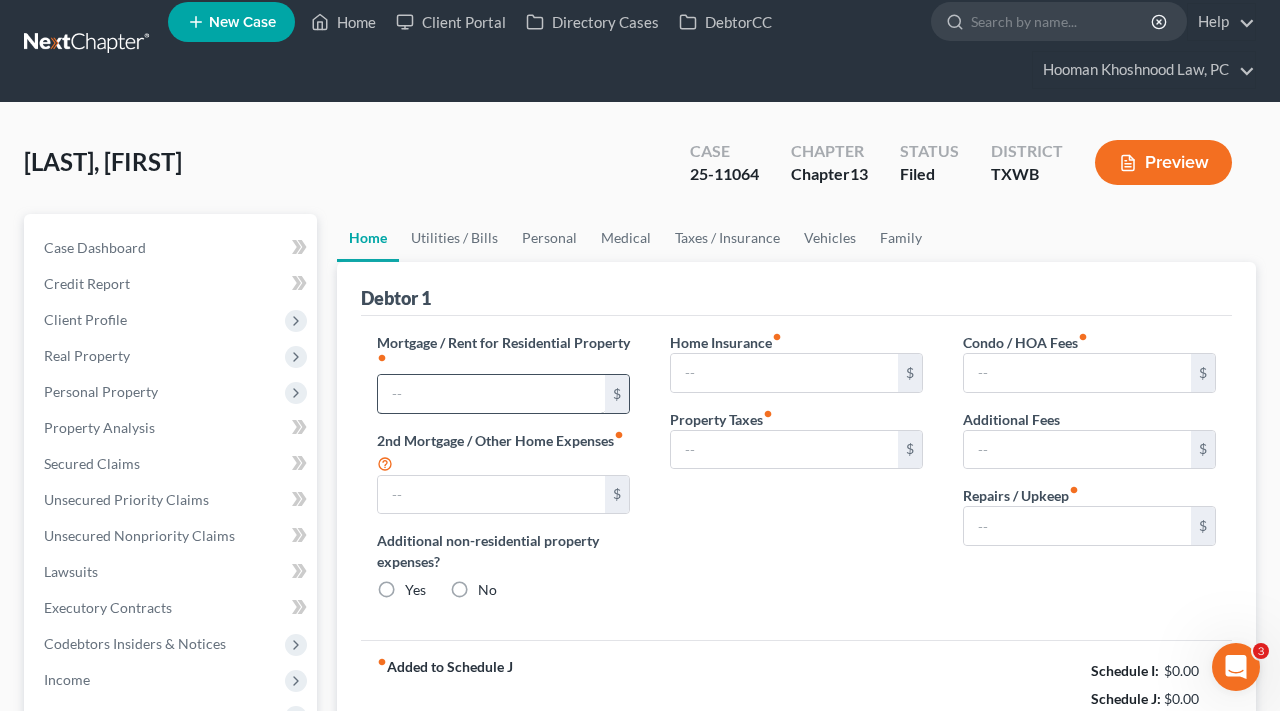 type on "2,333.00" 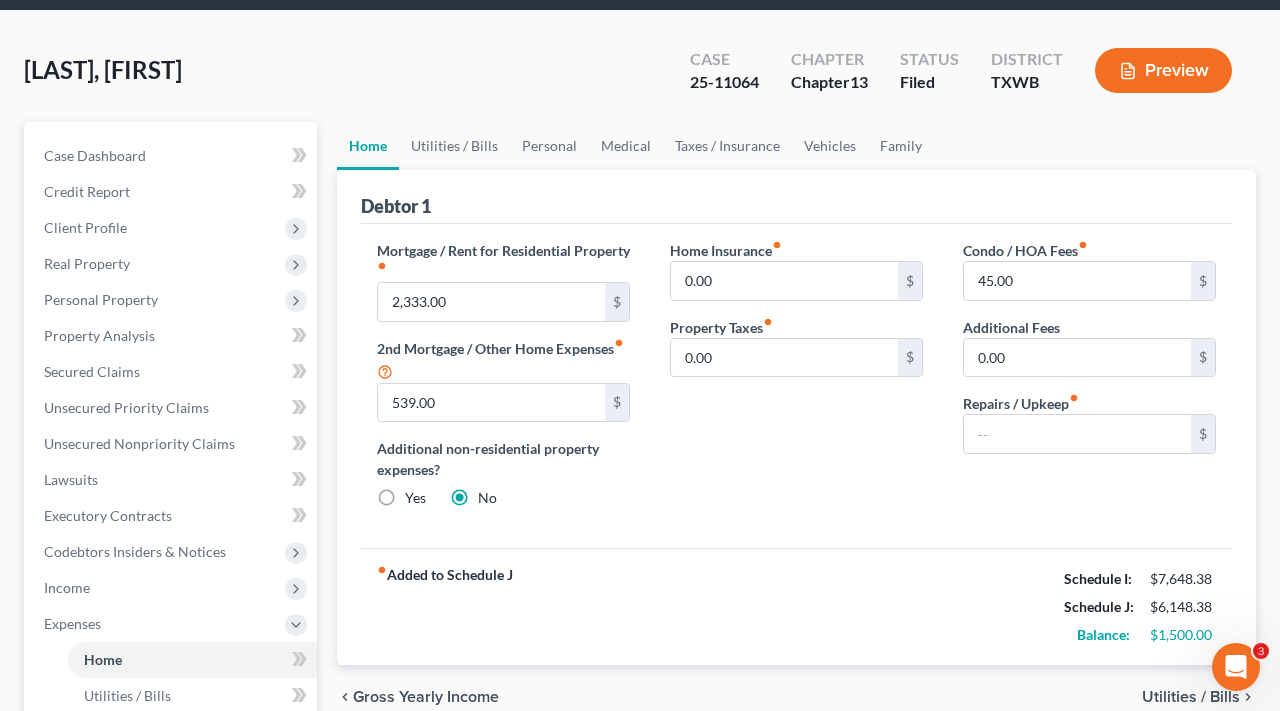 scroll, scrollTop: 132, scrollLeft: 0, axis: vertical 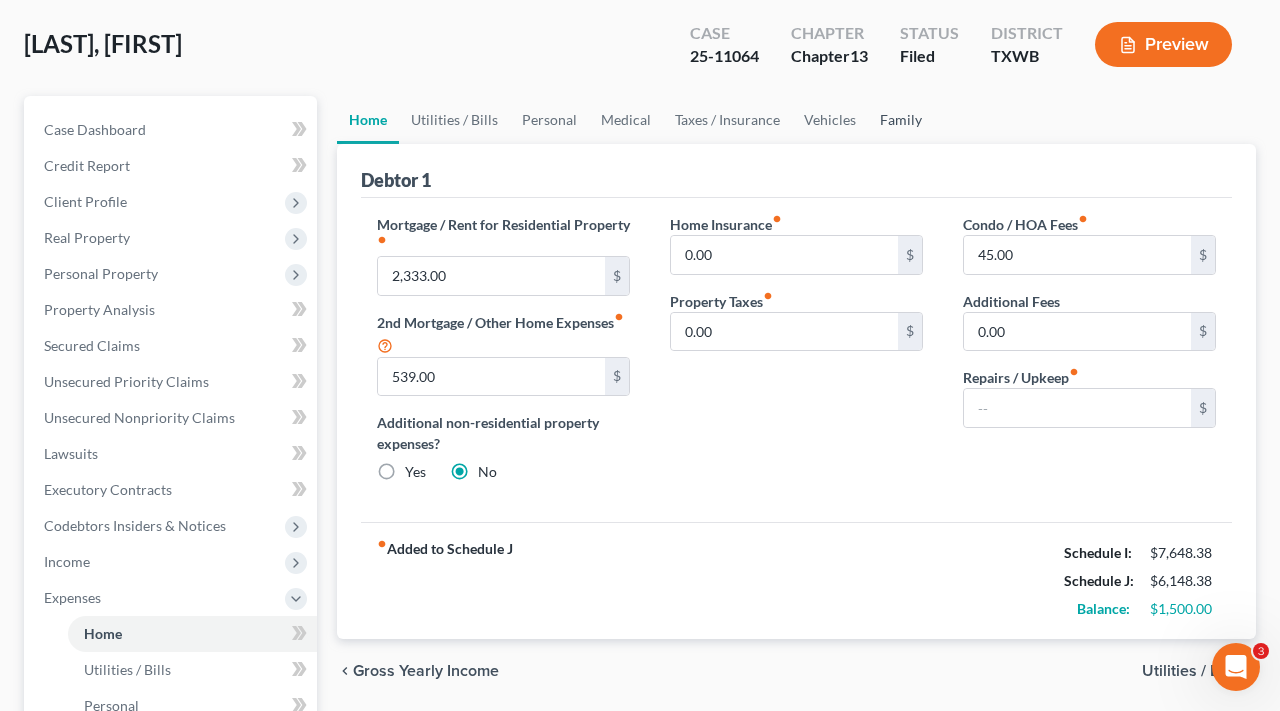 click on "Family" at bounding box center (901, 120) 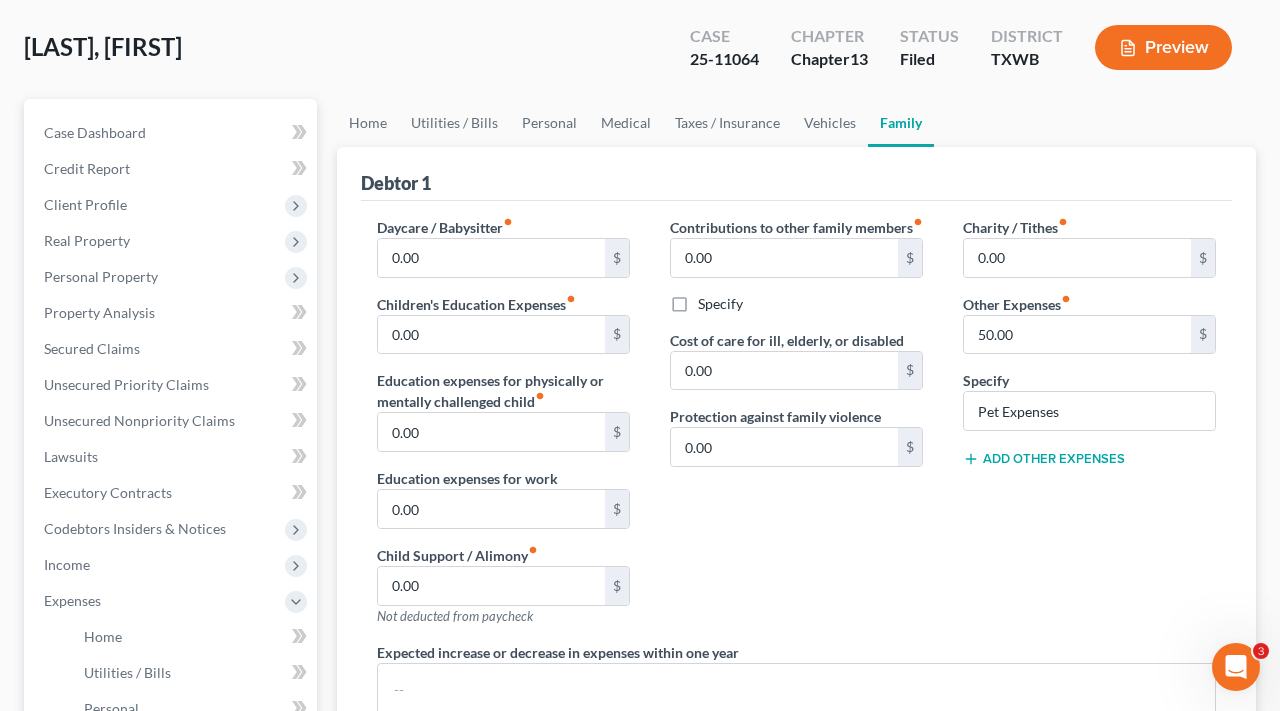scroll, scrollTop: 130, scrollLeft: 0, axis: vertical 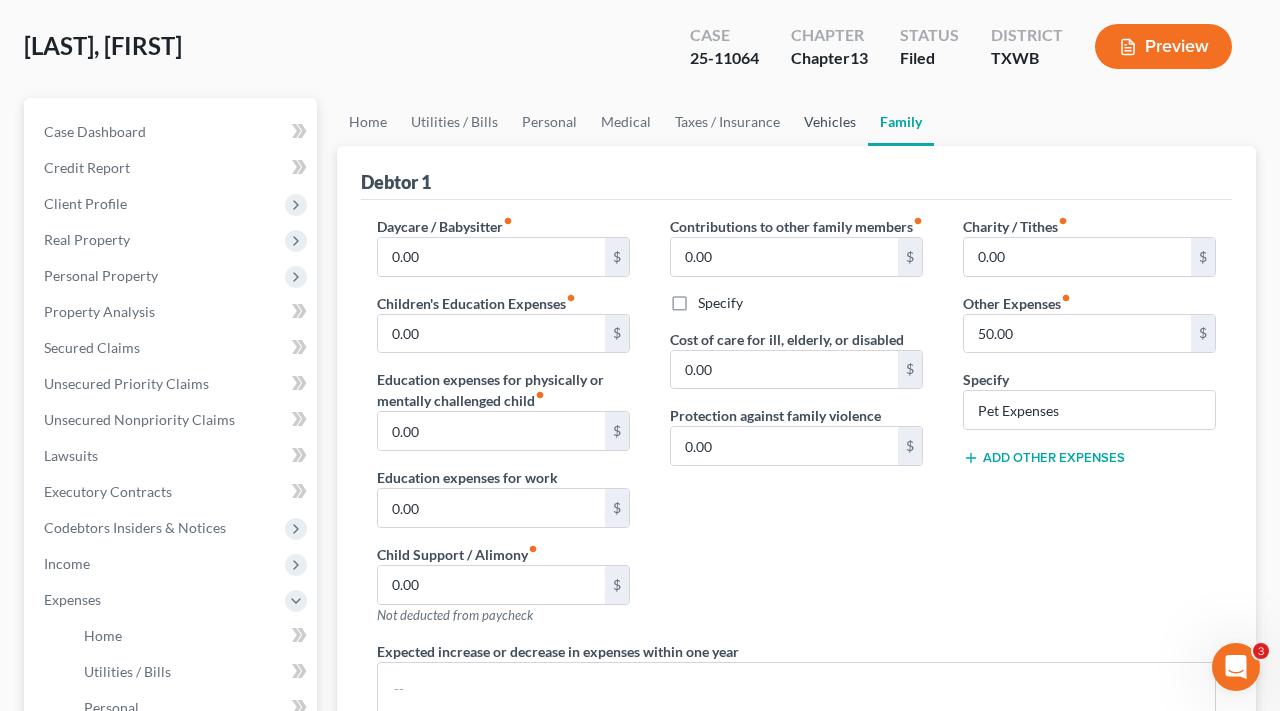 click on "Vehicles" at bounding box center [830, 122] 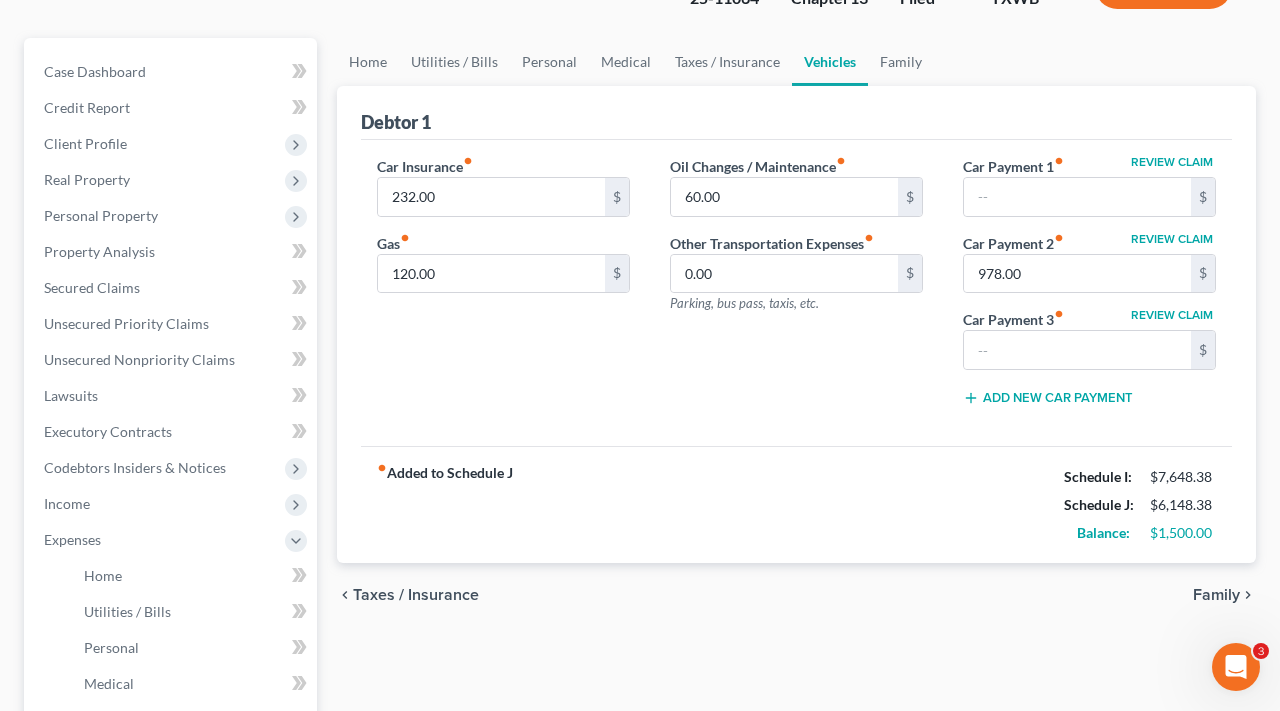 scroll, scrollTop: 148, scrollLeft: 0, axis: vertical 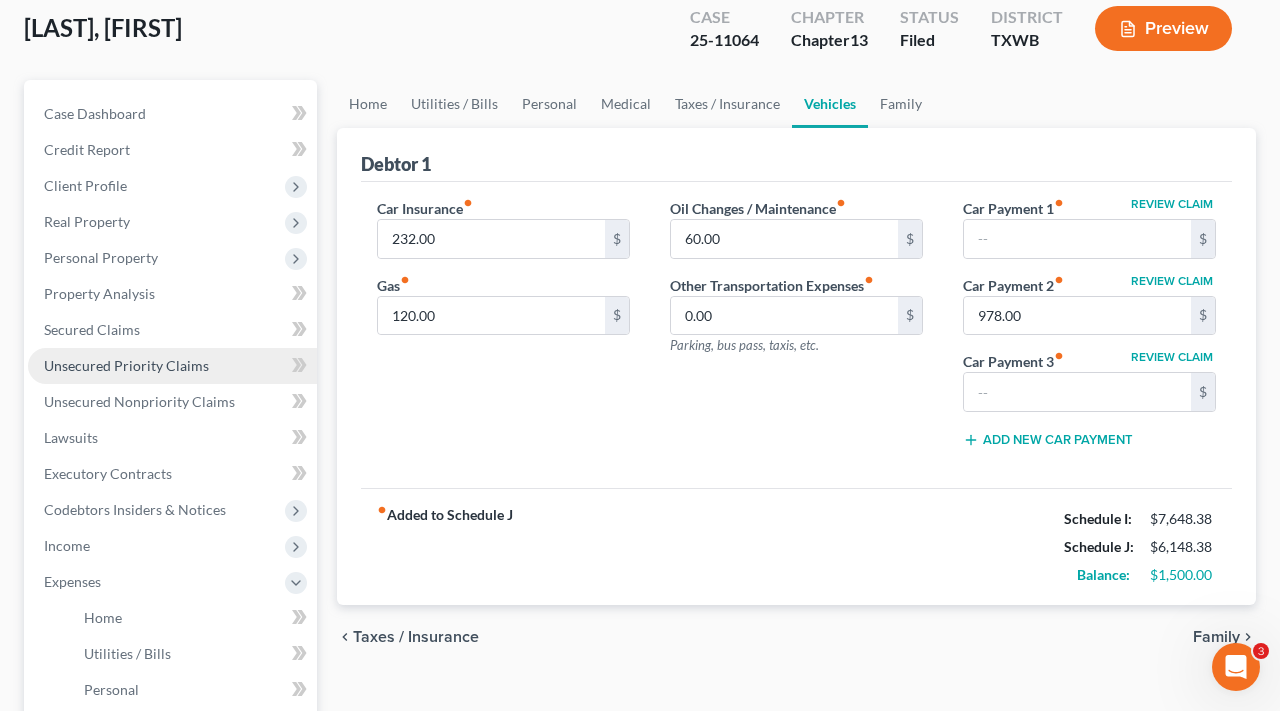 click on "Unsecured Priority Claims" at bounding box center (172, 366) 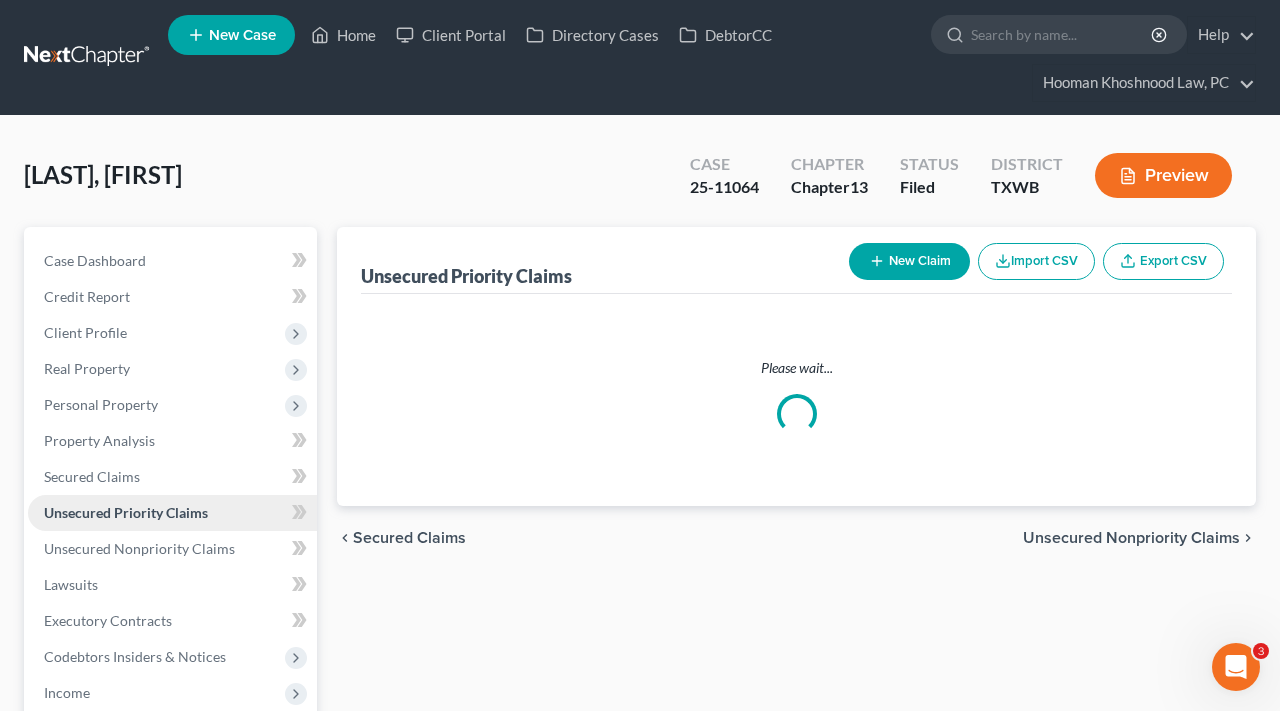 scroll, scrollTop: 0, scrollLeft: 0, axis: both 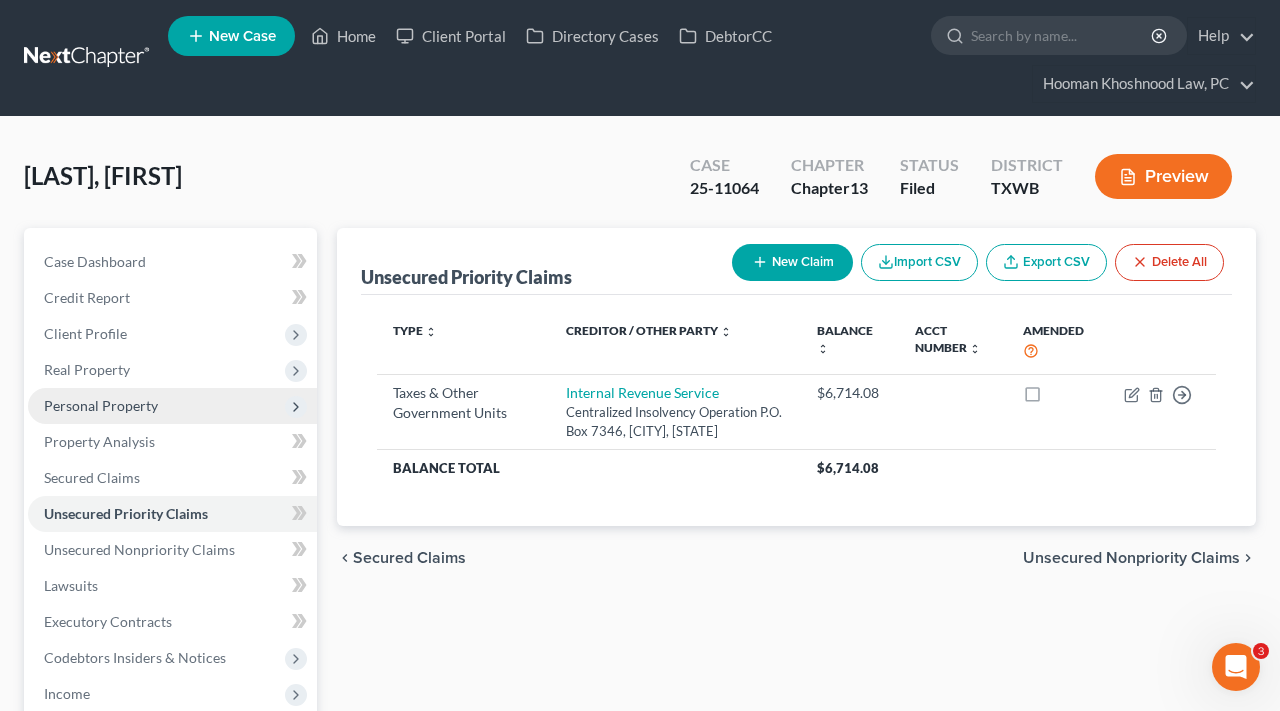 click on "Personal Property" at bounding box center (101, 405) 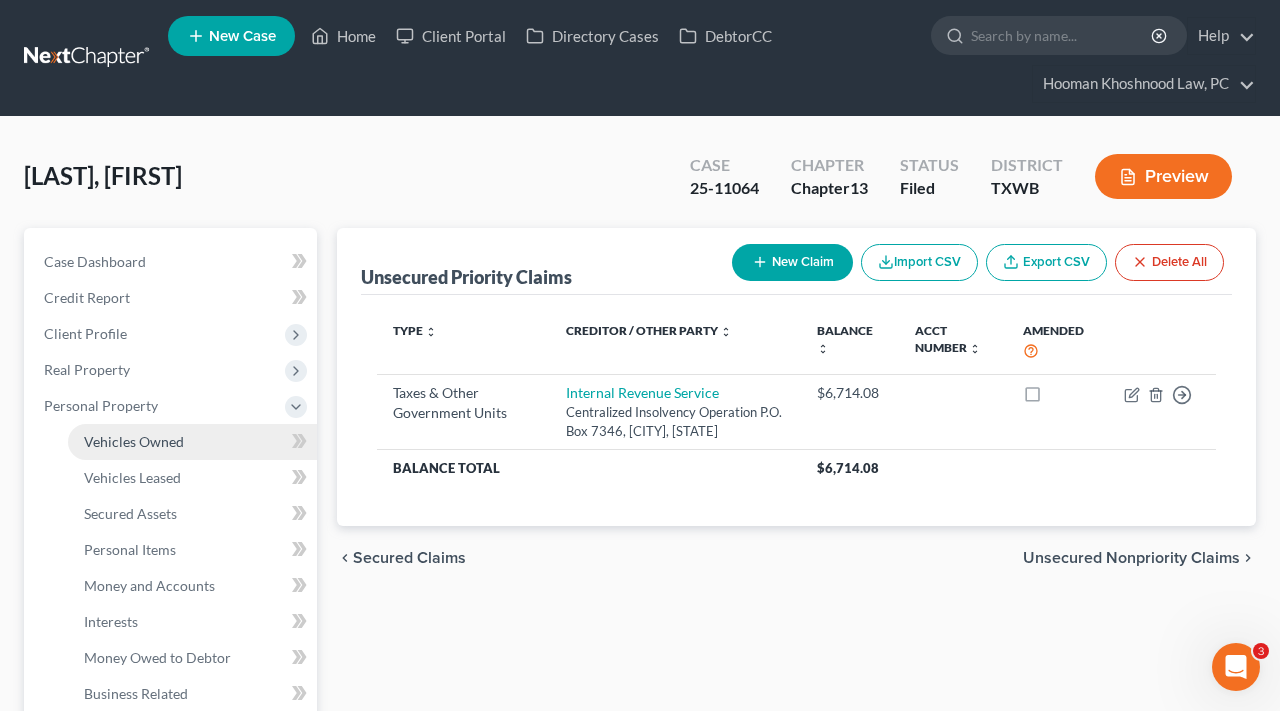 click on "Vehicles Owned" at bounding box center (134, 441) 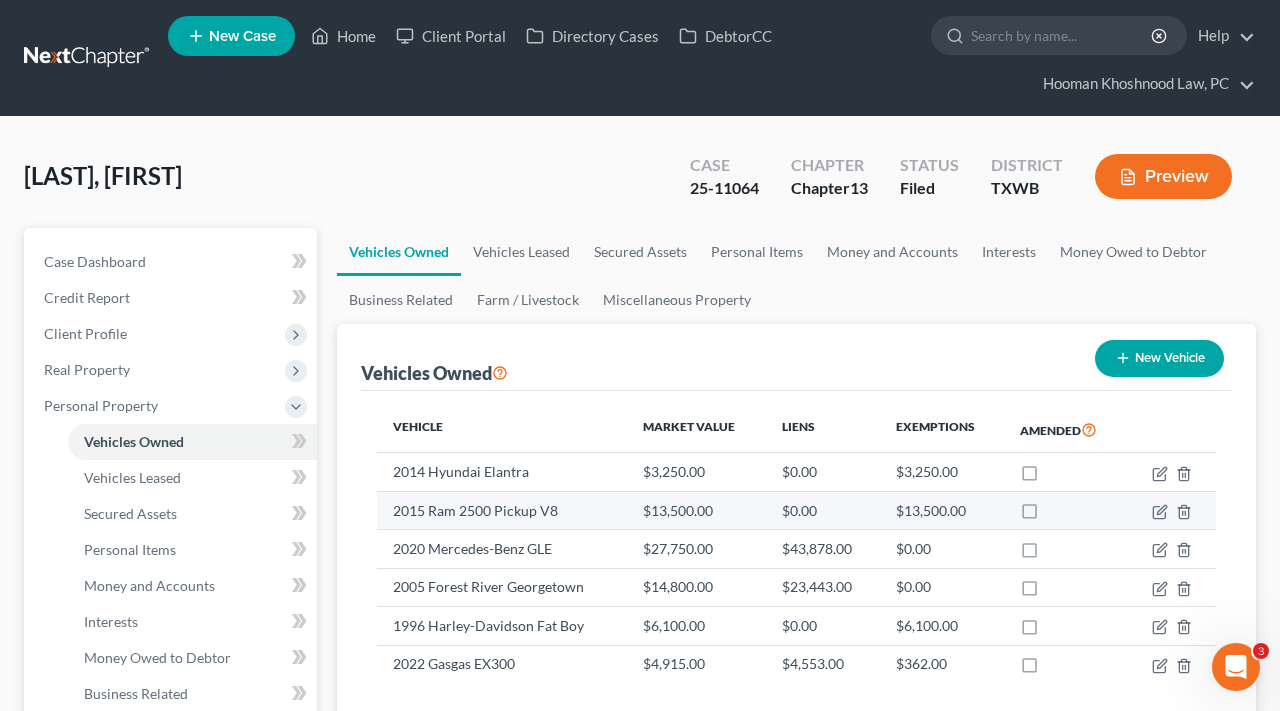 scroll, scrollTop: 77, scrollLeft: 0, axis: vertical 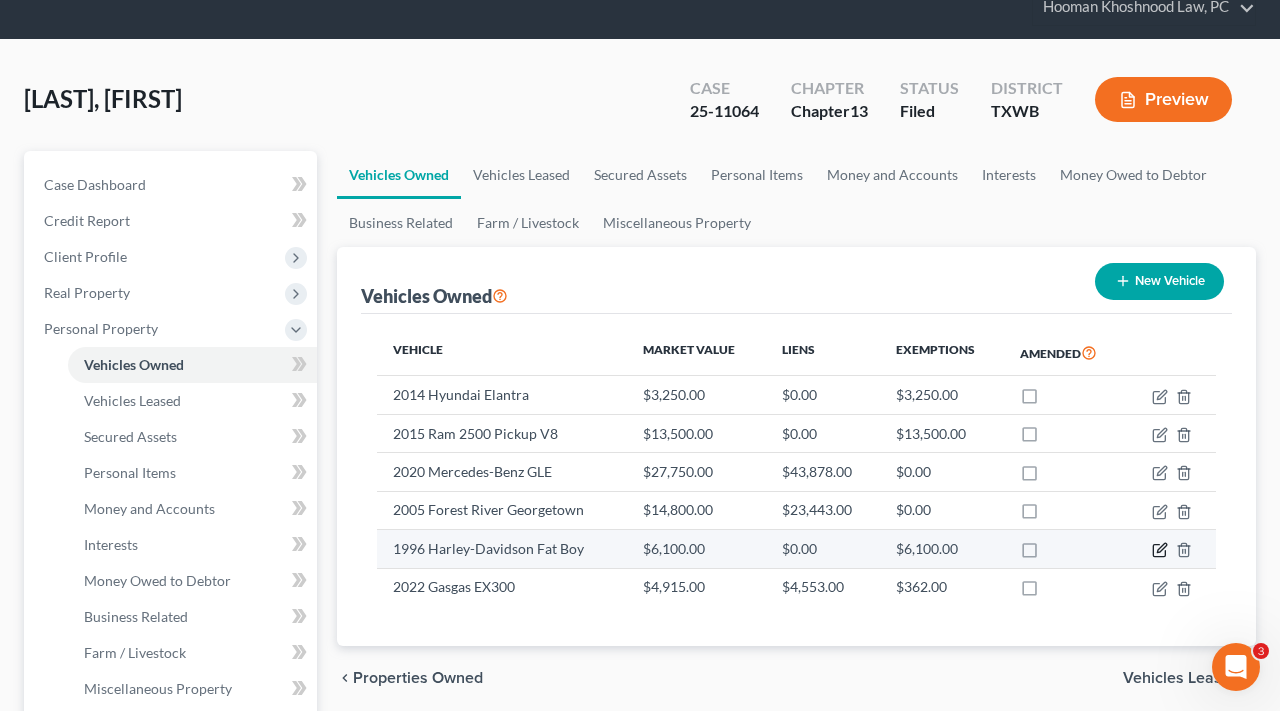 click 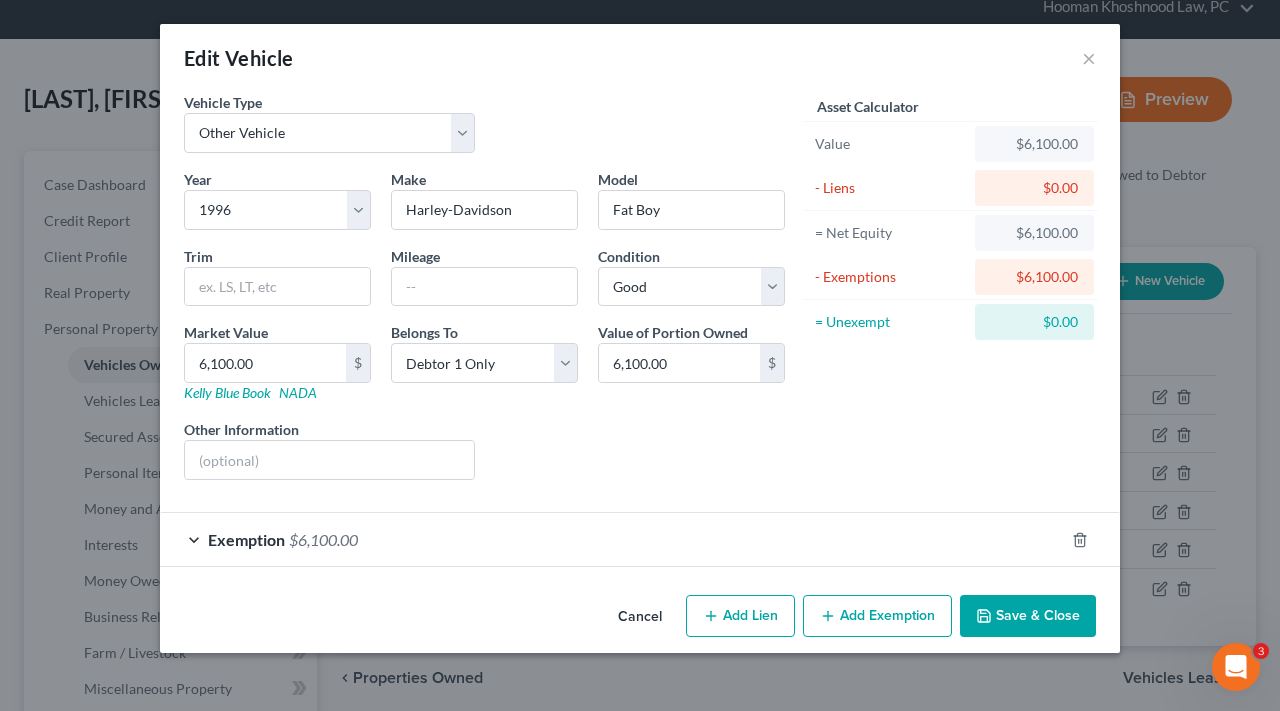 click on "Exemption $6,100.00" at bounding box center (612, 539) 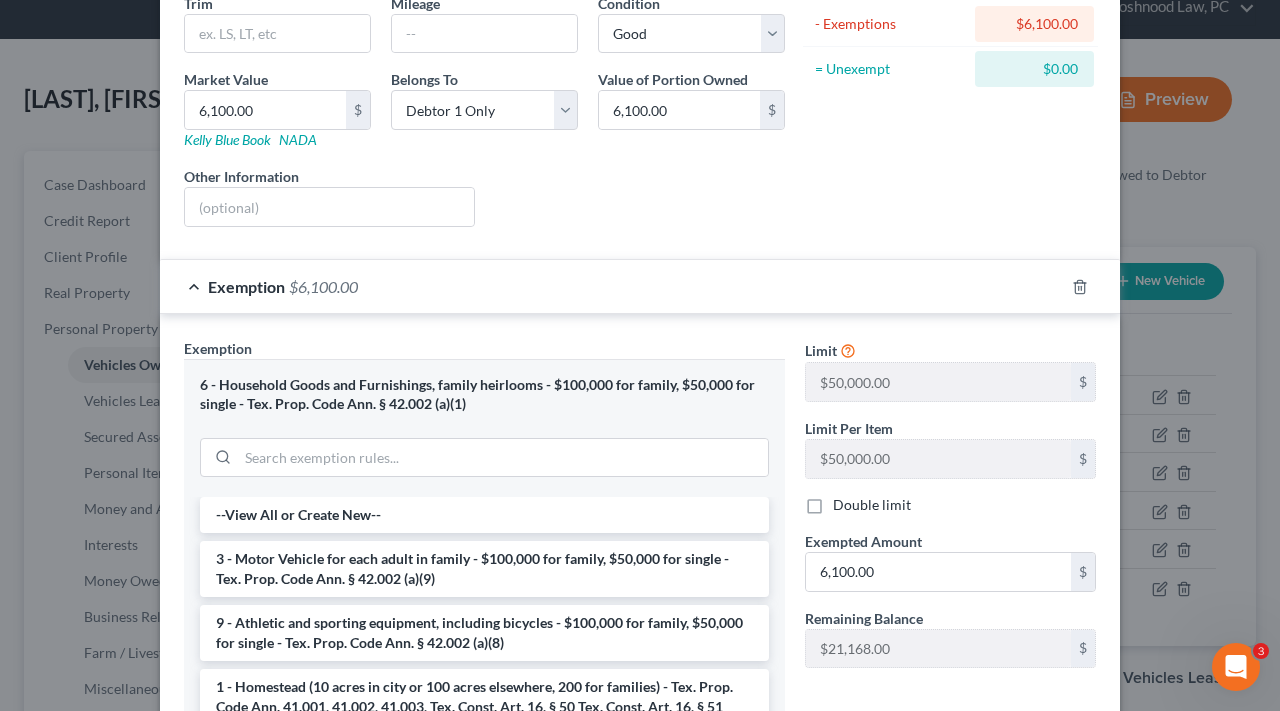 scroll, scrollTop: 328, scrollLeft: 0, axis: vertical 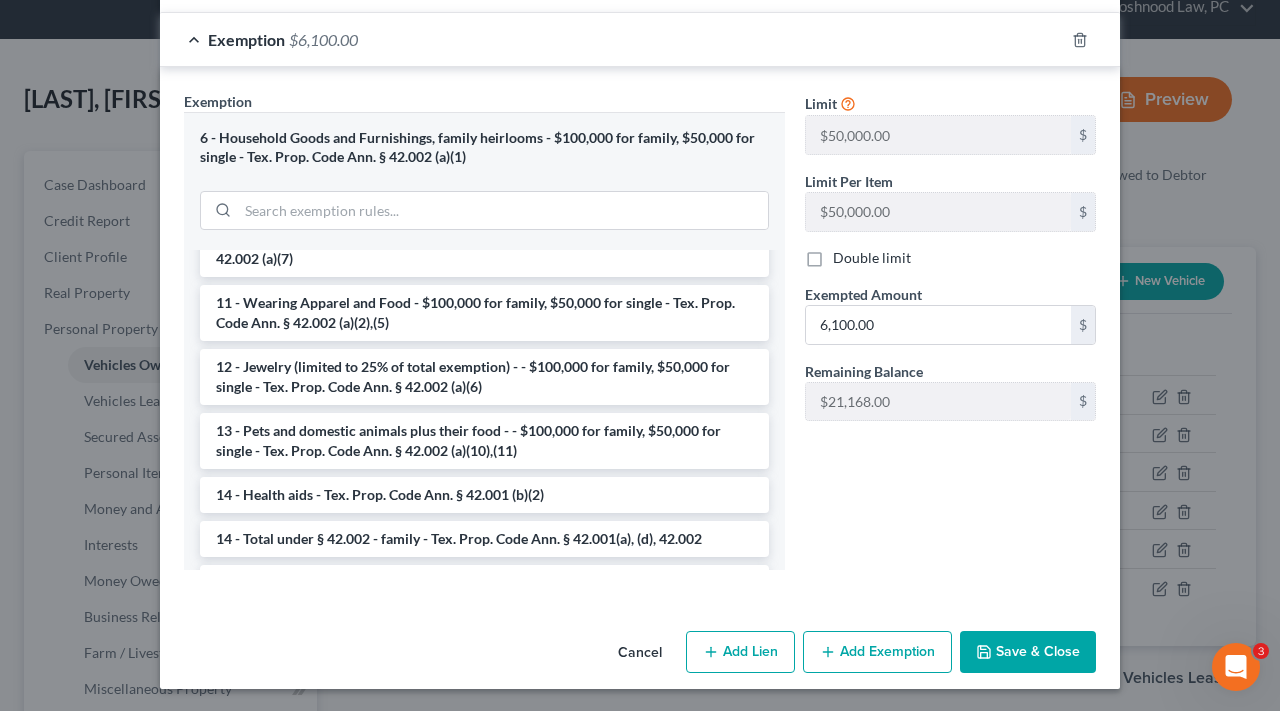click on "Save & Close" at bounding box center [1028, 652] 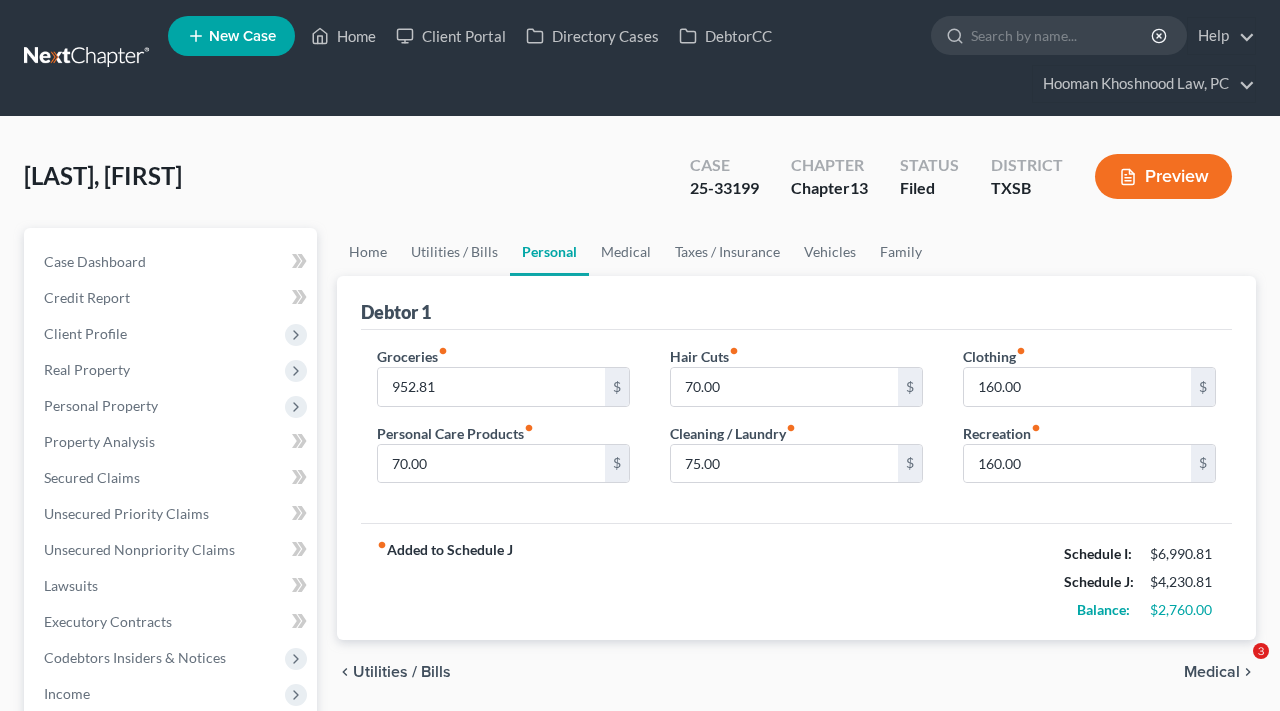 scroll, scrollTop: 0, scrollLeft: 0, axis: both 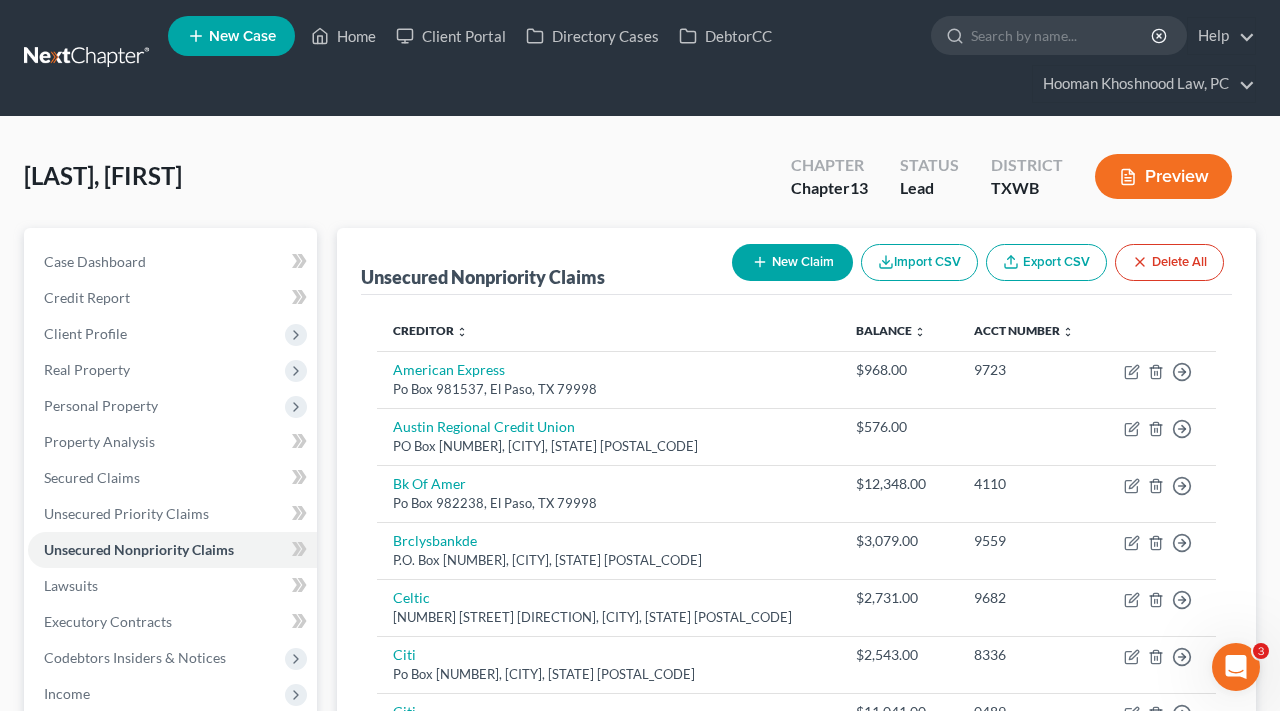 click at bounding box center [88, 58] 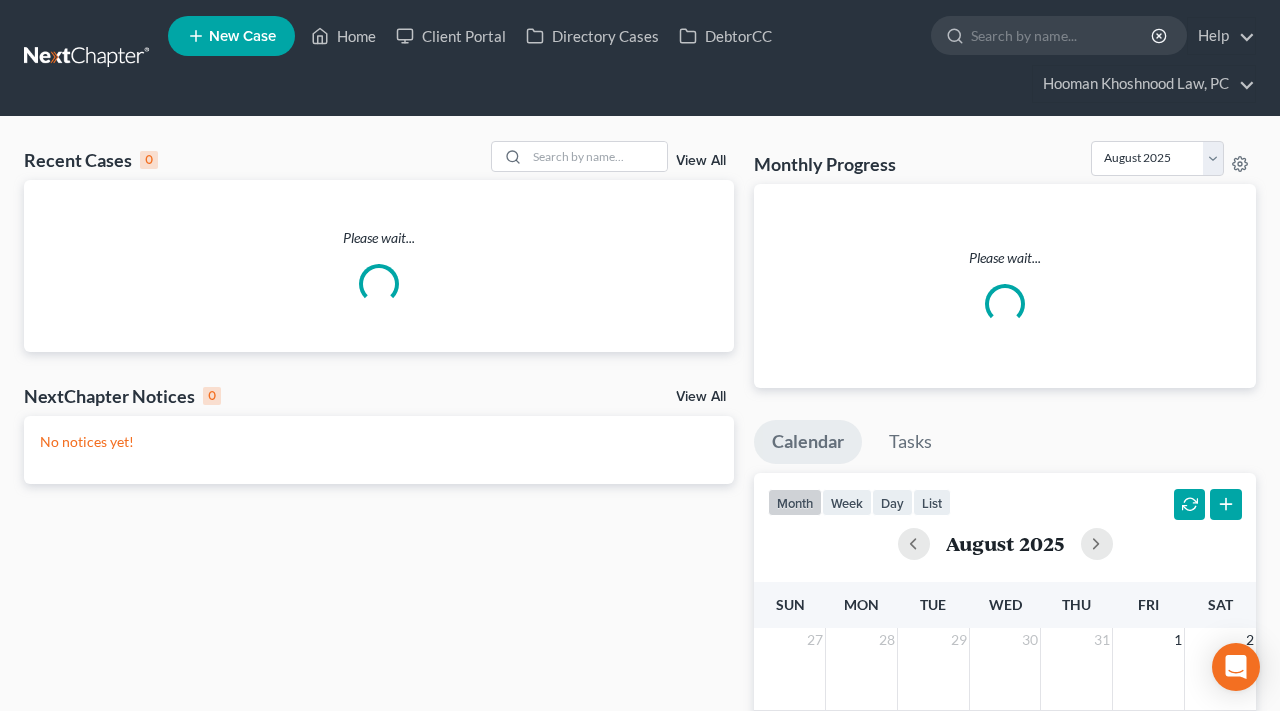 scroll, scrollTop: 0, scrollLeft: 0, axis: both 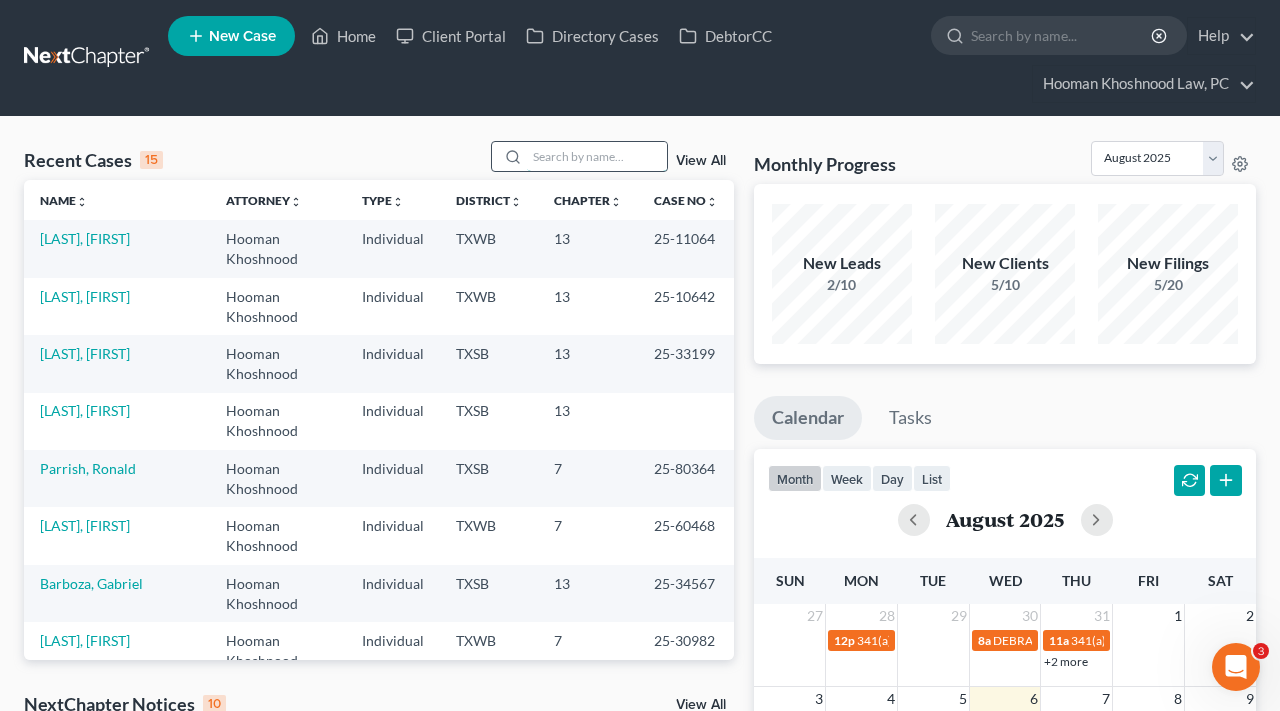 click at bounding box center [597, 156] 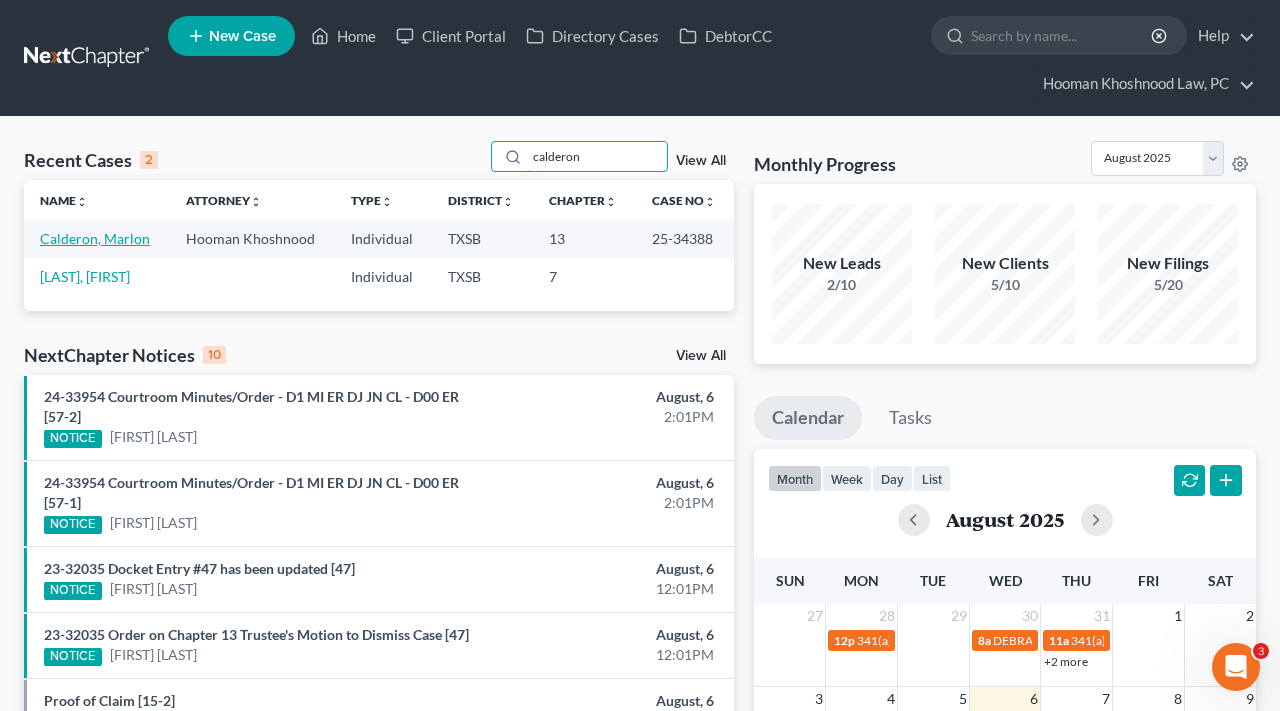 type on "calderon" 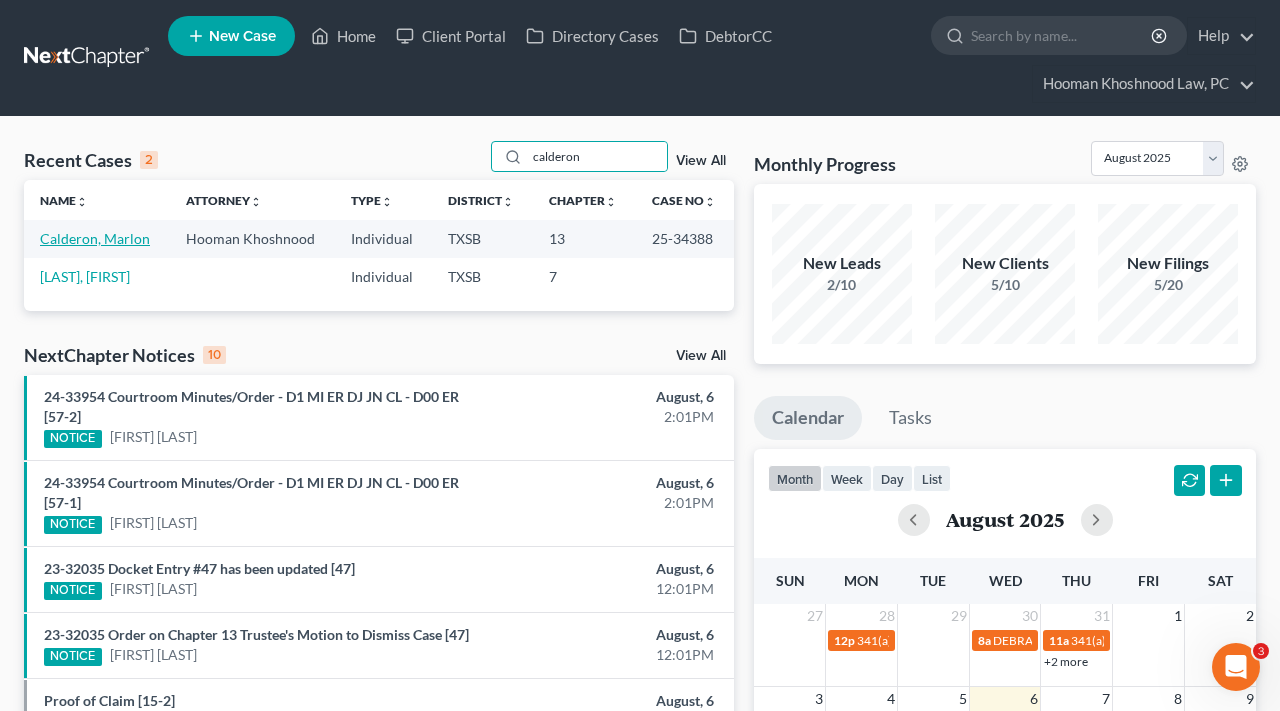 click on "Calderon, Marlon" at bounding box center (95, 238) 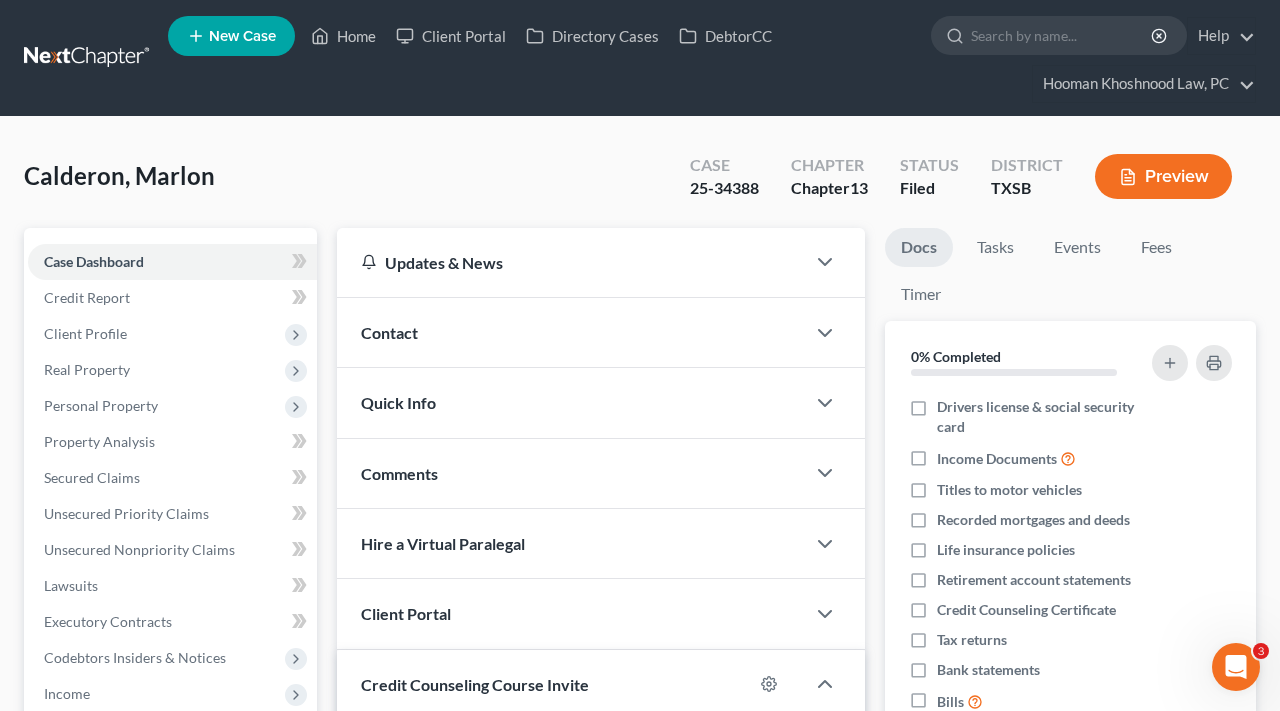 scroll, scrollTop: 0, scrollLeft: 0, axis: both 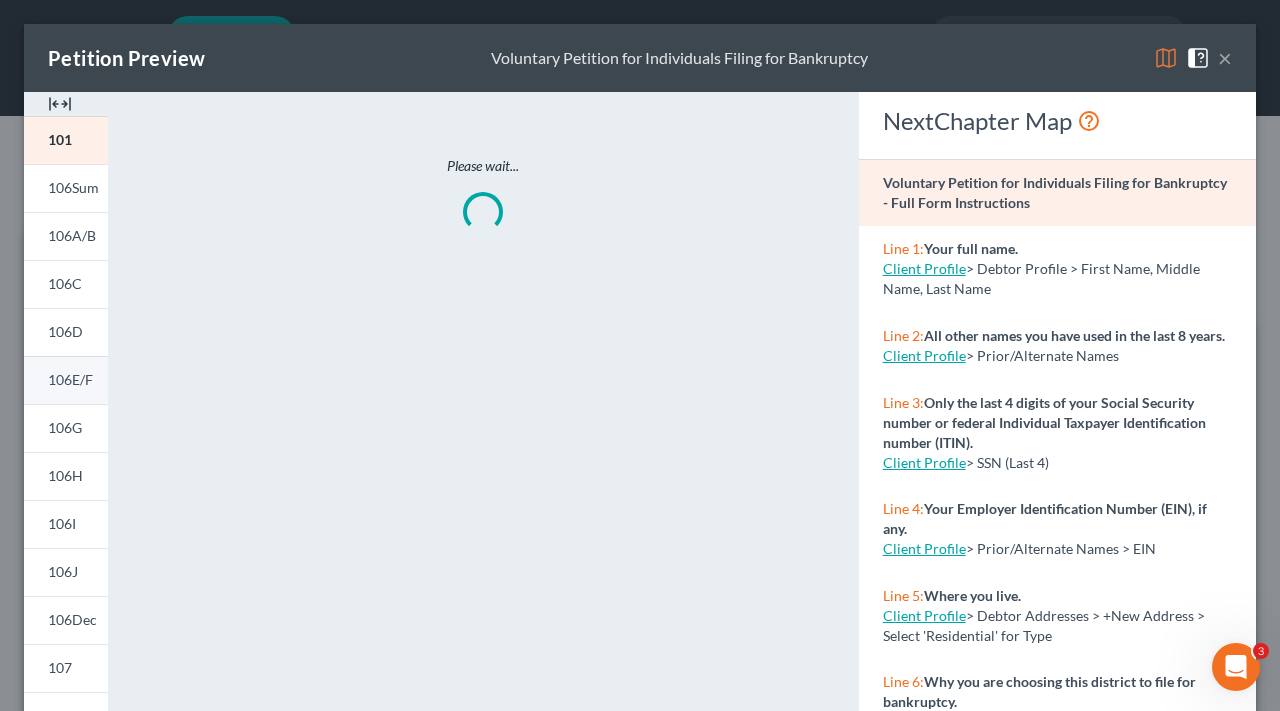 click on "106E/F" at bounding box center [70, 379] 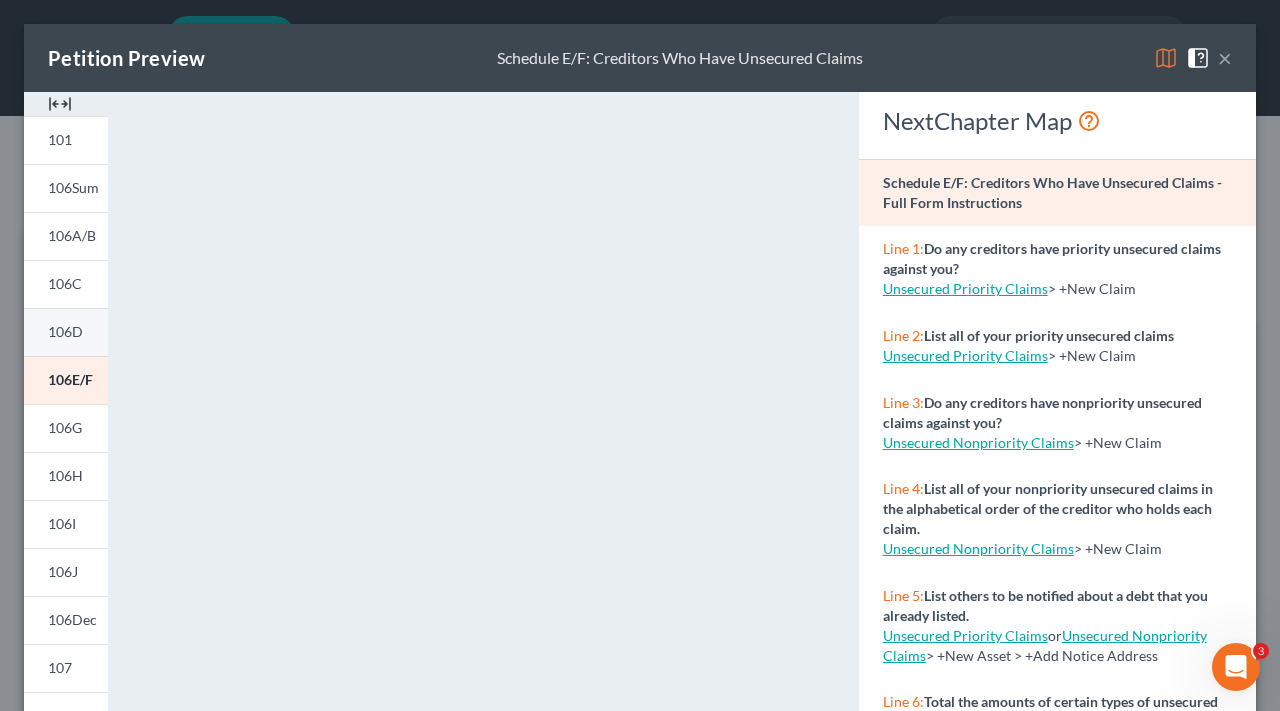 scroll, scrollTop: 0, scrollLeft: 0, axis: both 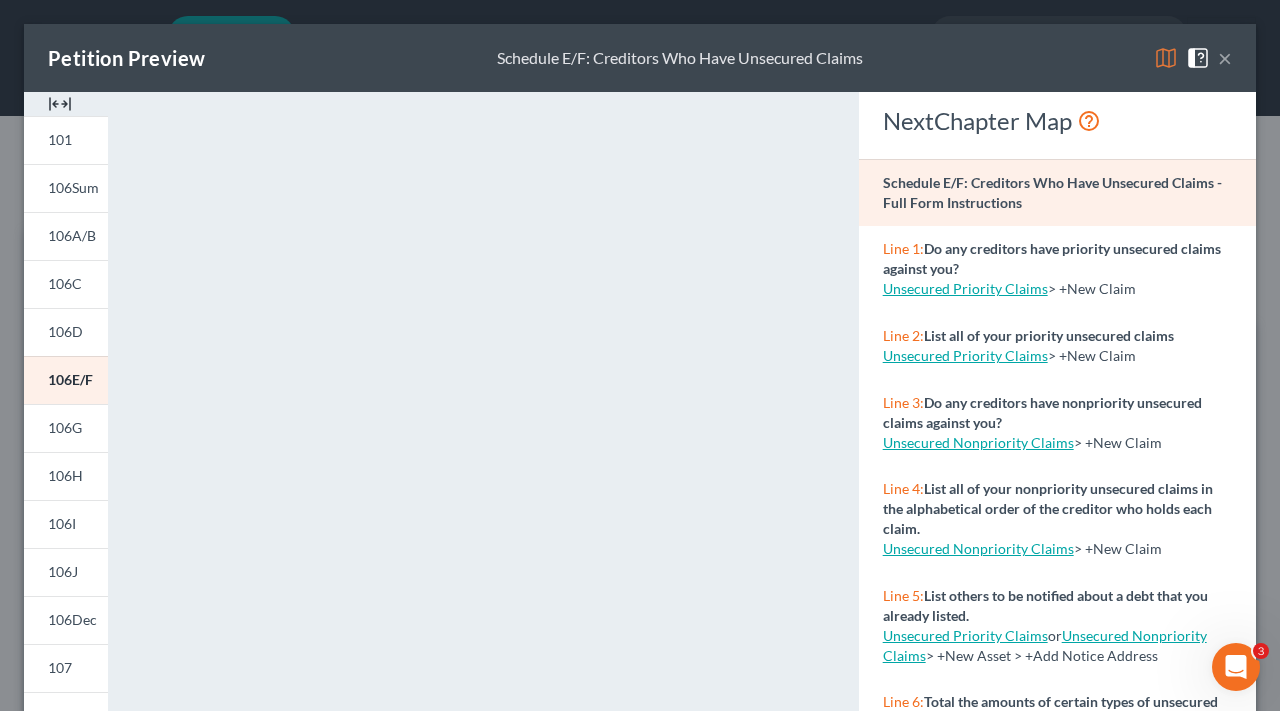 click on "×" at bounding box center [1225, 58] 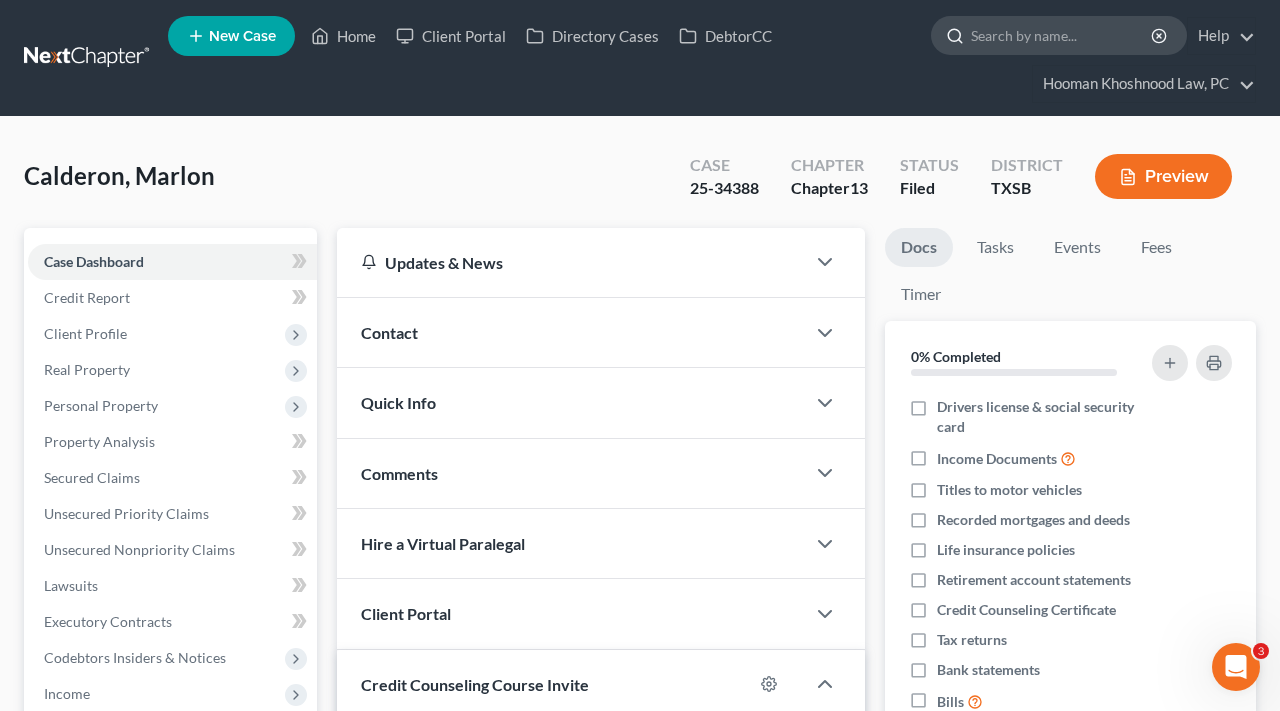 click at bounding box center (1062, 35) 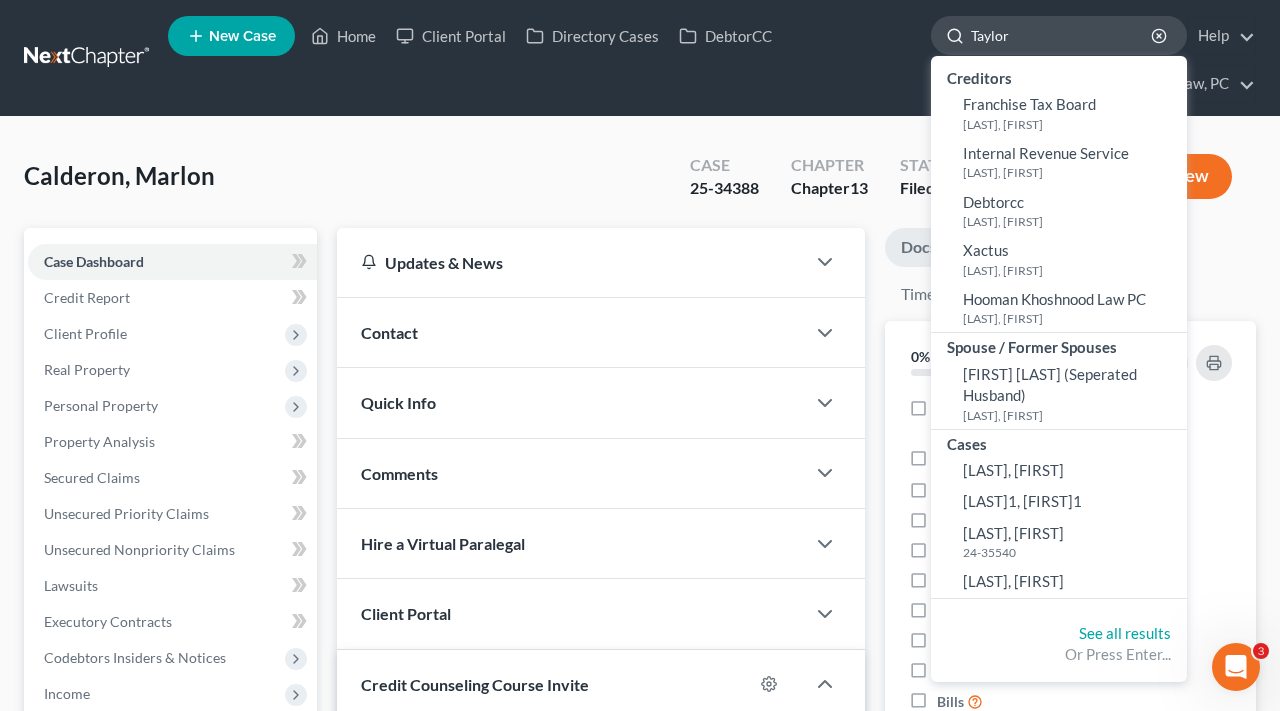 type on "Taylor" 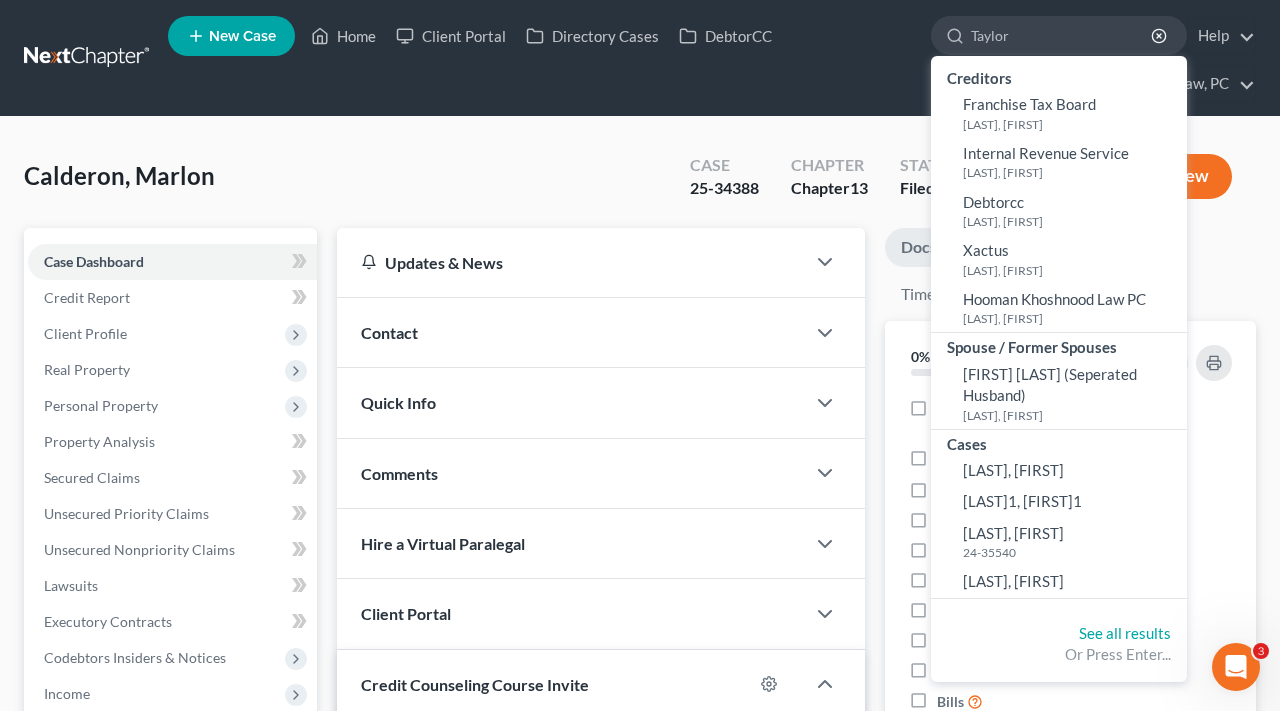 drag, startPoint x: 1007, startPoint y: 40, endPoint x: 73, endPoint y: 52, distance: 934.0771 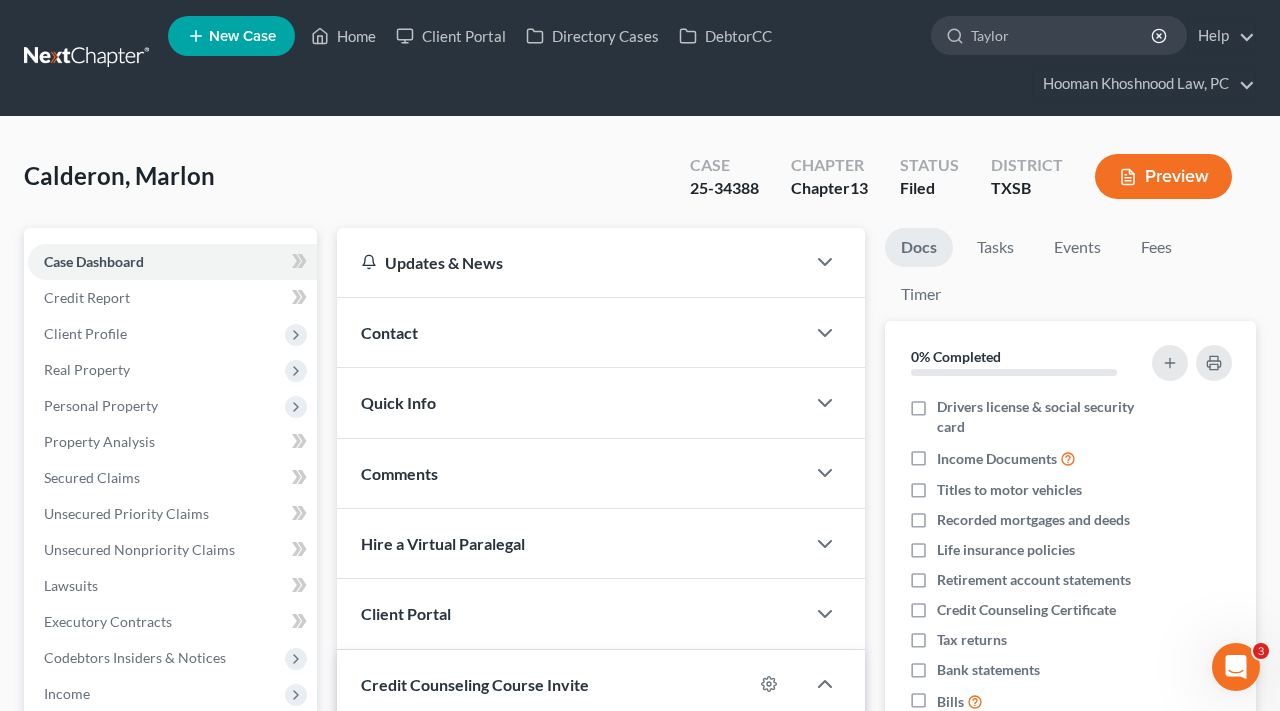 click at bounding box center (88, 58) 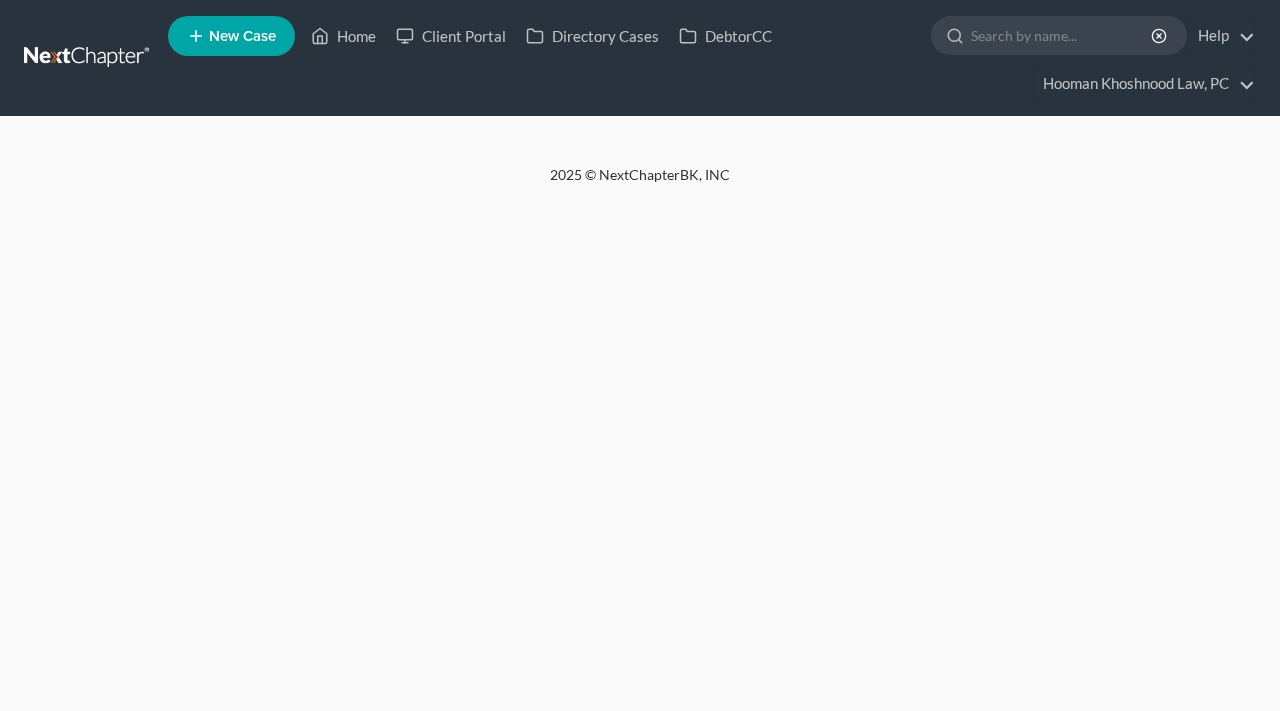 scroll, scrollTop: 0, scrollLeft: 0, axis: both 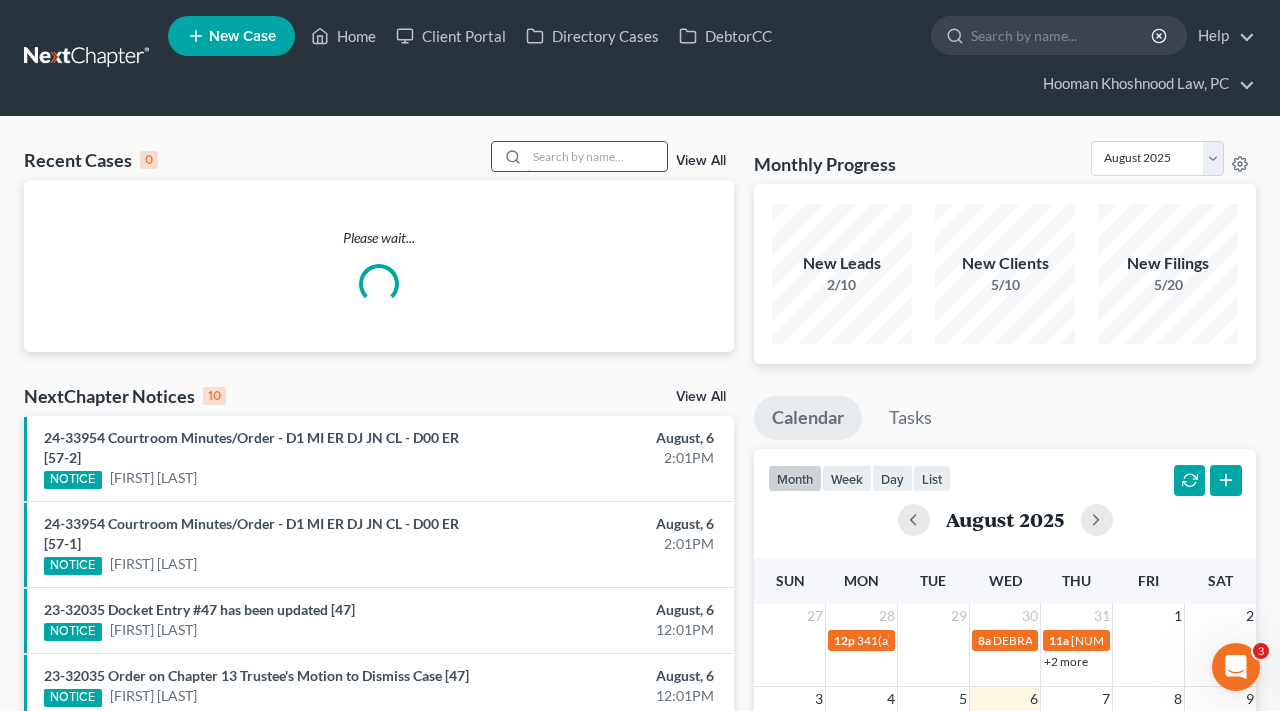 click at bounding box center (597, 156) 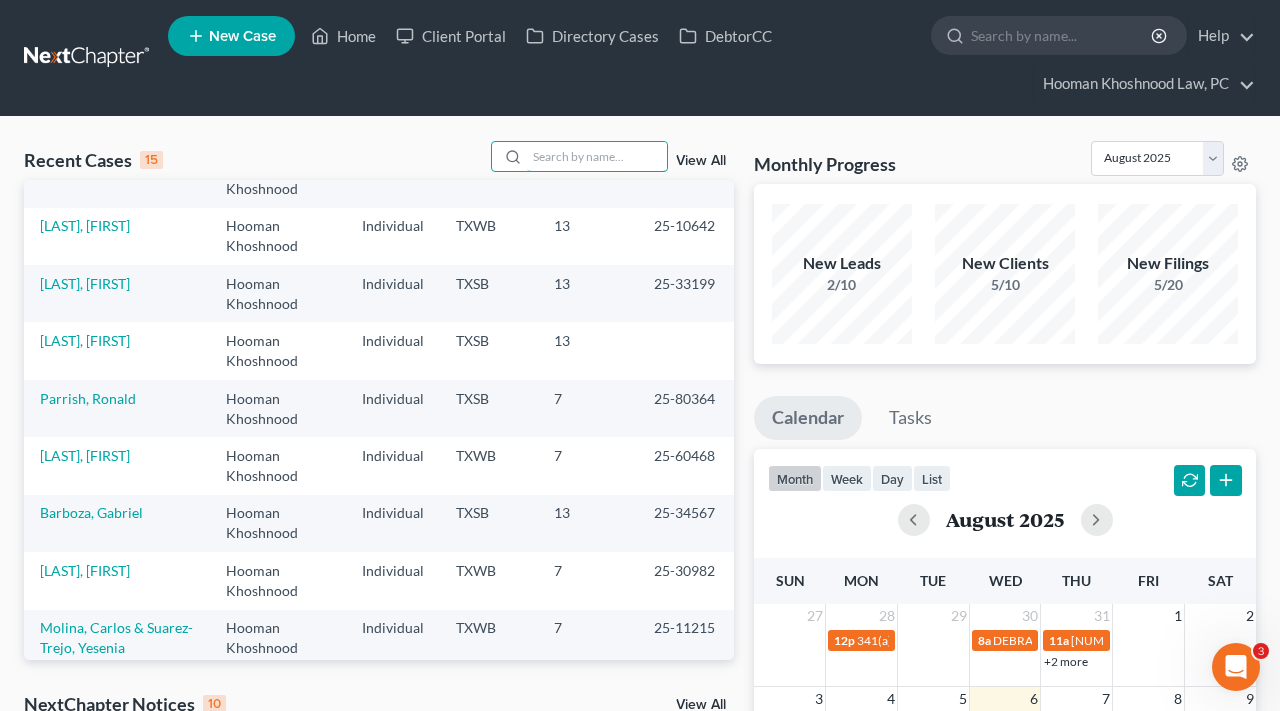 scroll, scrollTop: 304, scrollLeft: 0, axis: vertical 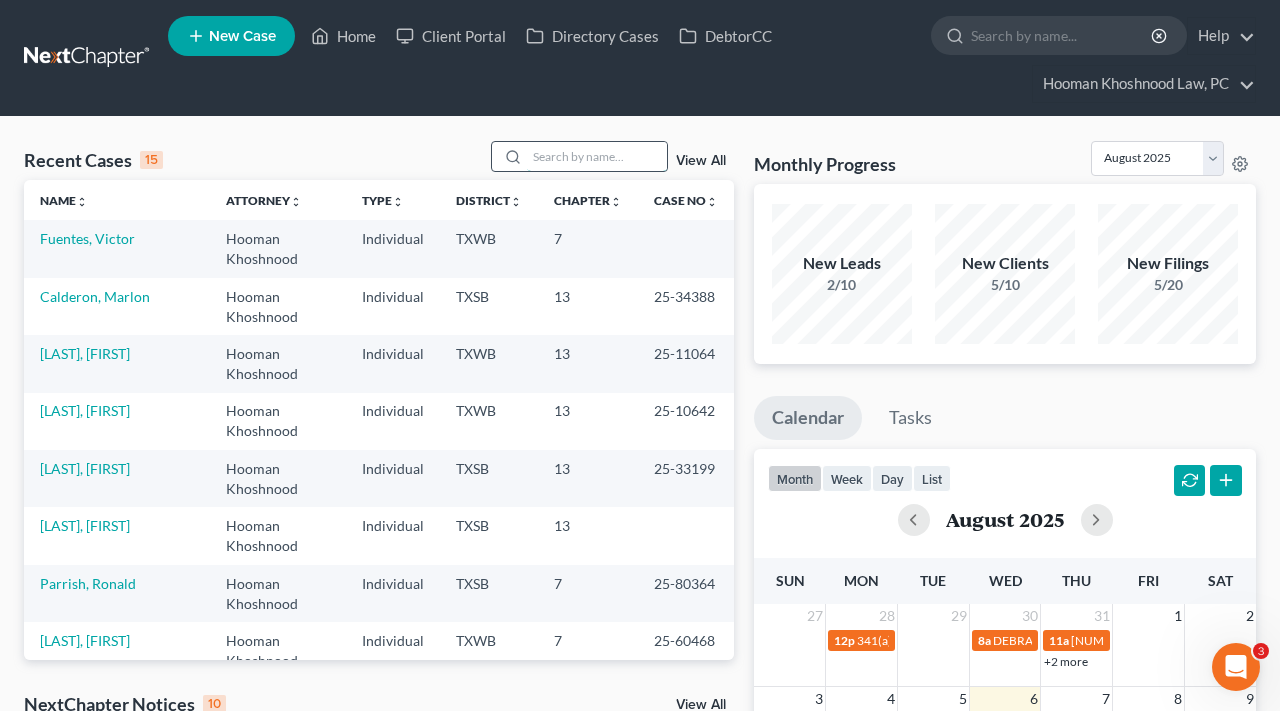 click at bounding box center (597, 156) 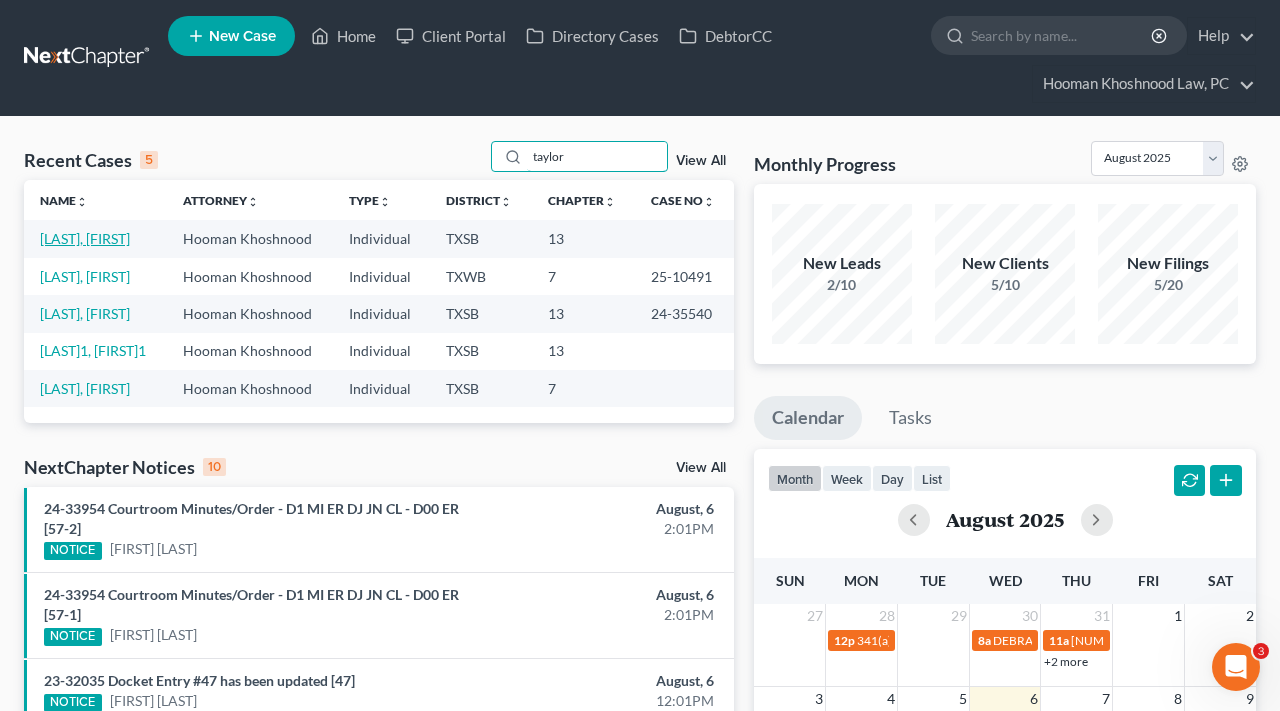 type on "taylor" 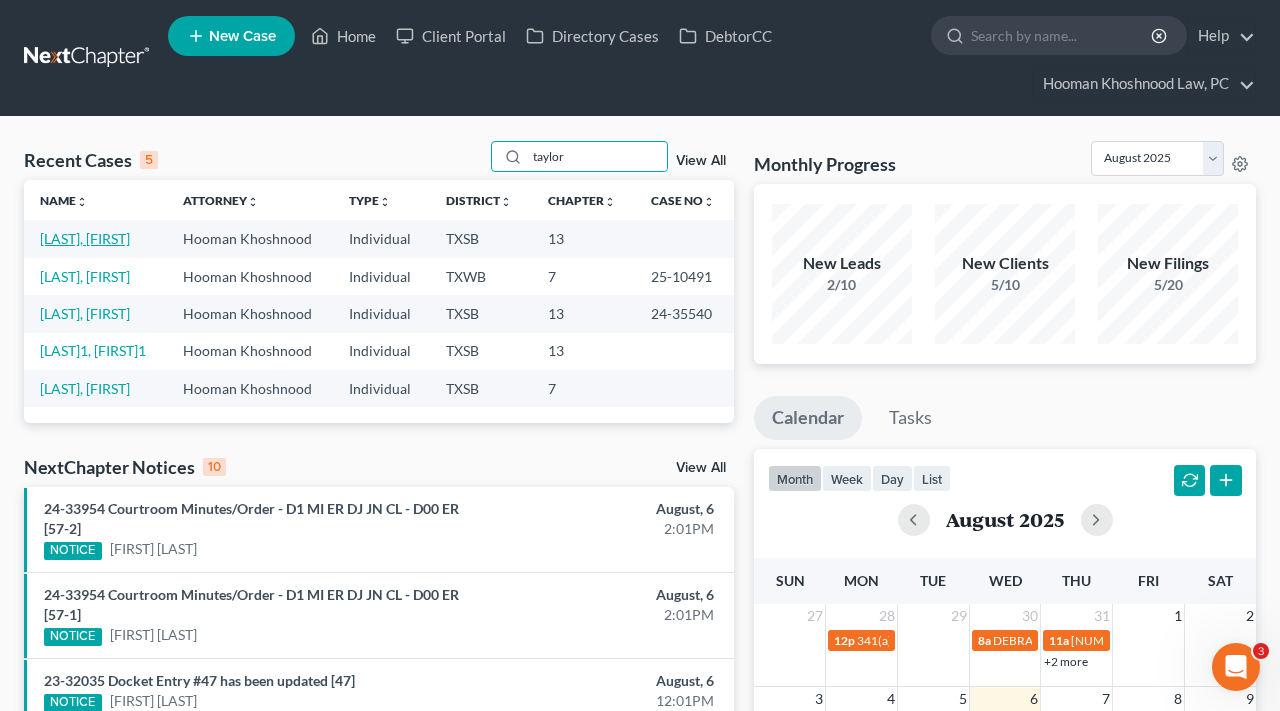 click on "[LAST], [FIRST]" at bounding box center [85, 238] 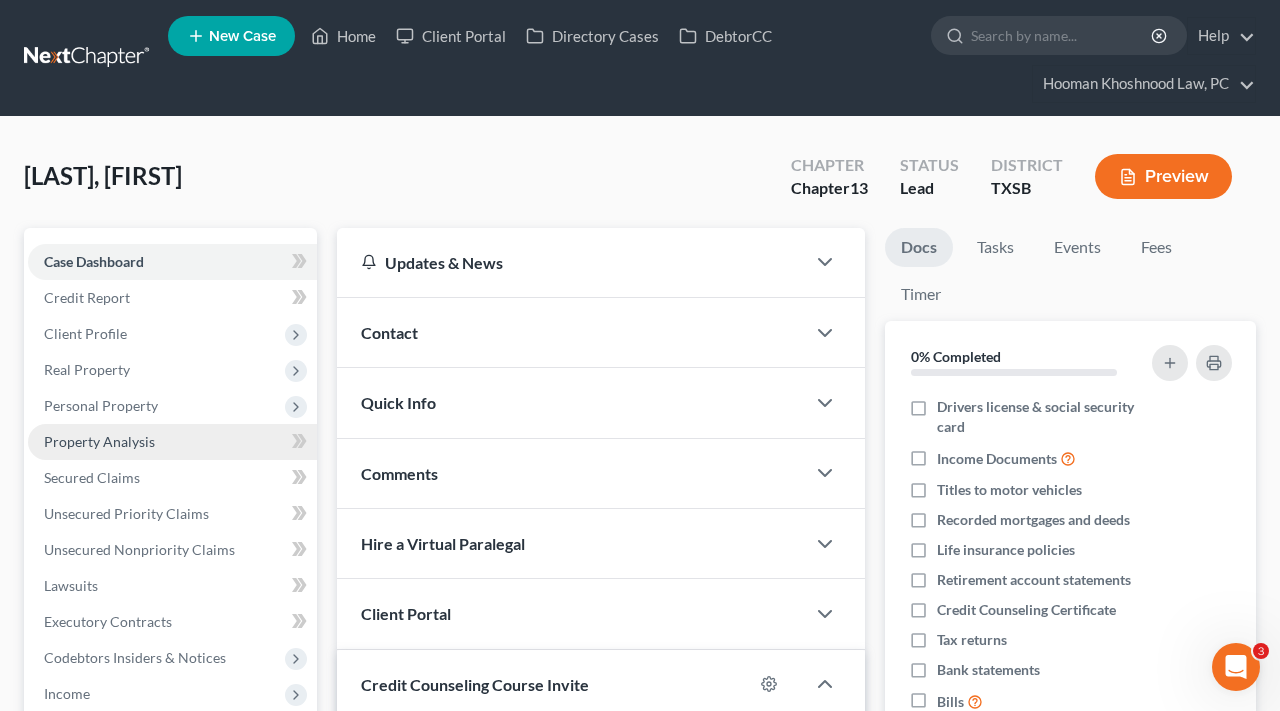 scroll, scrollTop: 0, scrollLeft: 0, axis: both 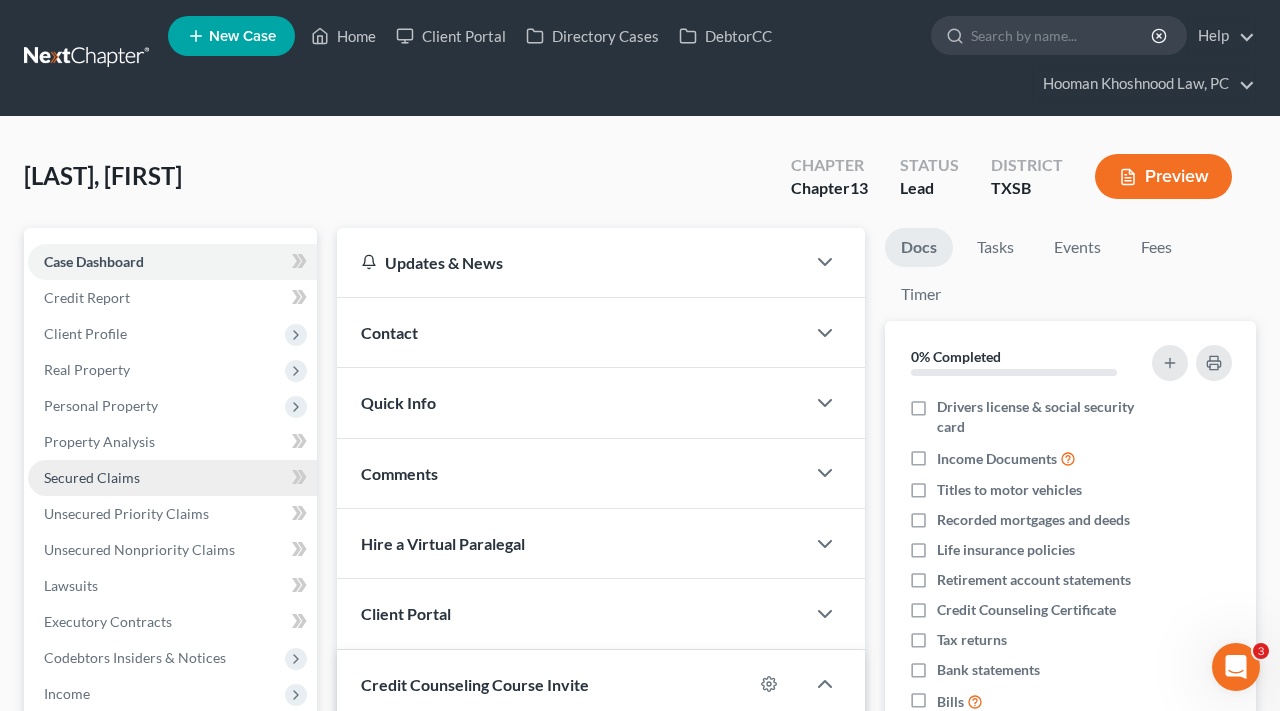 click on "Secured Claims" at bounding box center (92, 477) 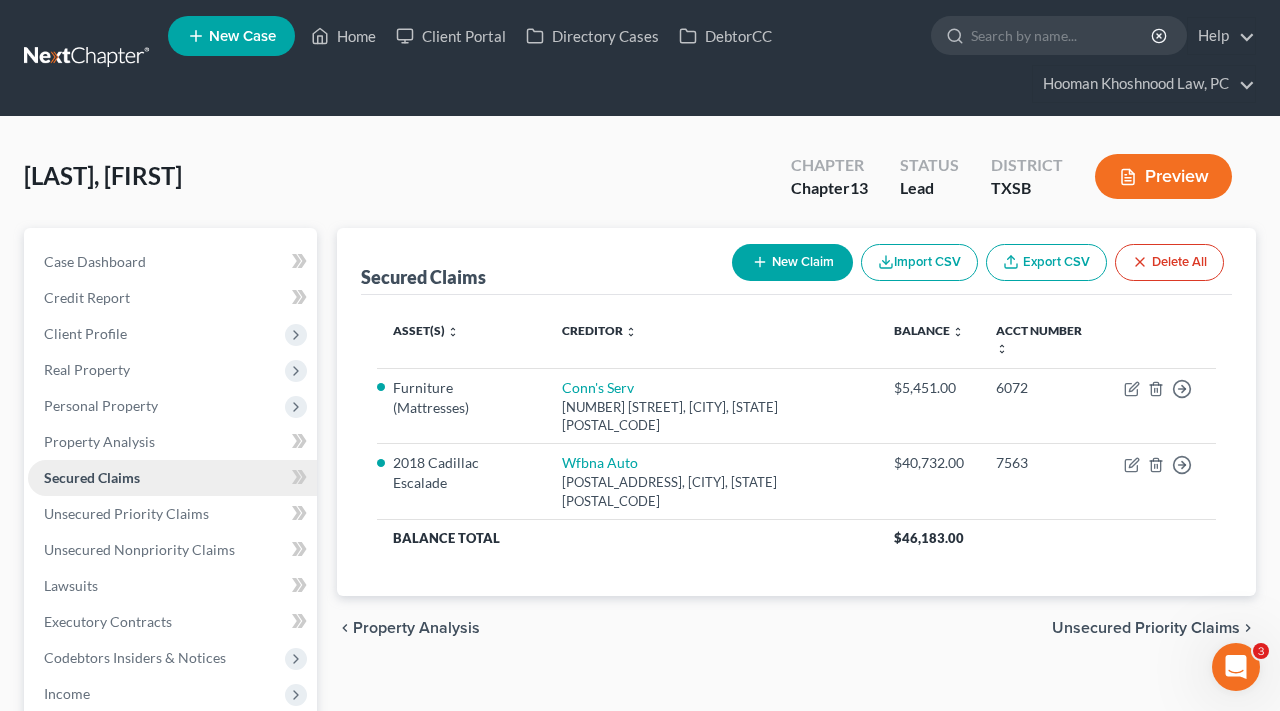scroll, scrollTop: 71, scrollLeft: 0, axis: vertical 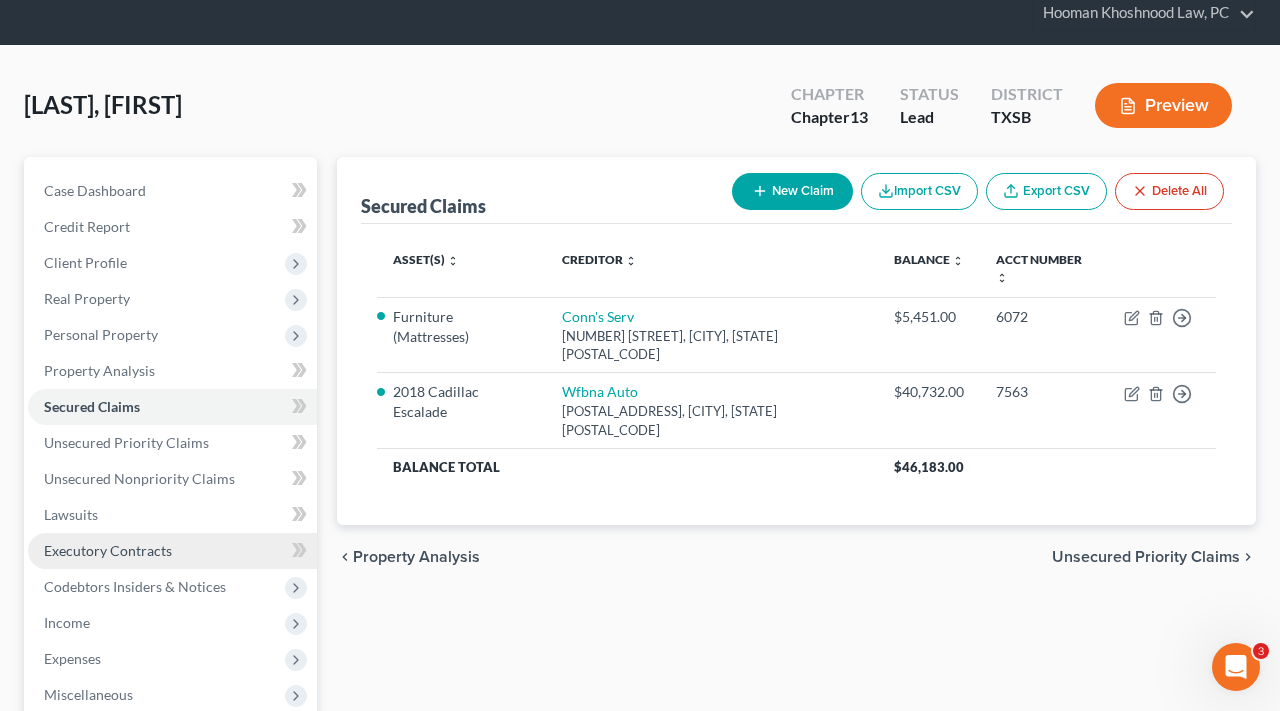 click on "Executory Contracts" at bounding box center [108, 550] 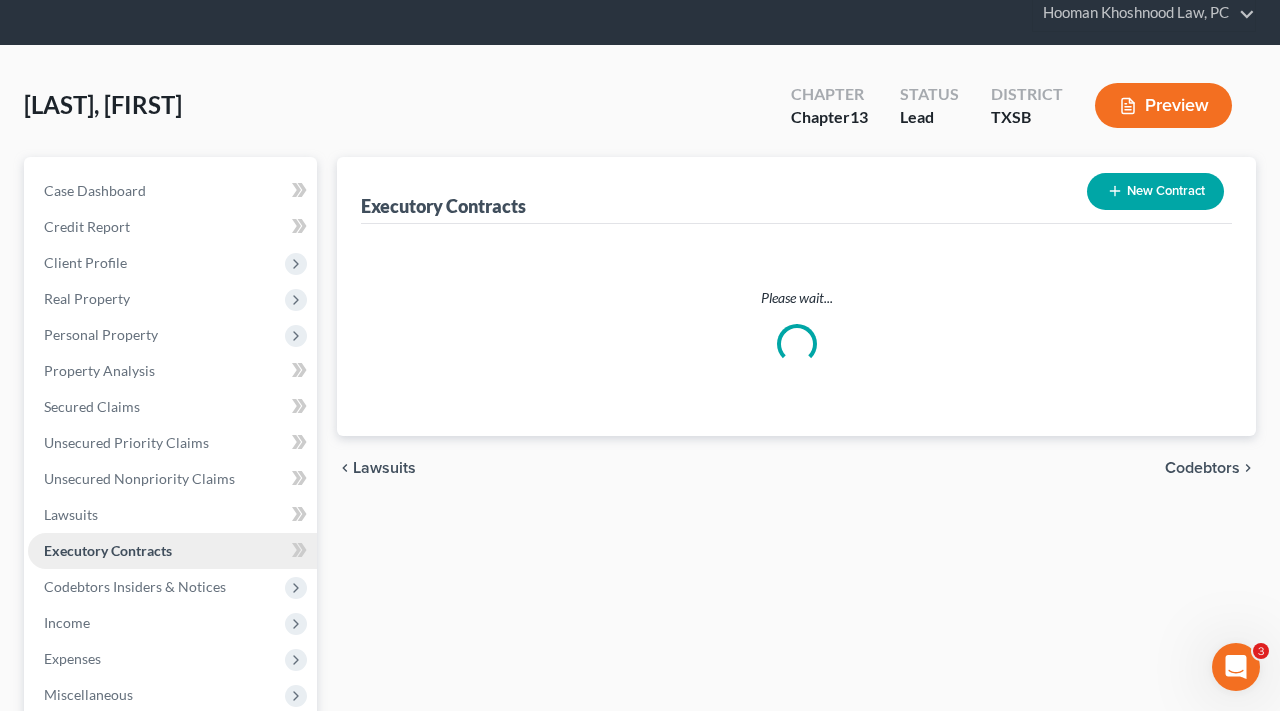 scroll, scrollTop: 0, scrollLeft: 0, axis: both 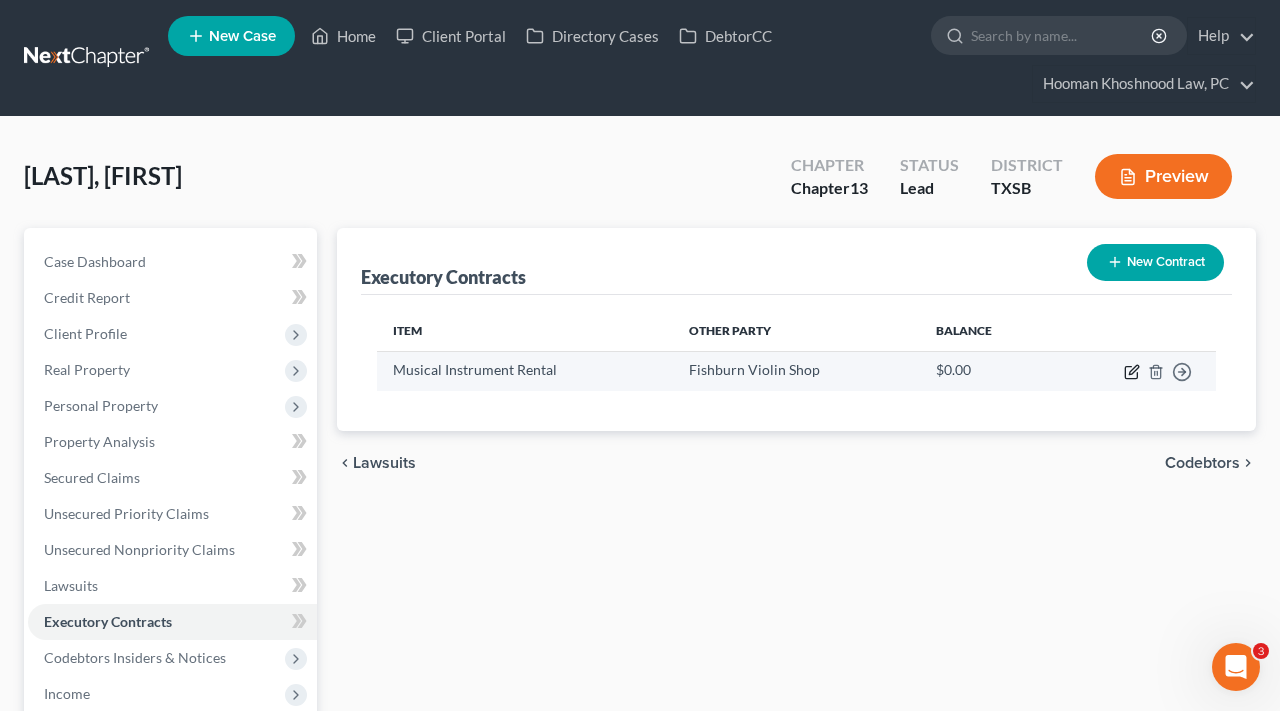 click 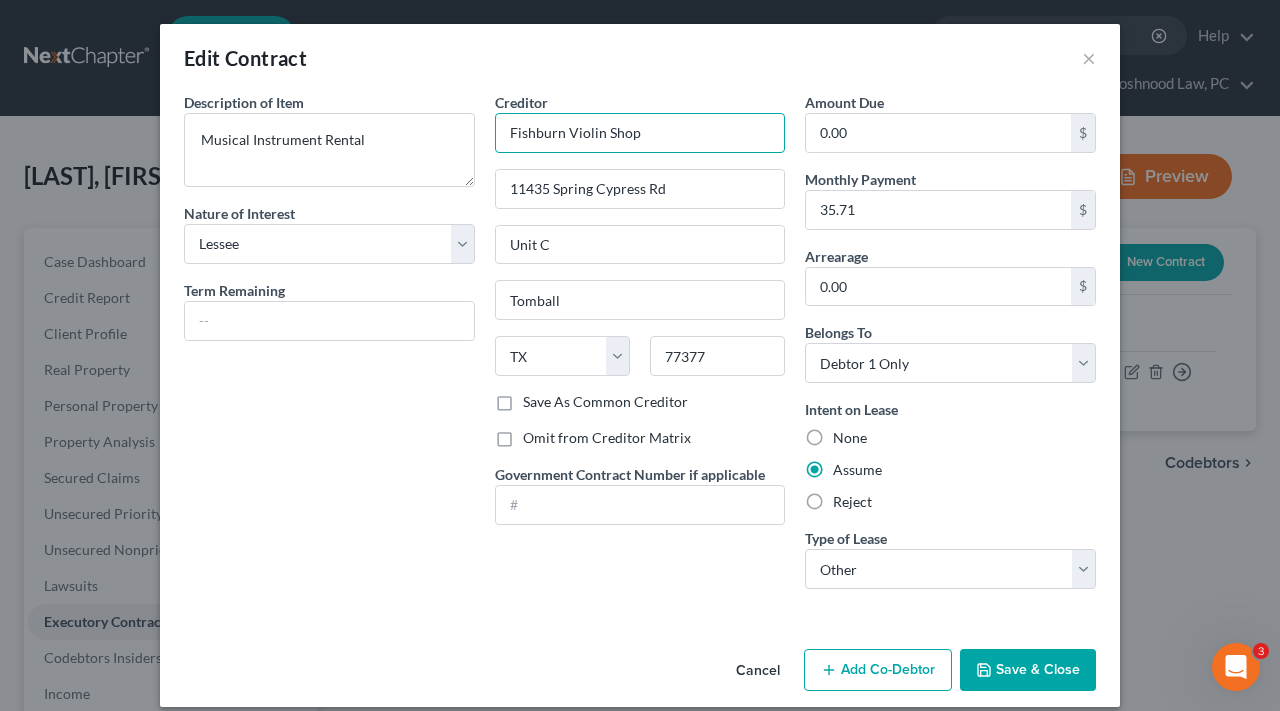 drag, startPoint x: 645, startPoint y: 133, endPoint x: 477, endPoint y: 136, distance: 168.02678 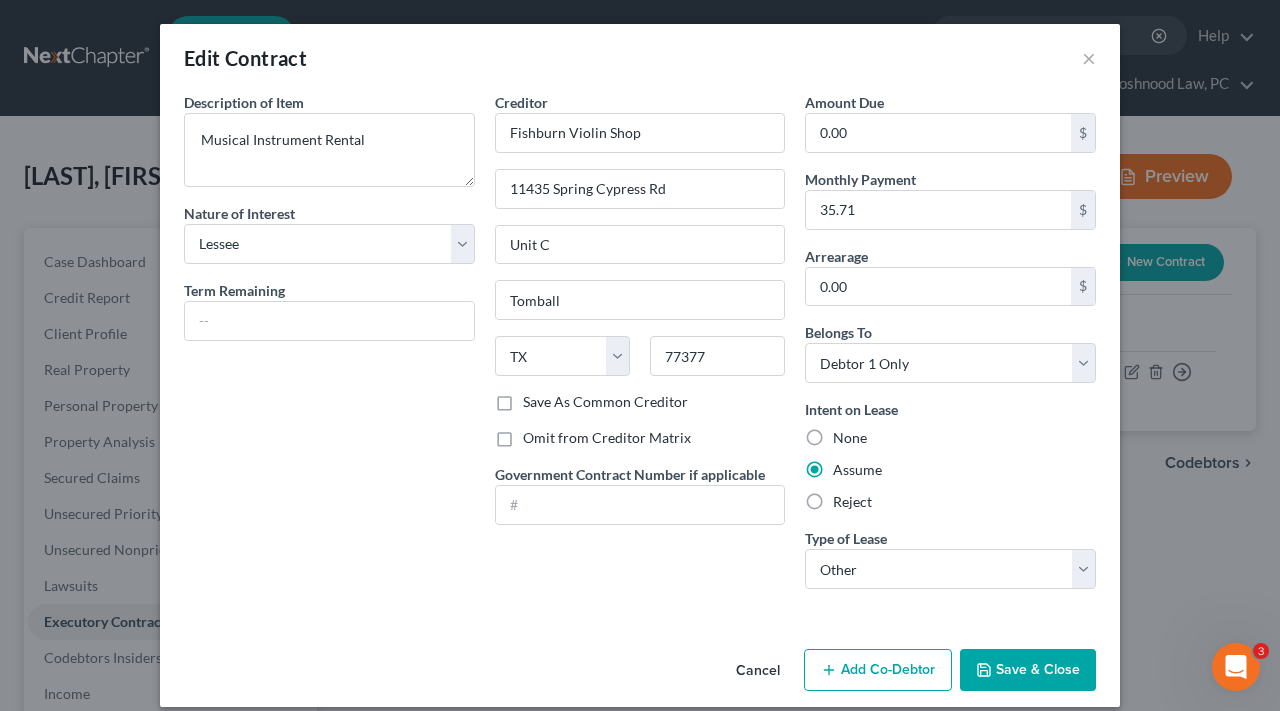 click on "Save & Close" at bounding box center [1028, 670] 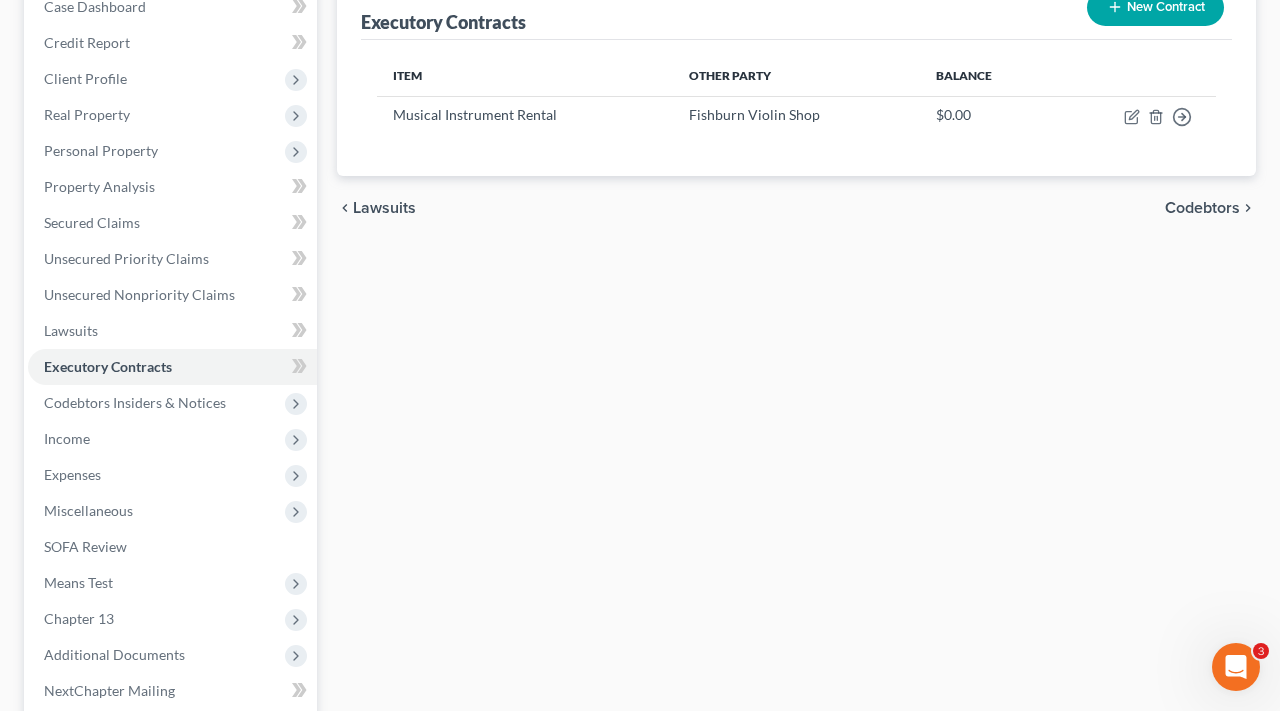 scroll, scrollTop: 279, scrollLeft: 0, axis: vertical 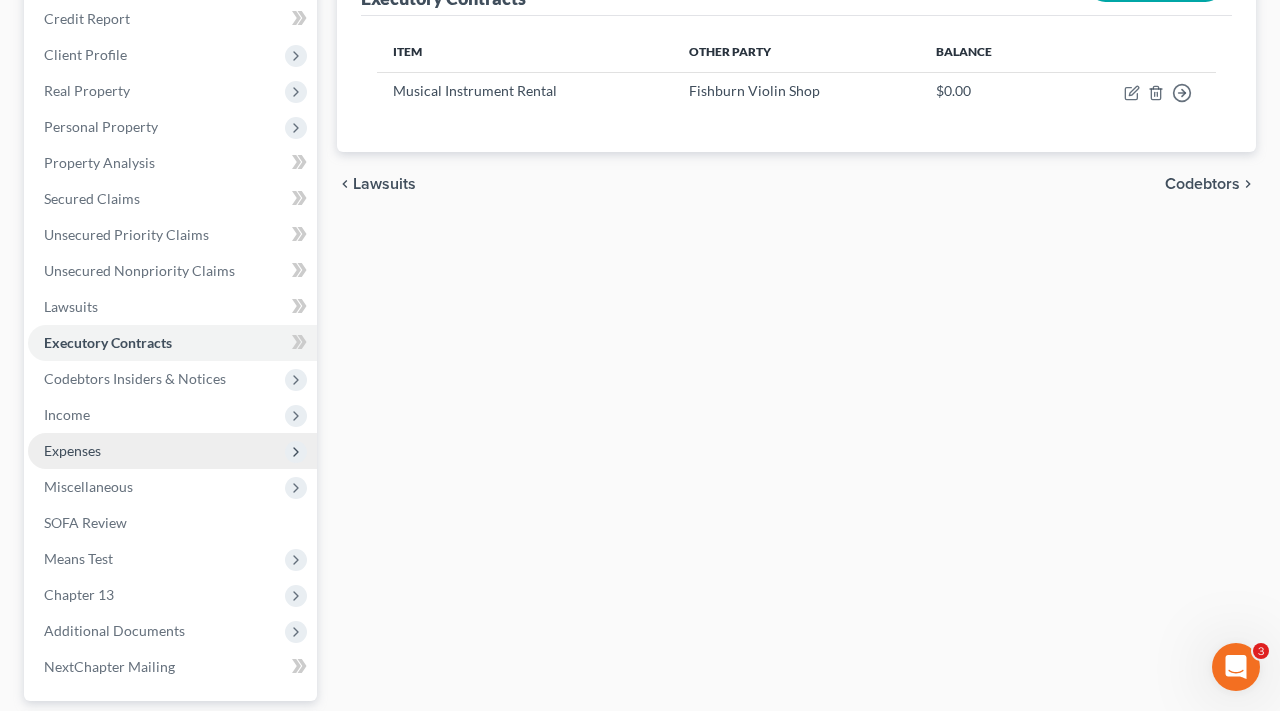 click on "Expenses" at bounding box center (72, 450) 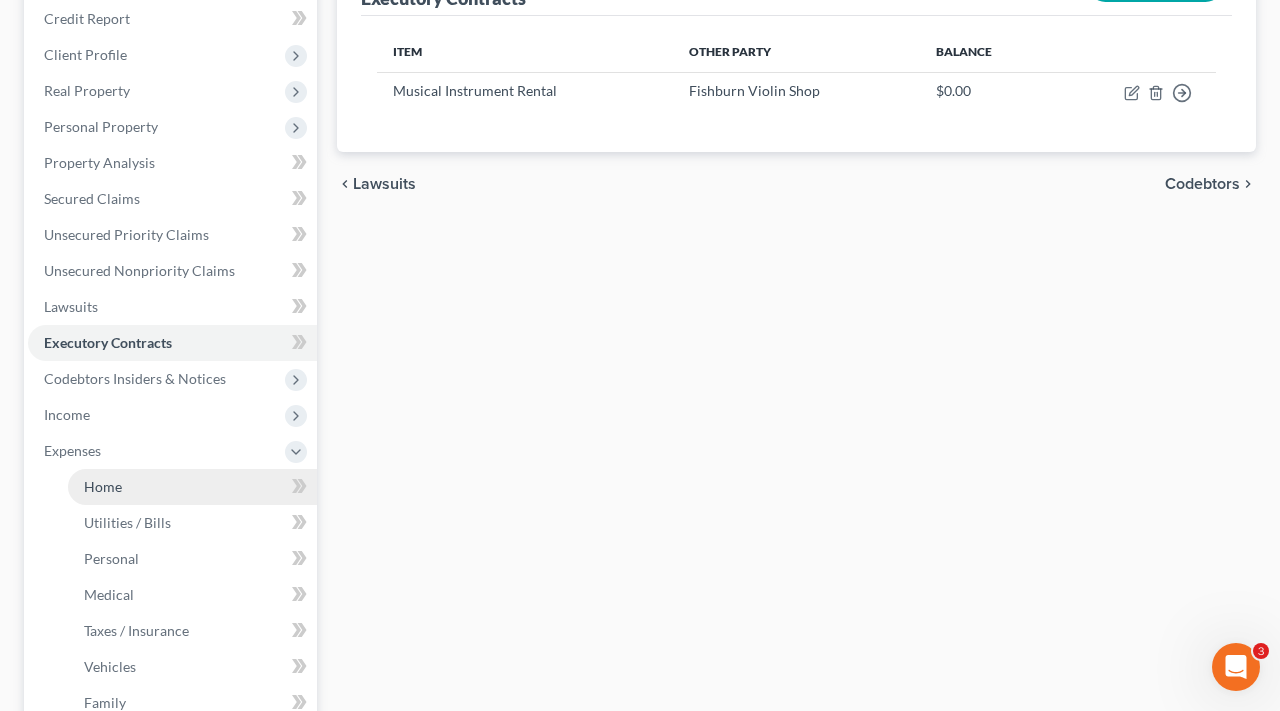click on "Home" at bounding box center [103, 486] 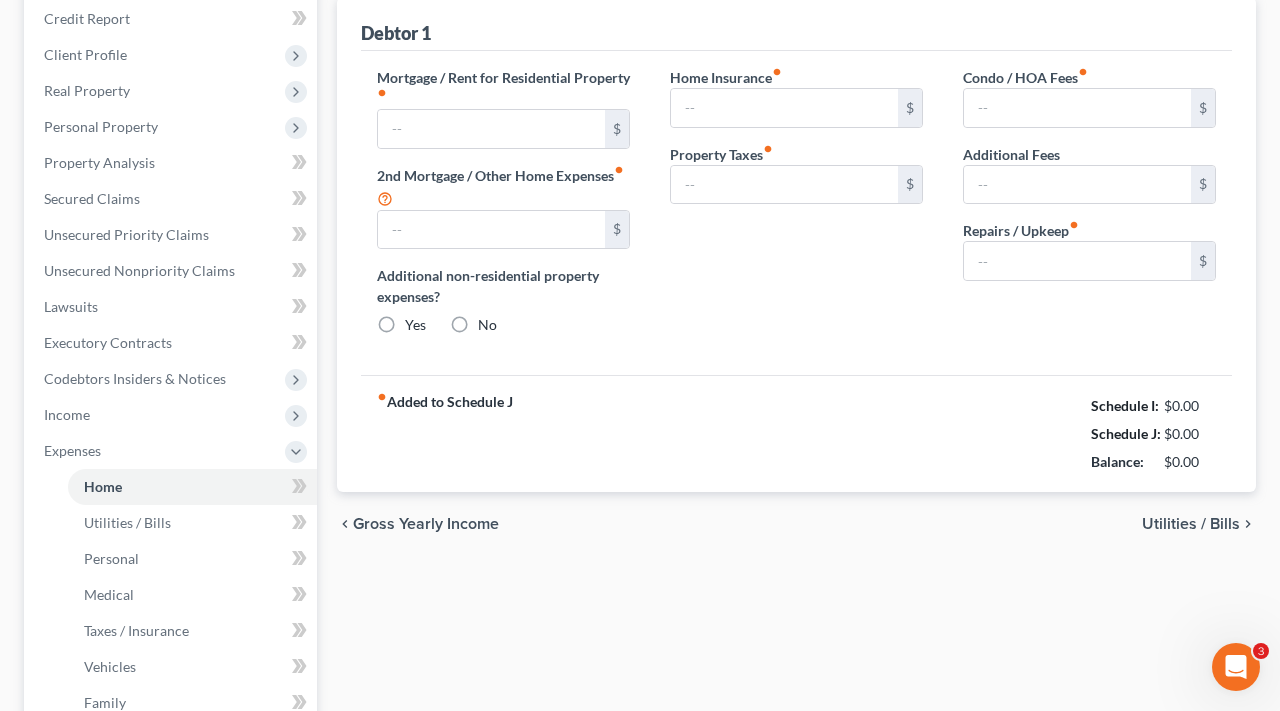 type on "0.00" 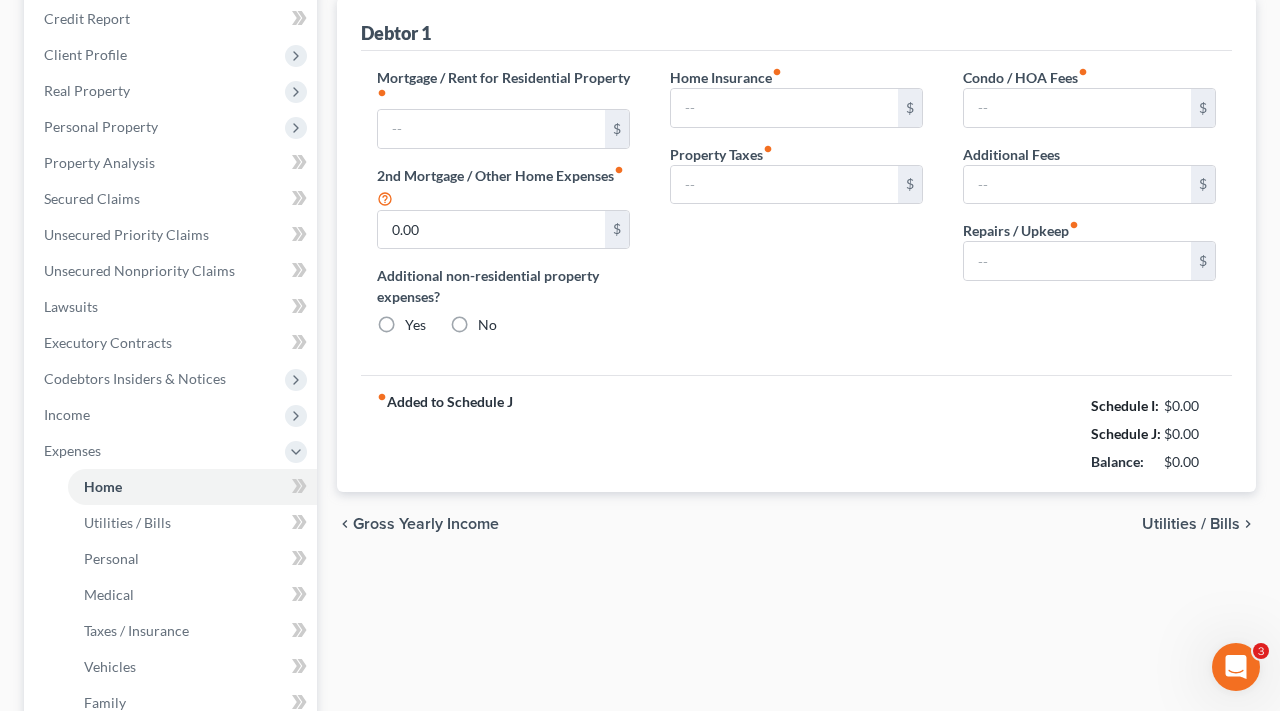 radio on "true" 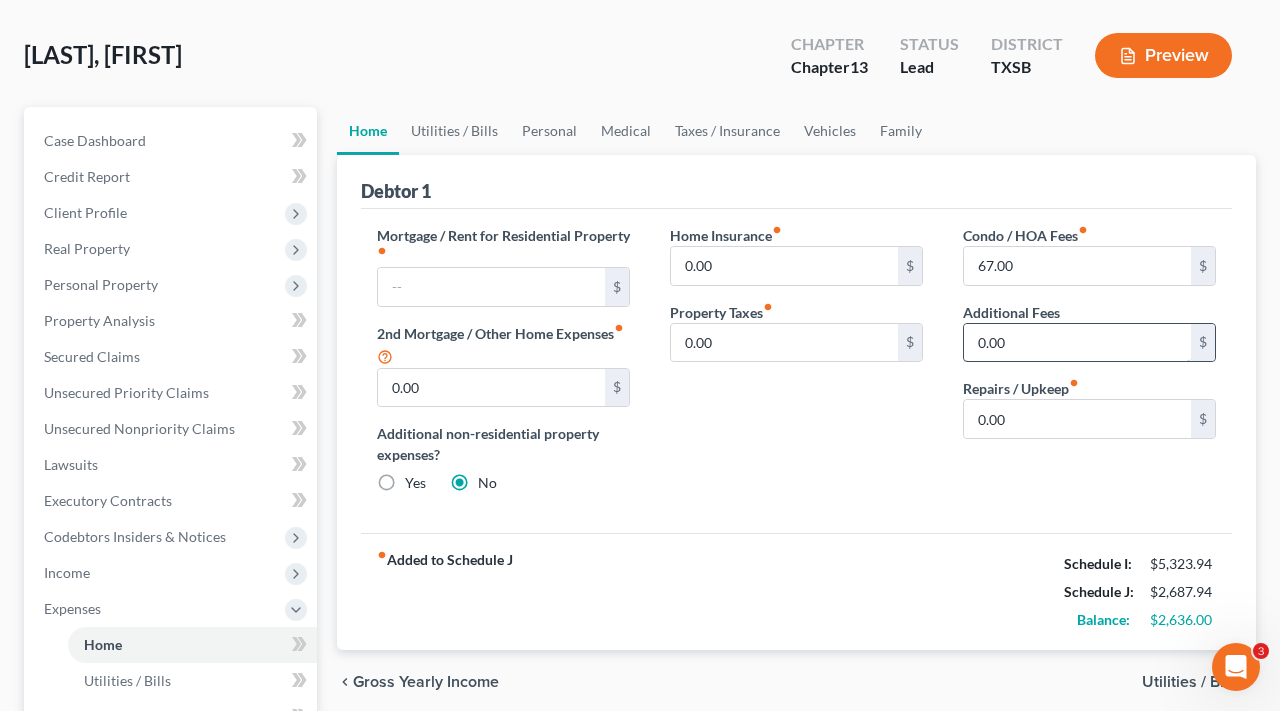 scroll, scrollTop: 122, scrollLeft: 0, axis: vertical 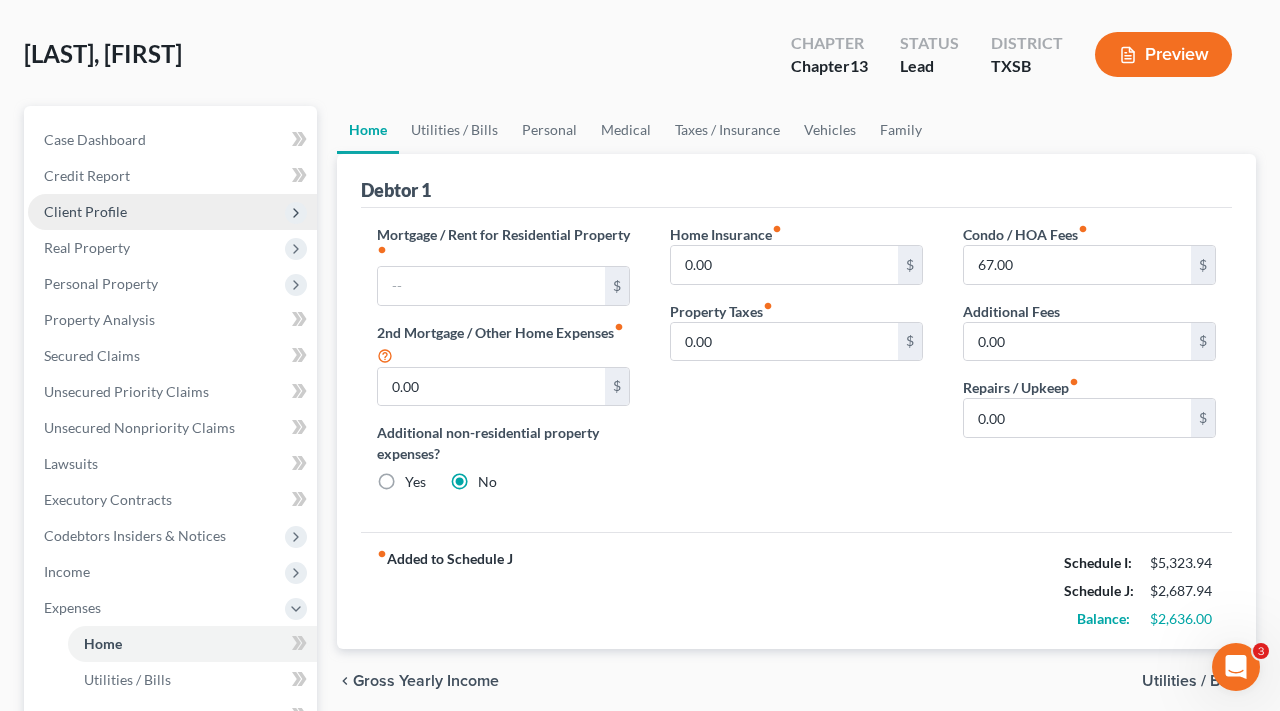 click on "Client Profile" at bounding box center [172, 212] 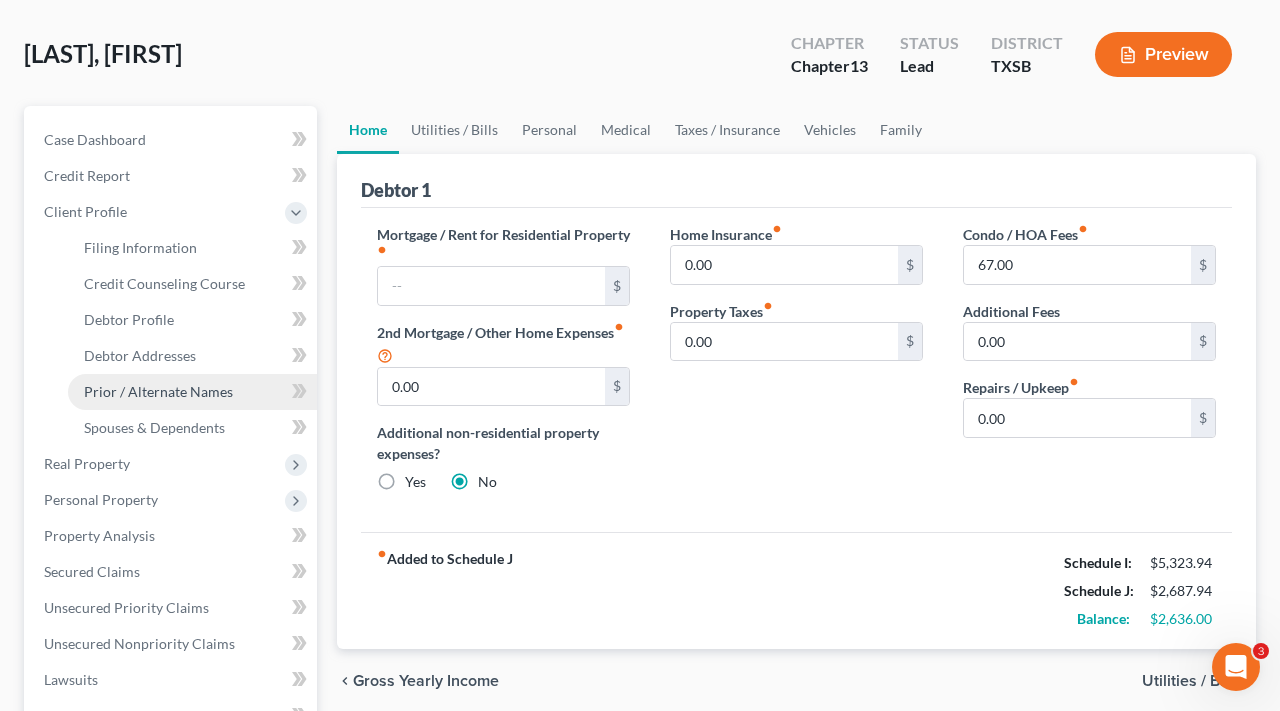 click on "Prior / Alternate Names" at bounding box center [158, 391] 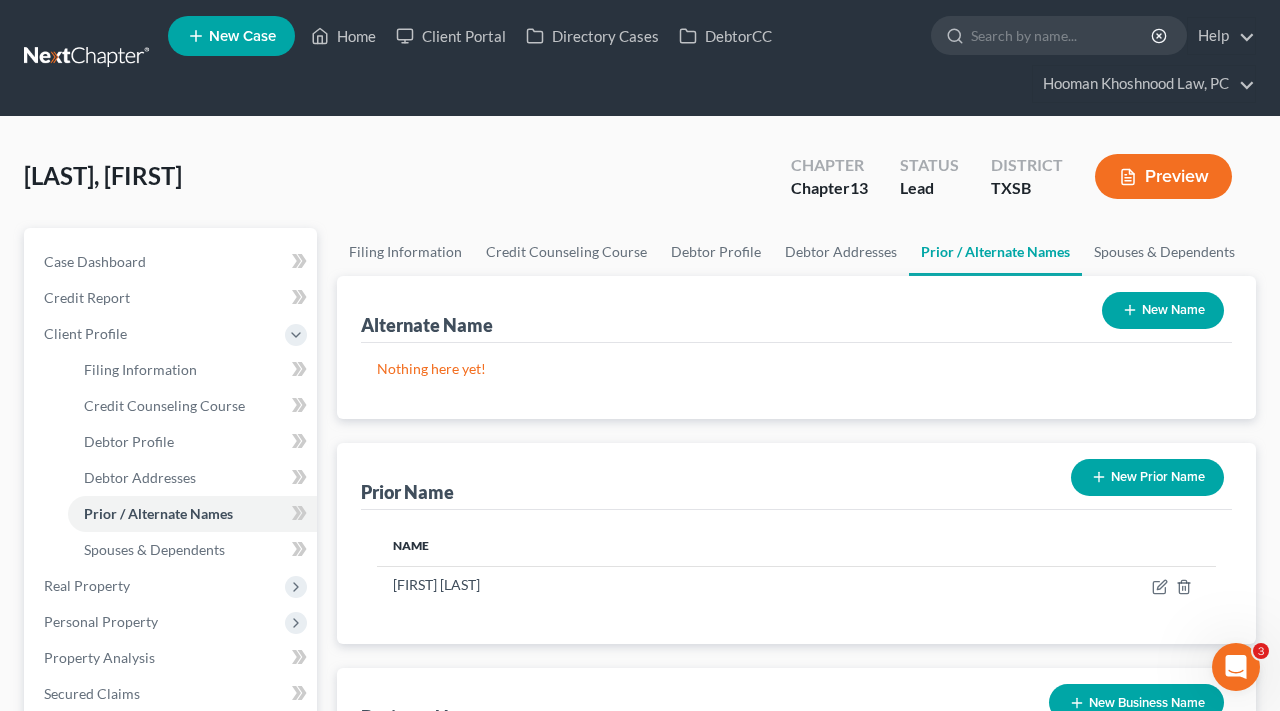 scroll, scrollTop: 0, scrollLeft: 0, axis: both 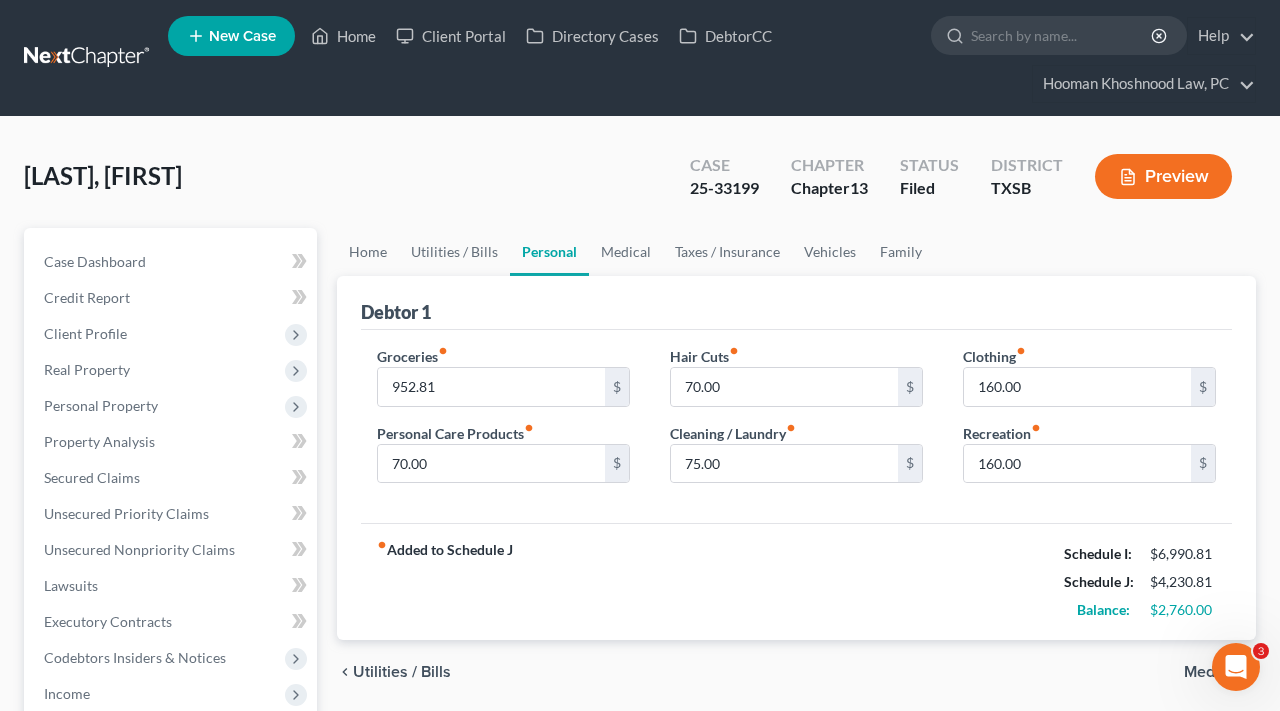 click at bounding box center (88, 58) 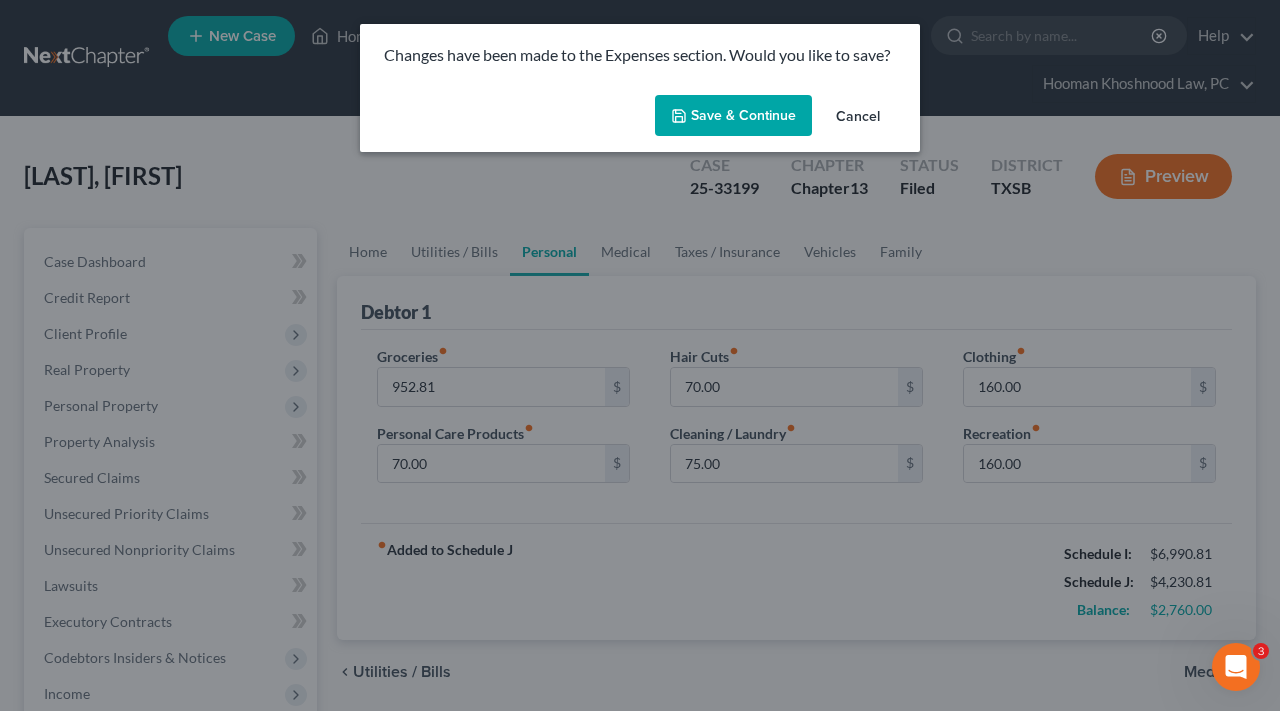click on "Save & Continue" at bounding box center [733, 116] 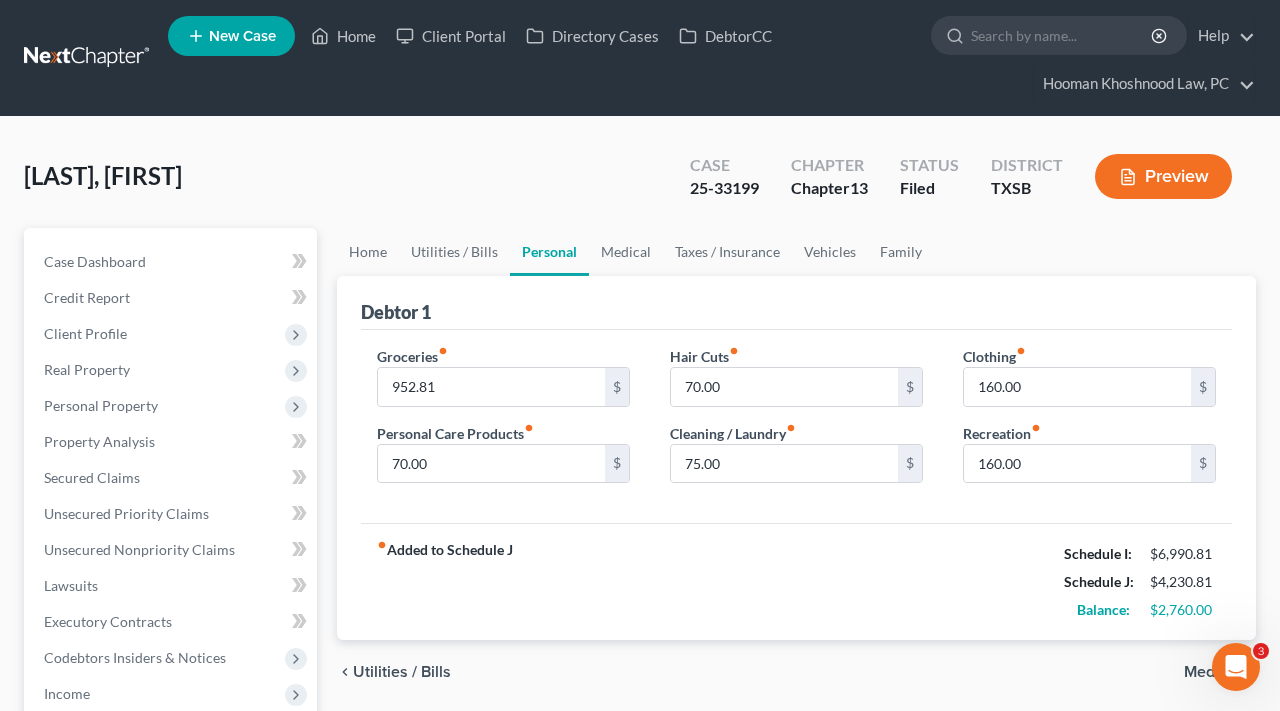 click at bounding box center [88, 58] 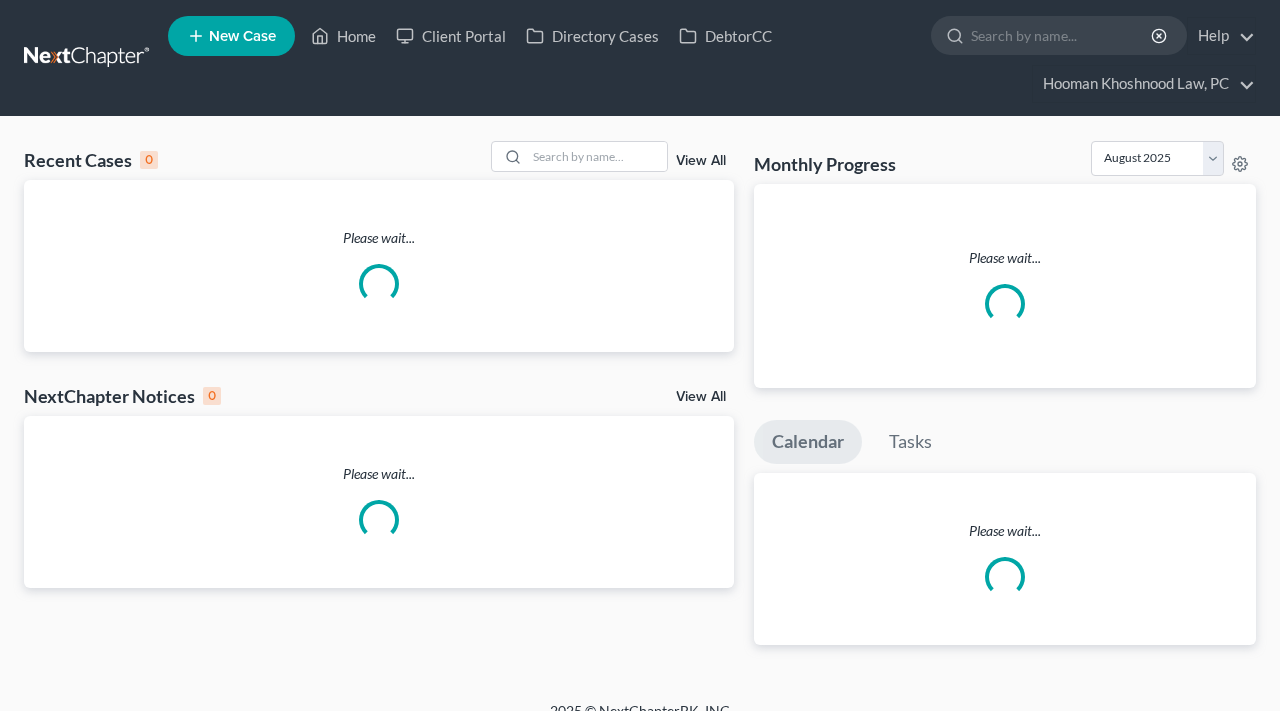 scroll, scrollTop: 0, scrollLeft: 0, axis: both 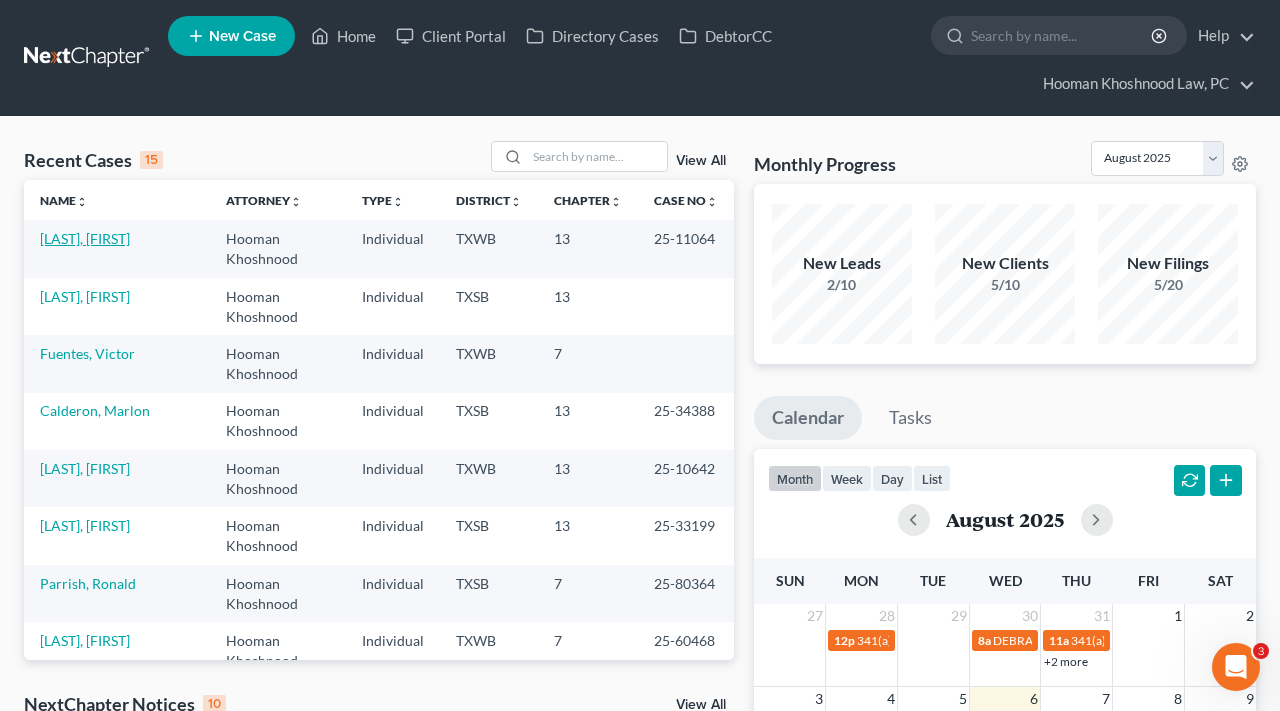 click on "[LAST], [FIRST]" at bounding box center [85, 238] 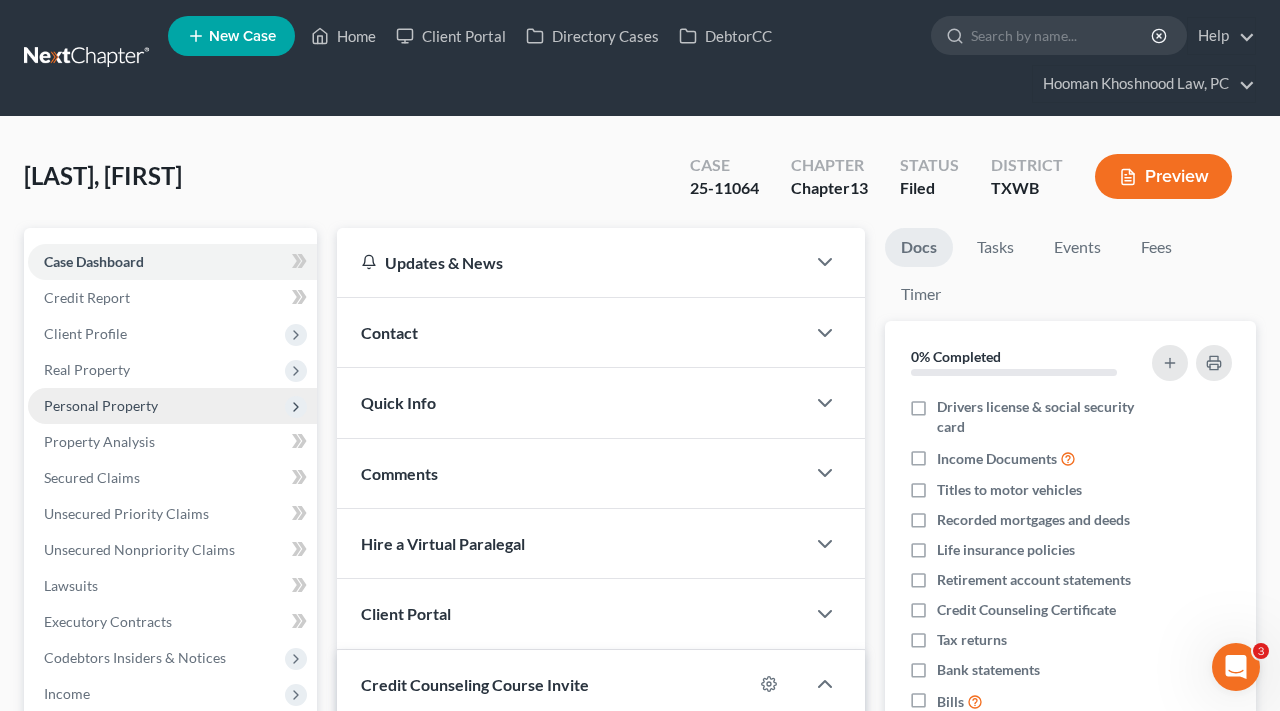 click on "Personal Property" at bounding box center [101, 405] 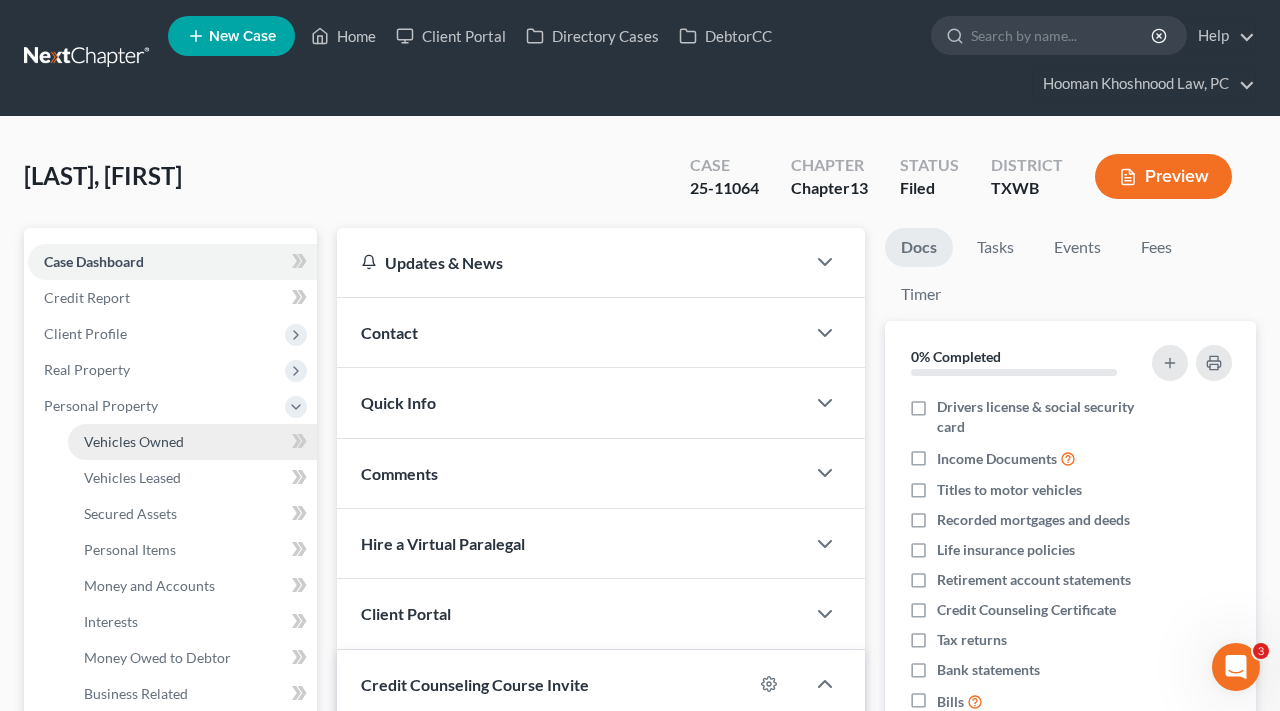 click on "Vehicles Owned" at bounding box center (134, 441) 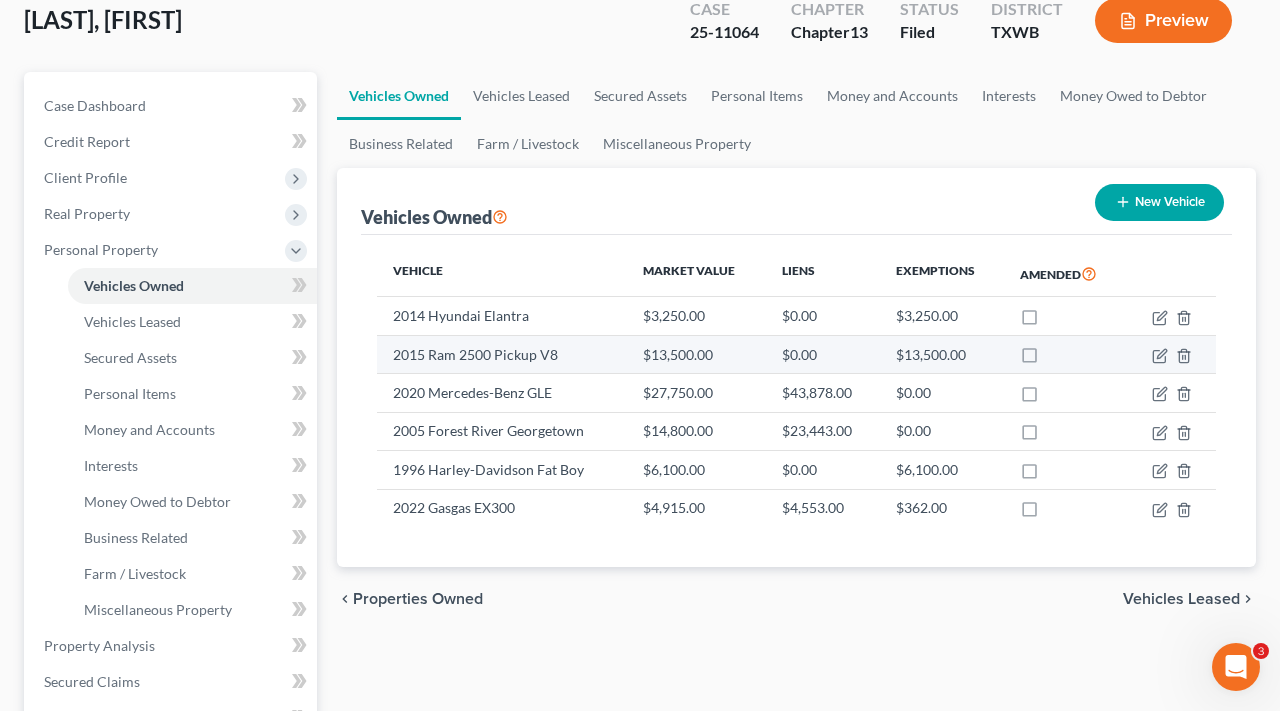 scroll, scrollTop: 183, scrollLeft: 0, axis: vertical 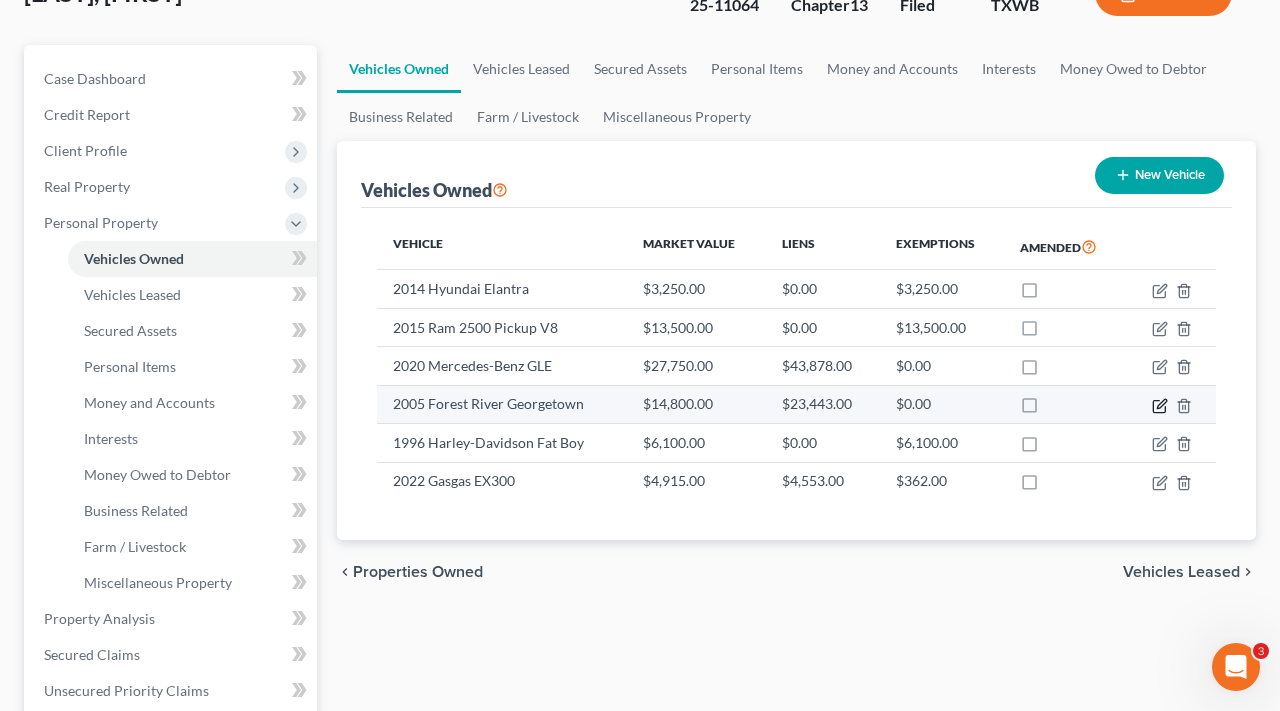 click 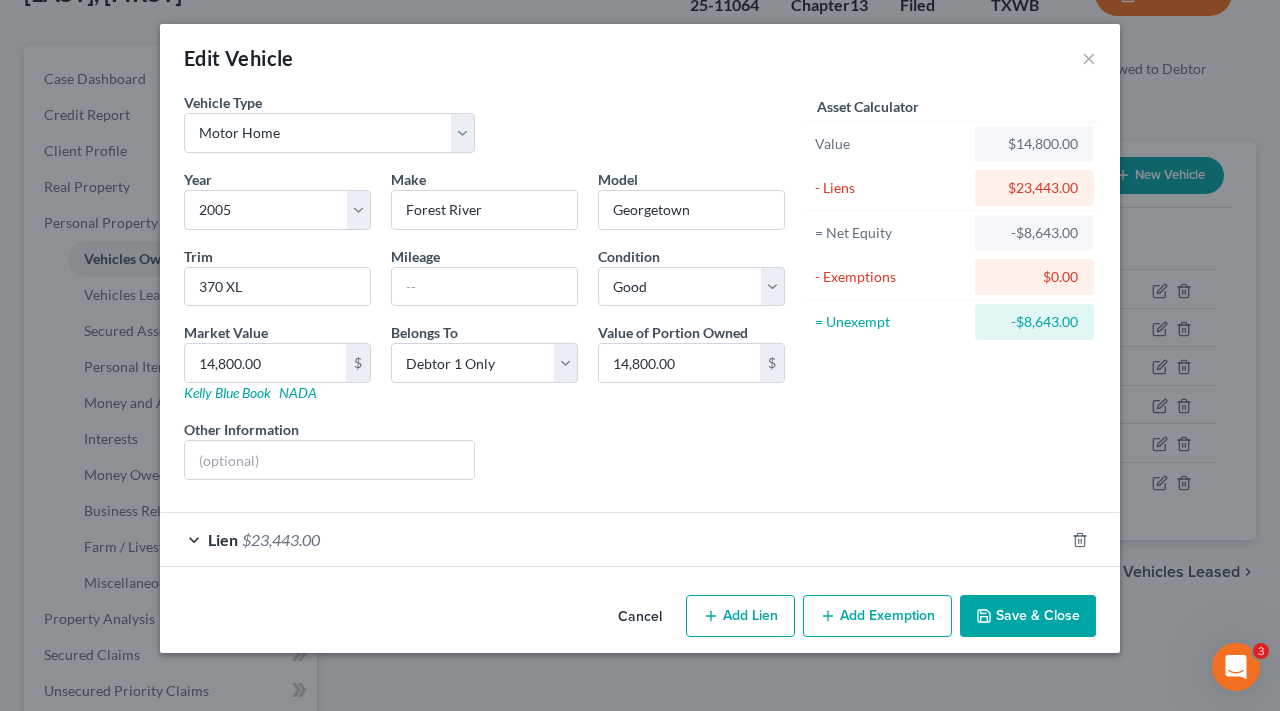 click on "Lien $23,443.00" at bounding box center [612, 539] 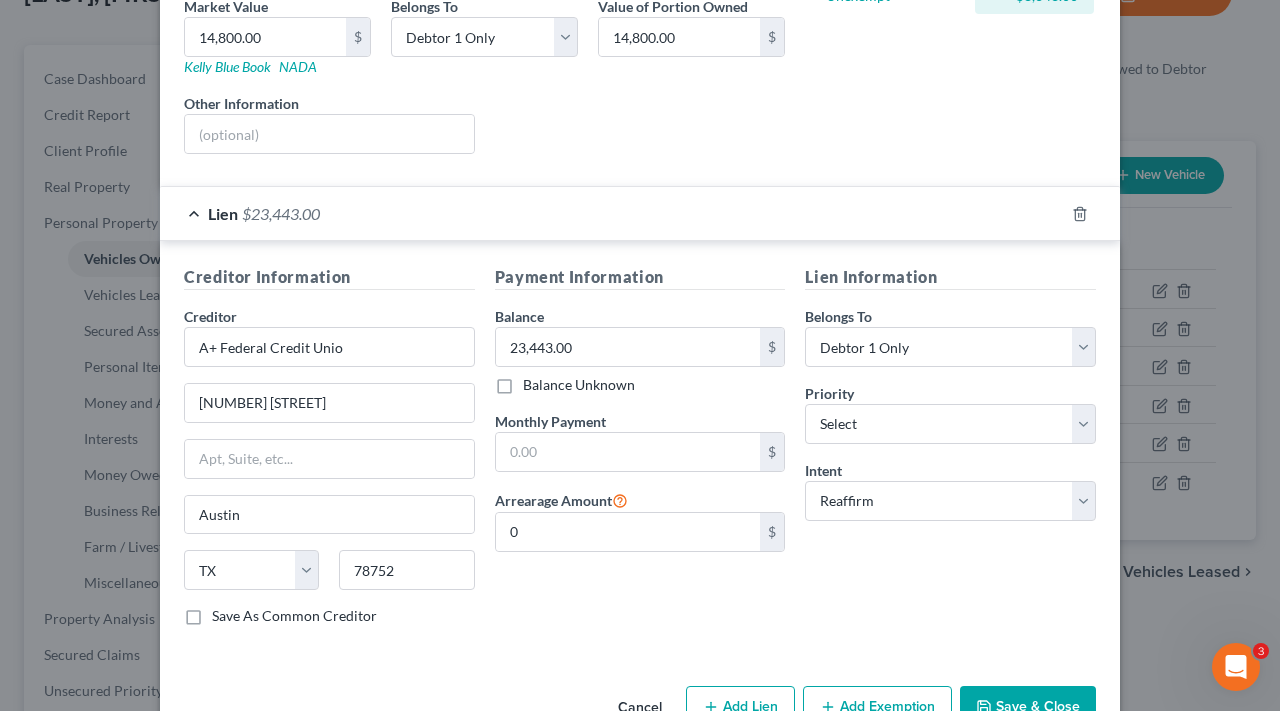 scroll, scrollTop: 325, scrollLeft: 0, axis: vertical 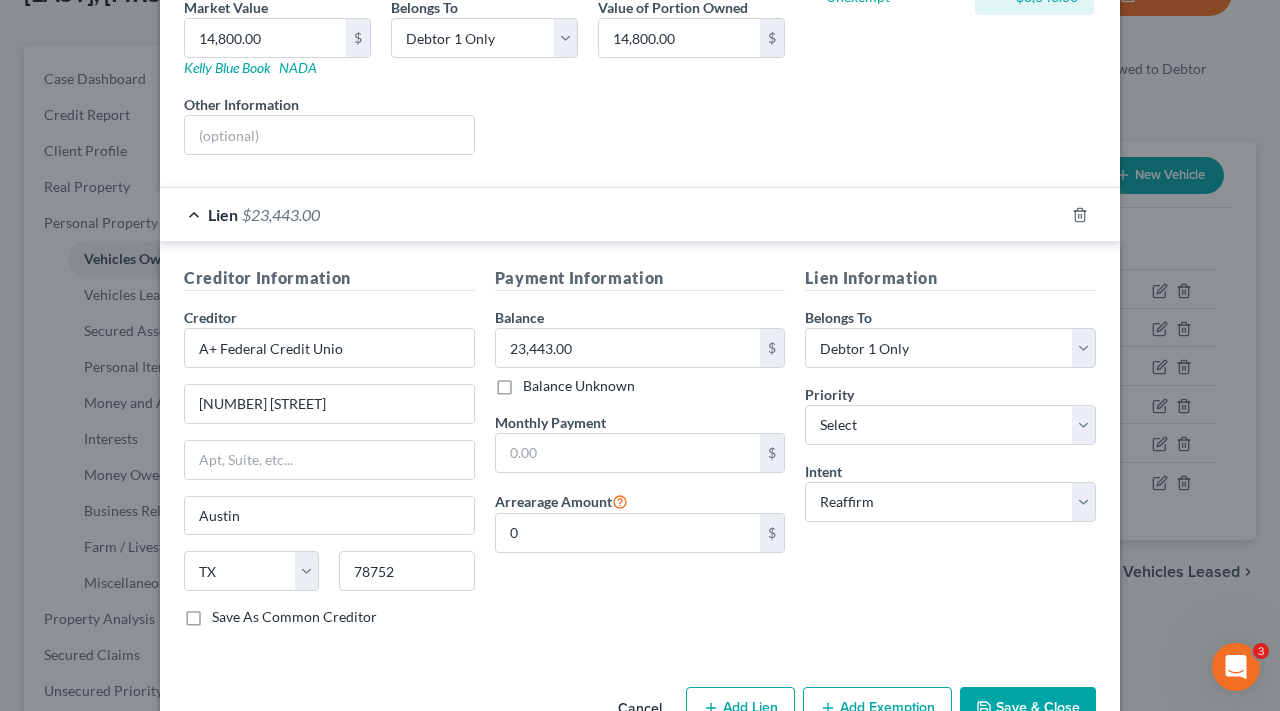 click on "Lien $23,443.00" at bounding box center (612, 214) 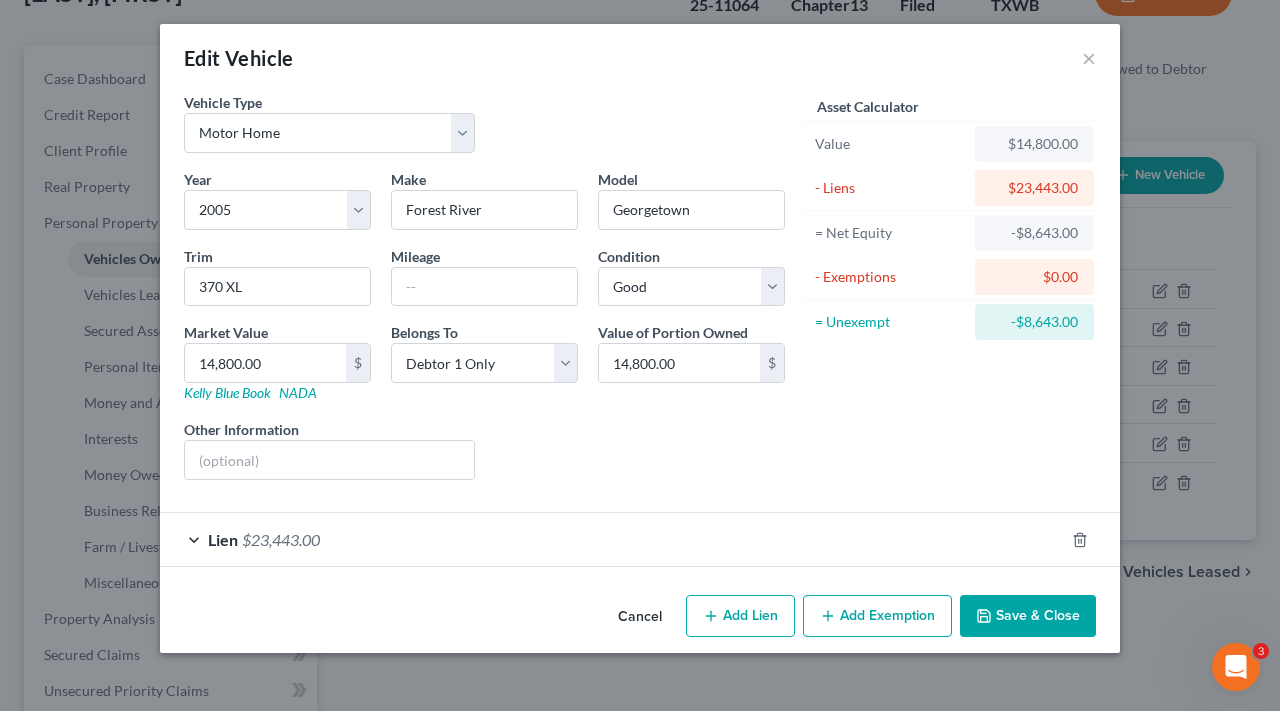scroll, scrollTop: 0, scrollLeft: 0, axis: both 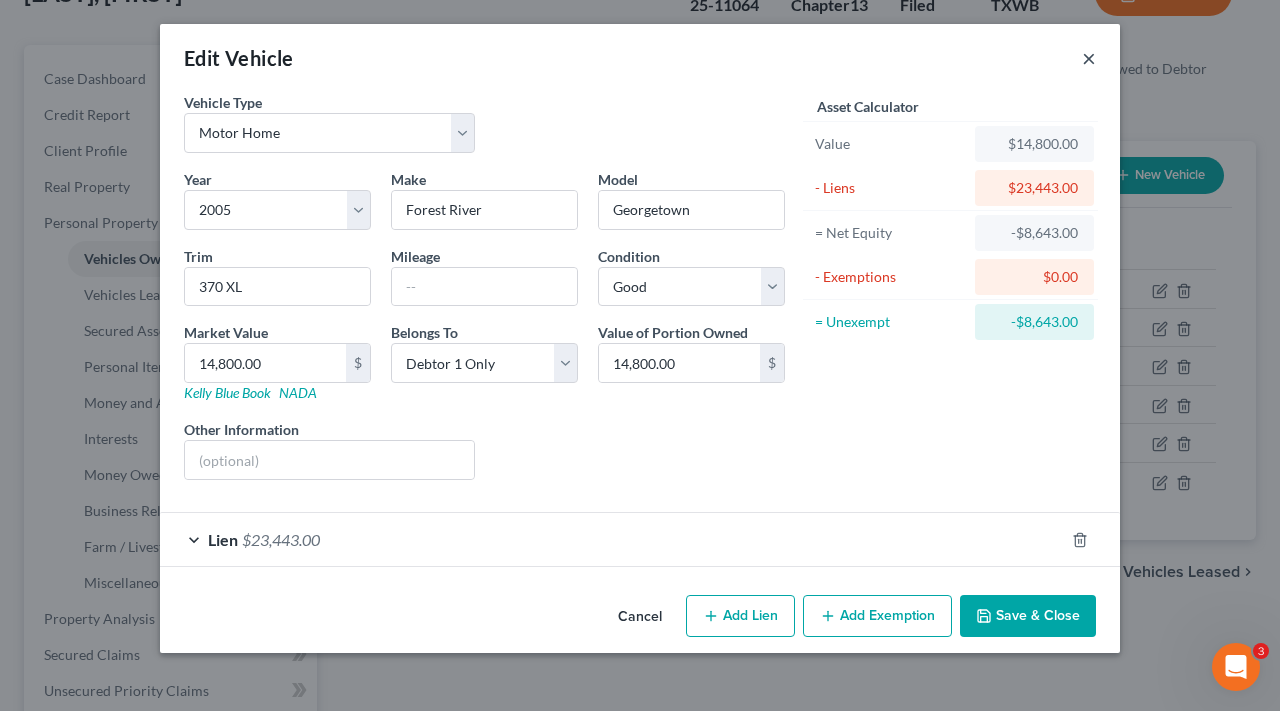 click on "×" at bounding box center [1089, 58] 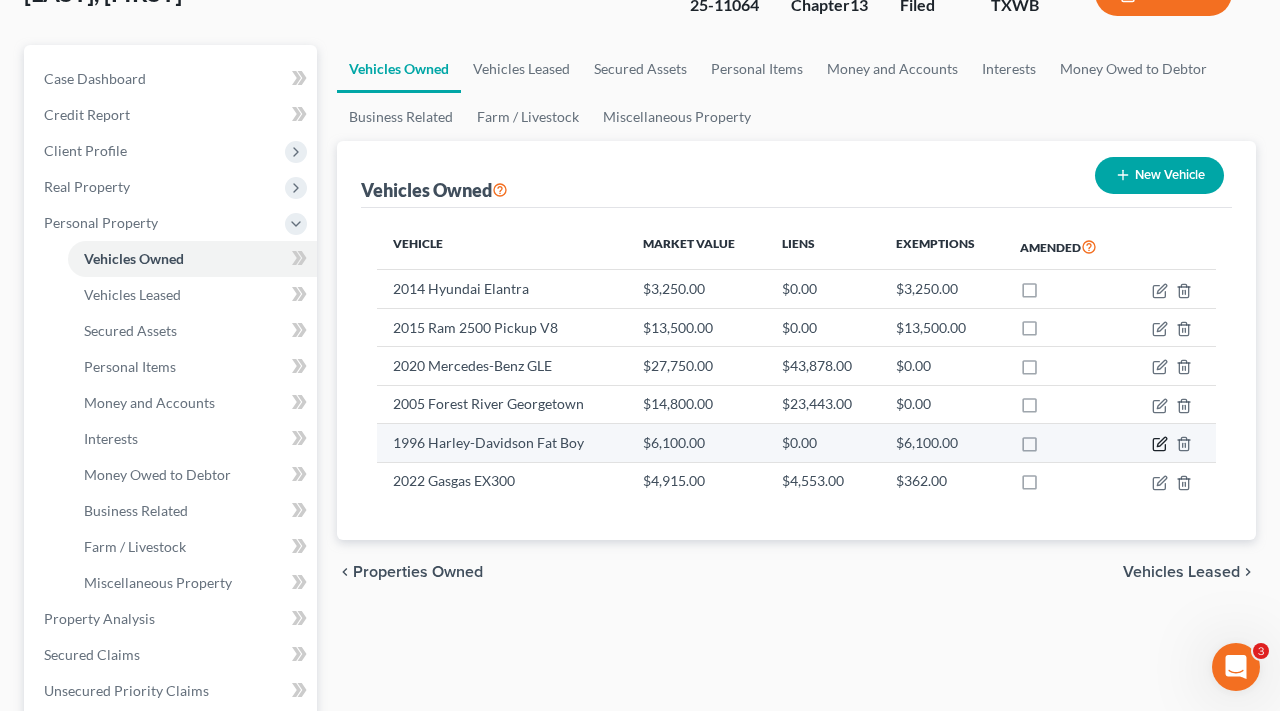 click 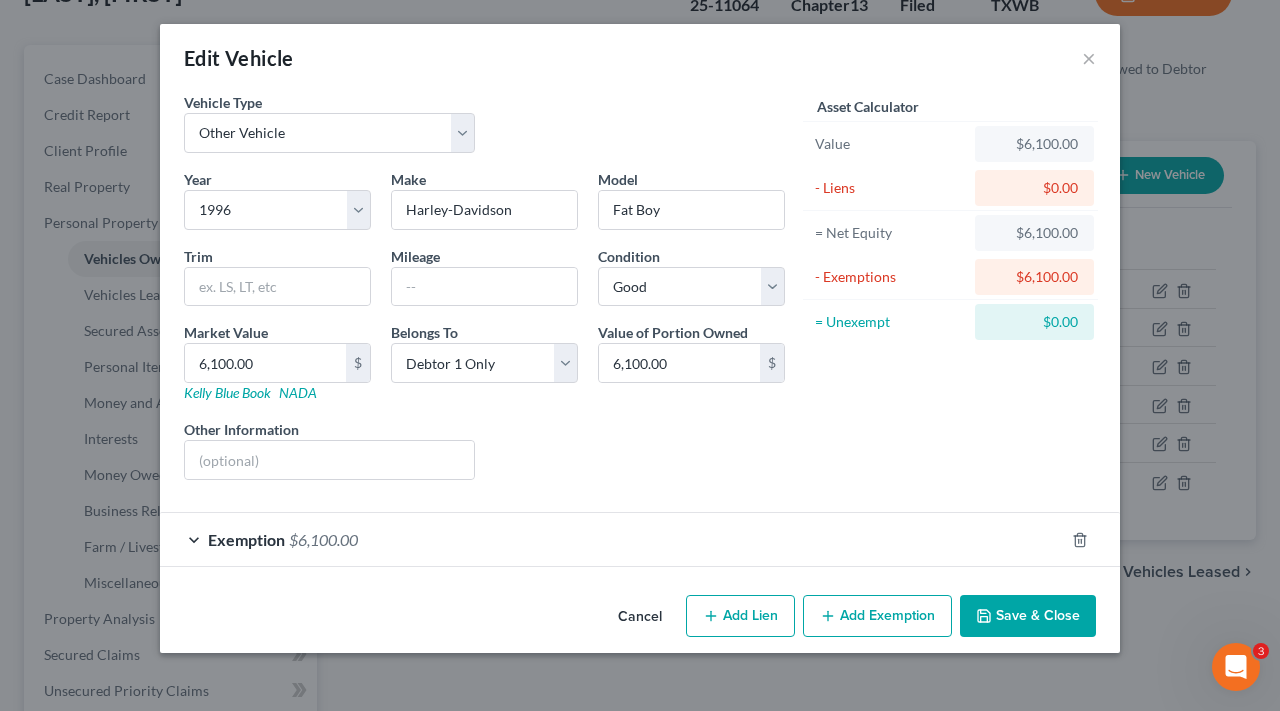 click on "Exemption $6,100.00" at bounding box center [612, 539] 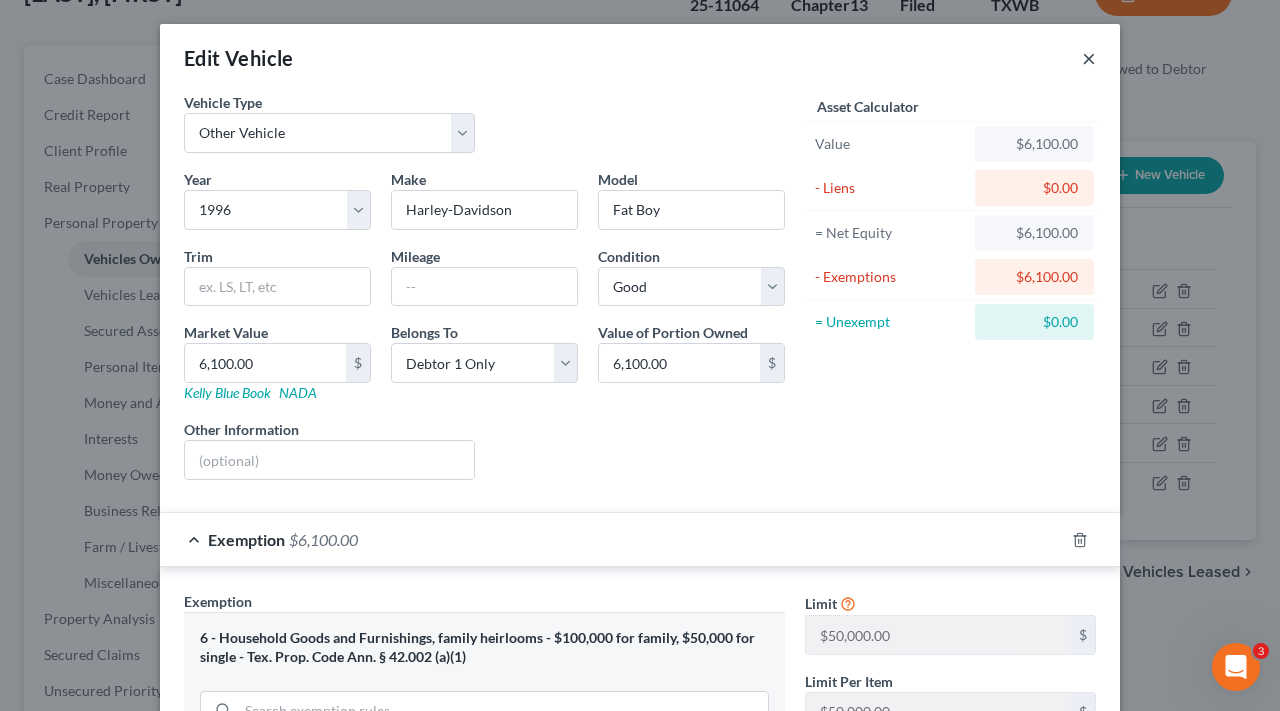 click on "×" at bounding box center (1089, 58) 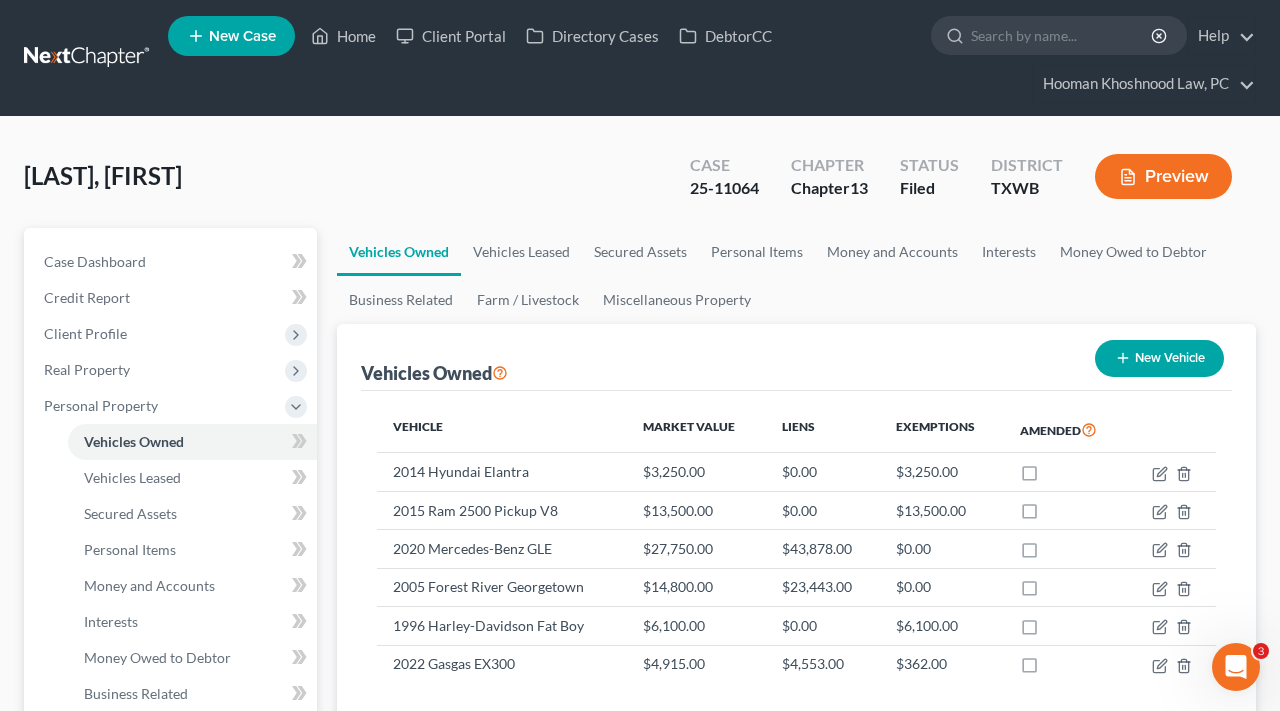scroll, scrollTop: 0, scrollLeft: 0, axis: both 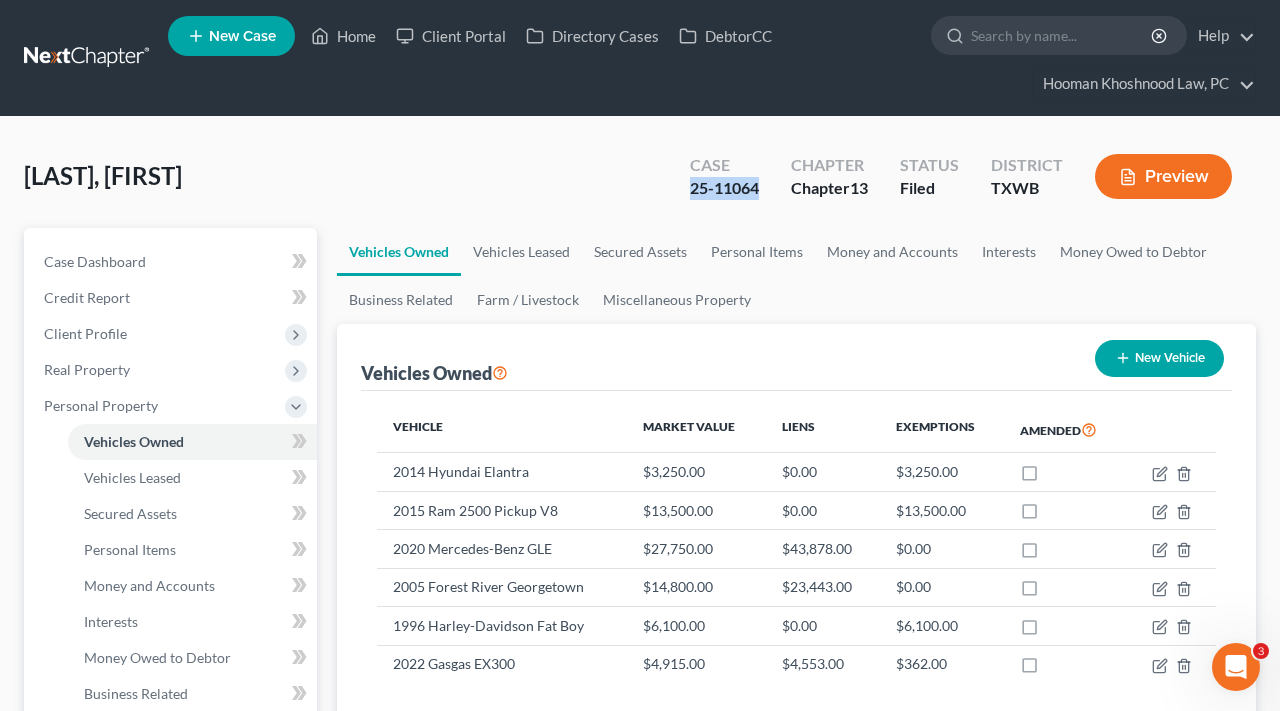 drag, startPoint x: 758, startPoint y: 188, endPoint x: 689, endPoint y: 191, distance: 69.065186 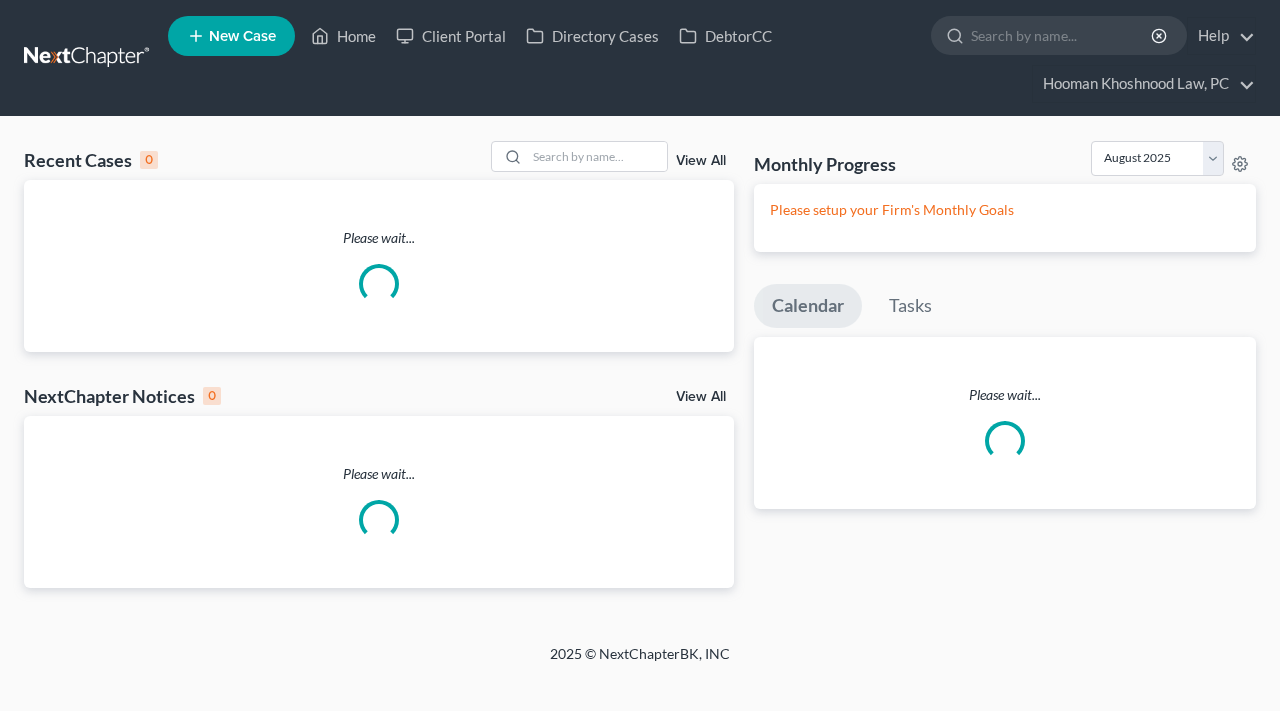 scroll, scrollTop: 0, scrollLeft: 0, axis: both 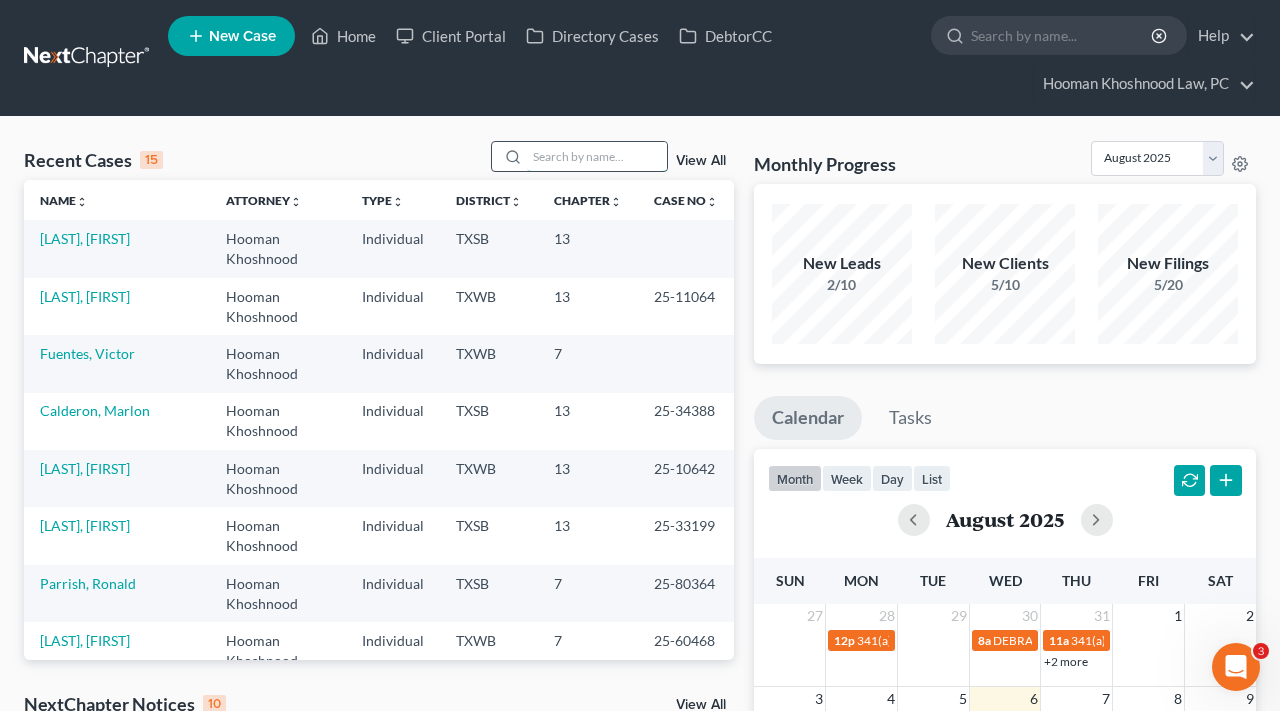 click at bounding box center [597, 156] 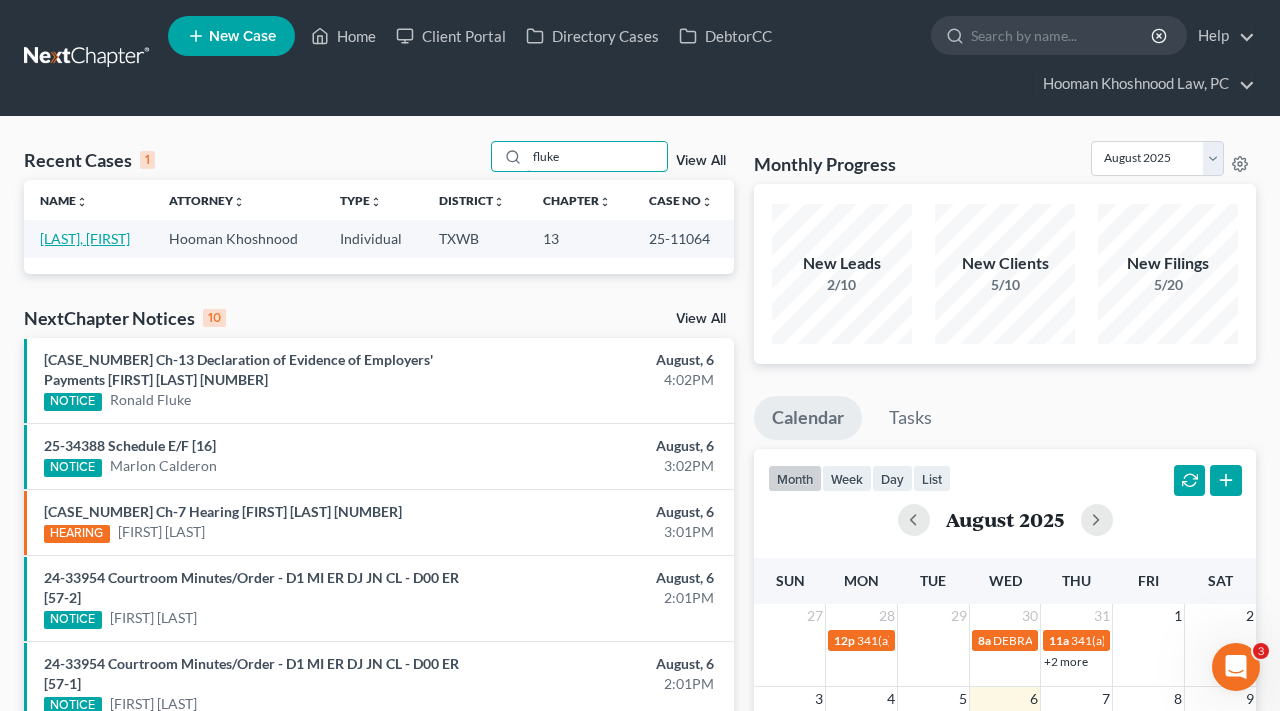 type on "fluke" 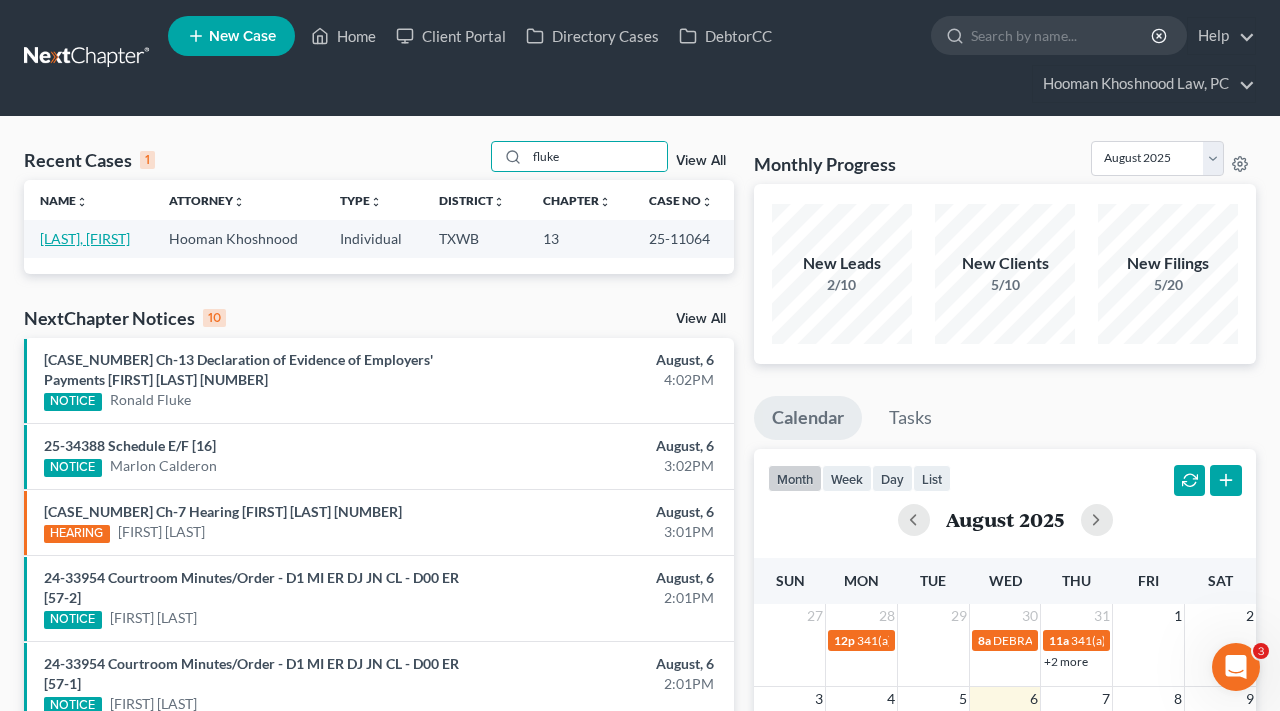 click on "[LAST], [FIRST]" at bounding box center (85, 238) 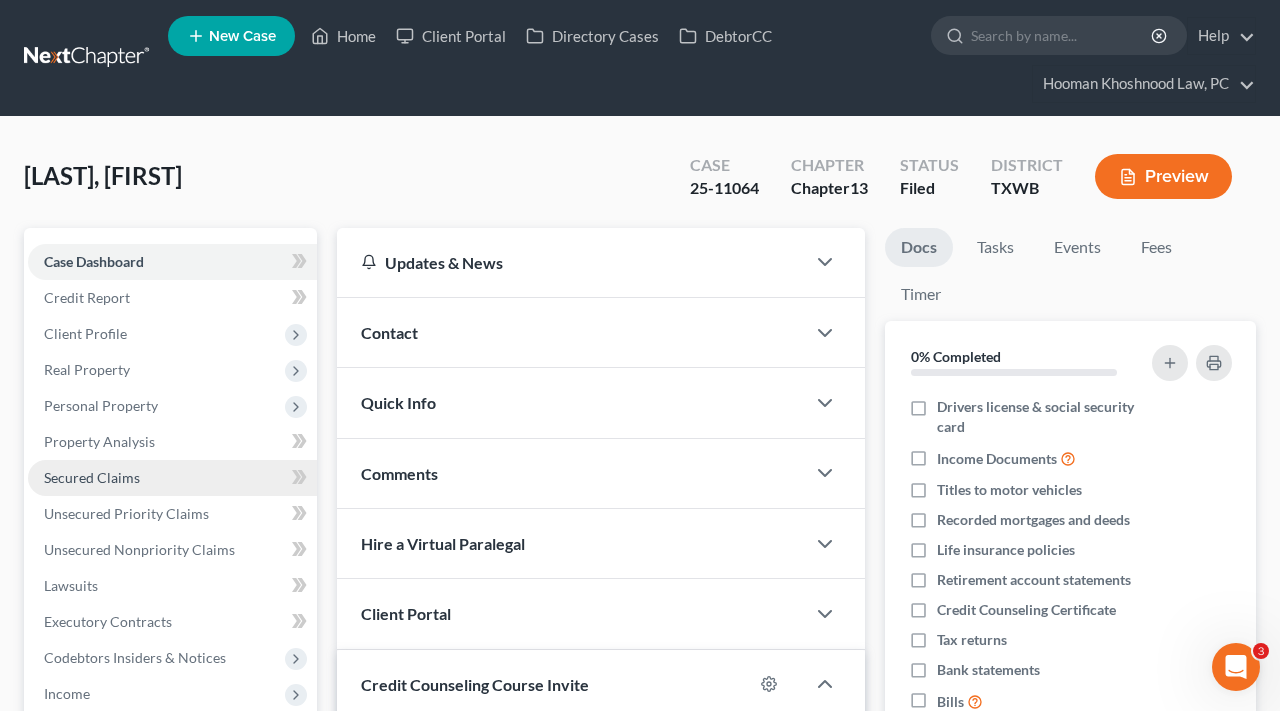 click on "Secured Claims" at bounding box center [172, 478] 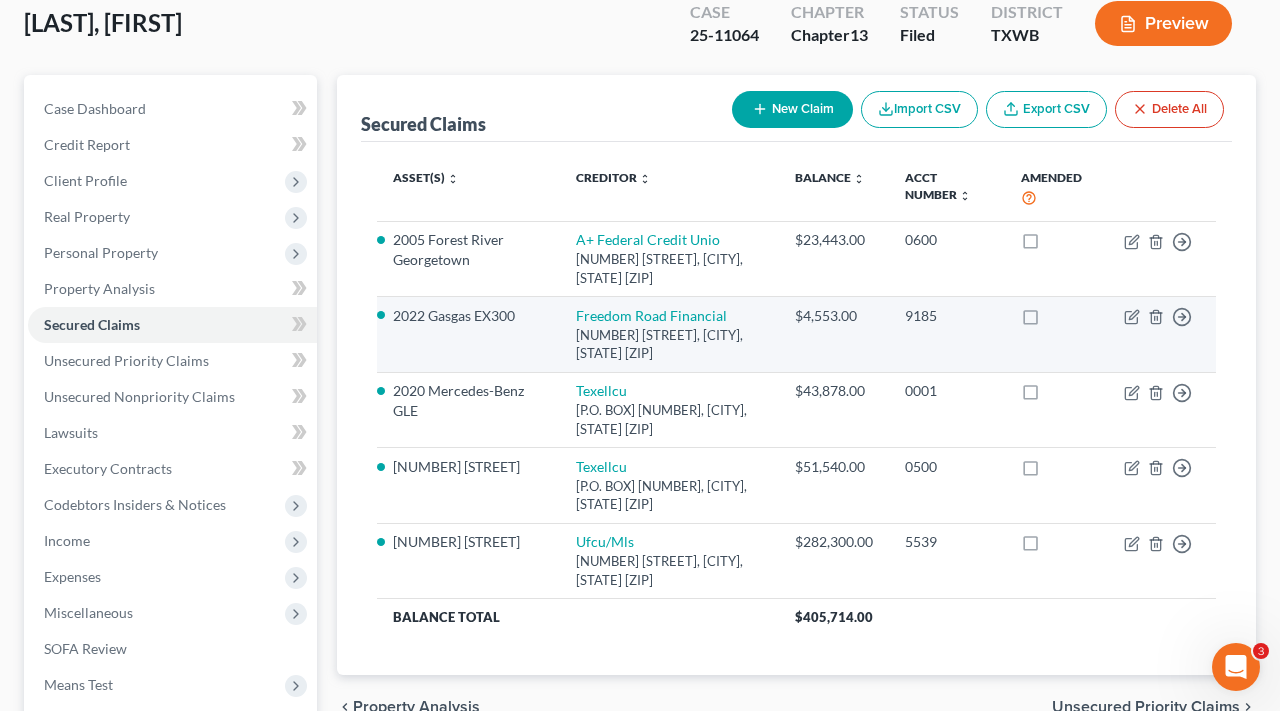 scroll, scrollTop: 152, scrollLeft: 0, axis: vertical 